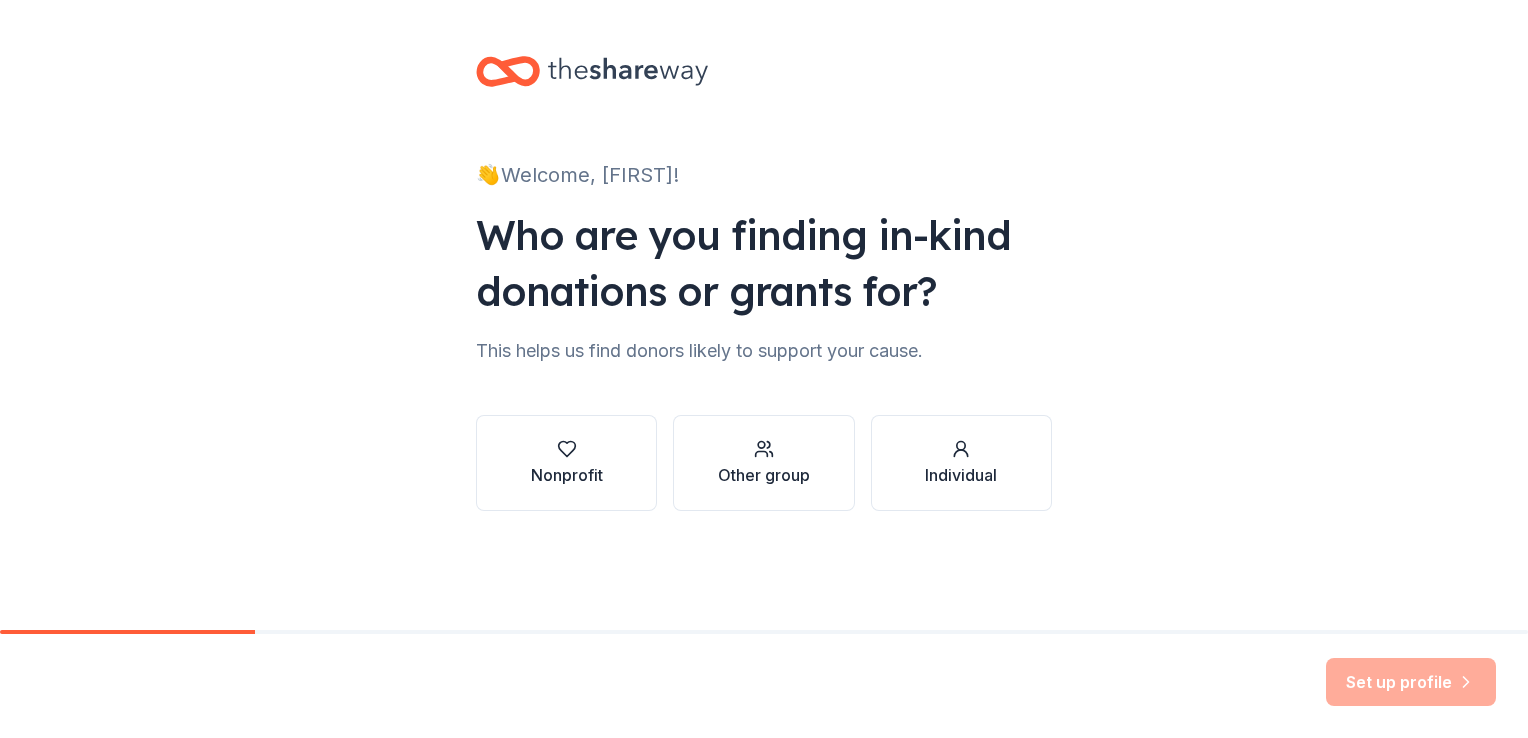 scroll, scrollTop: 0, scrollLeft: 0, axis: both 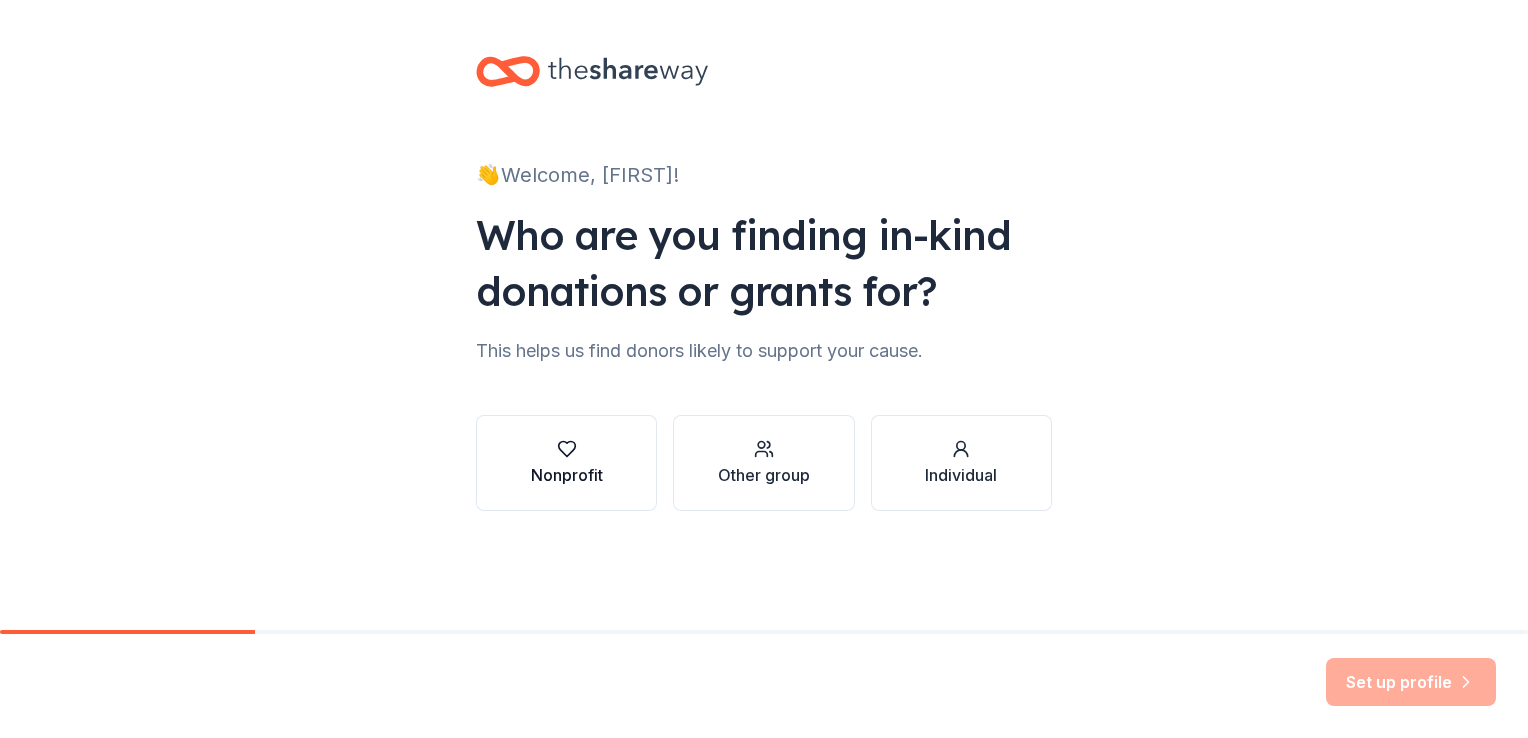 click on "Nonprofit" at bounding box center (567, 475) 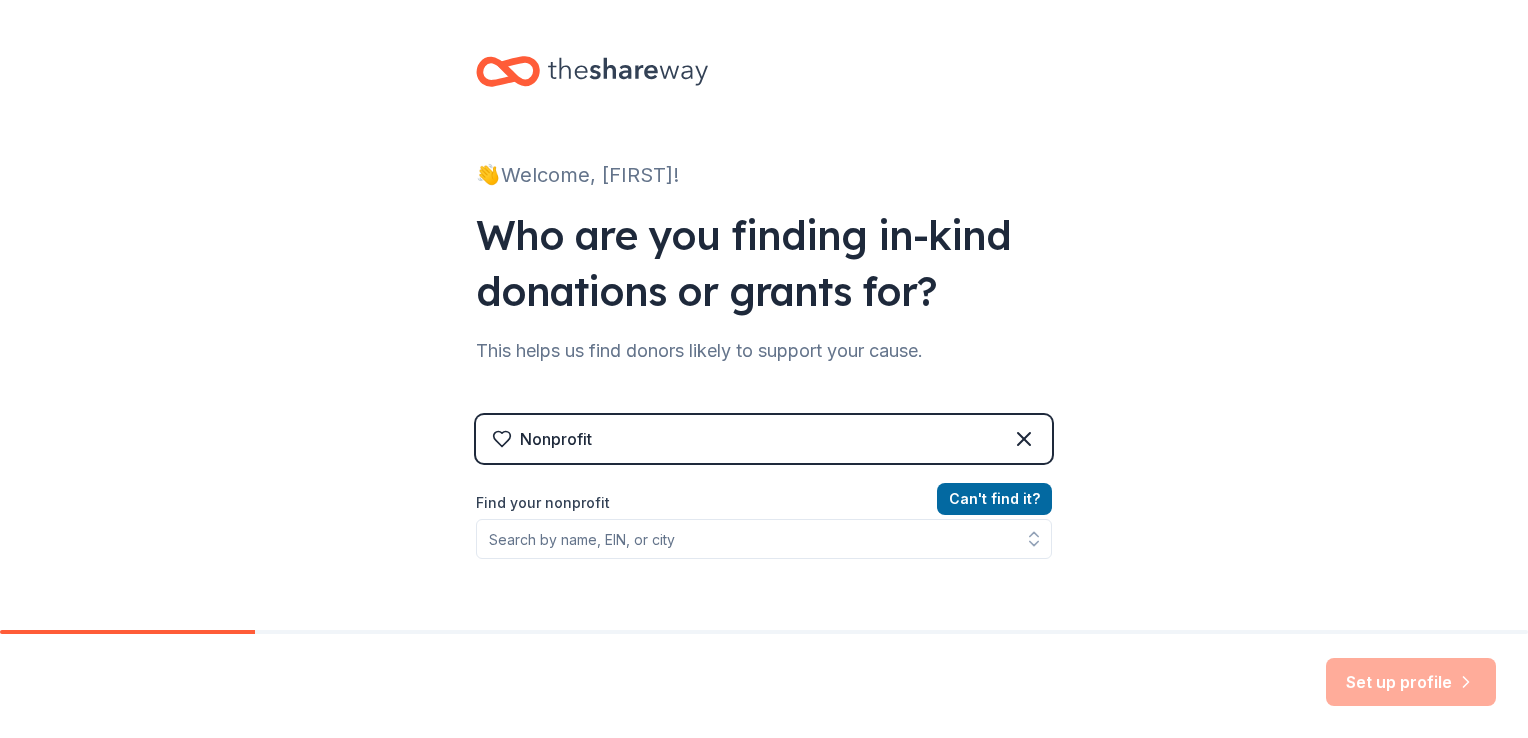 click on "Can ' t find it? Find your nonprofit" at bounding box center (764, 603) 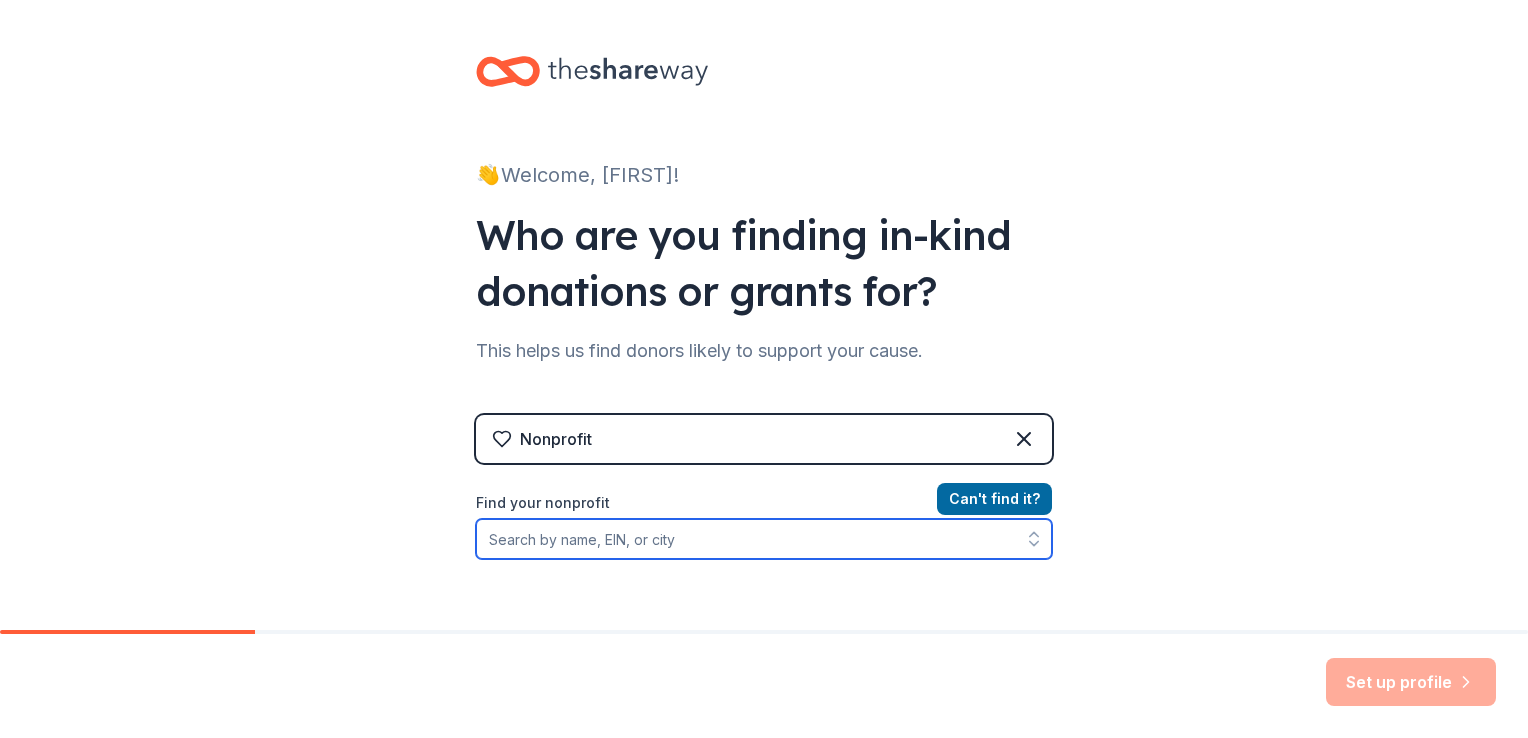 click on "Find your nonprofit" at bounding box center [764, 539] 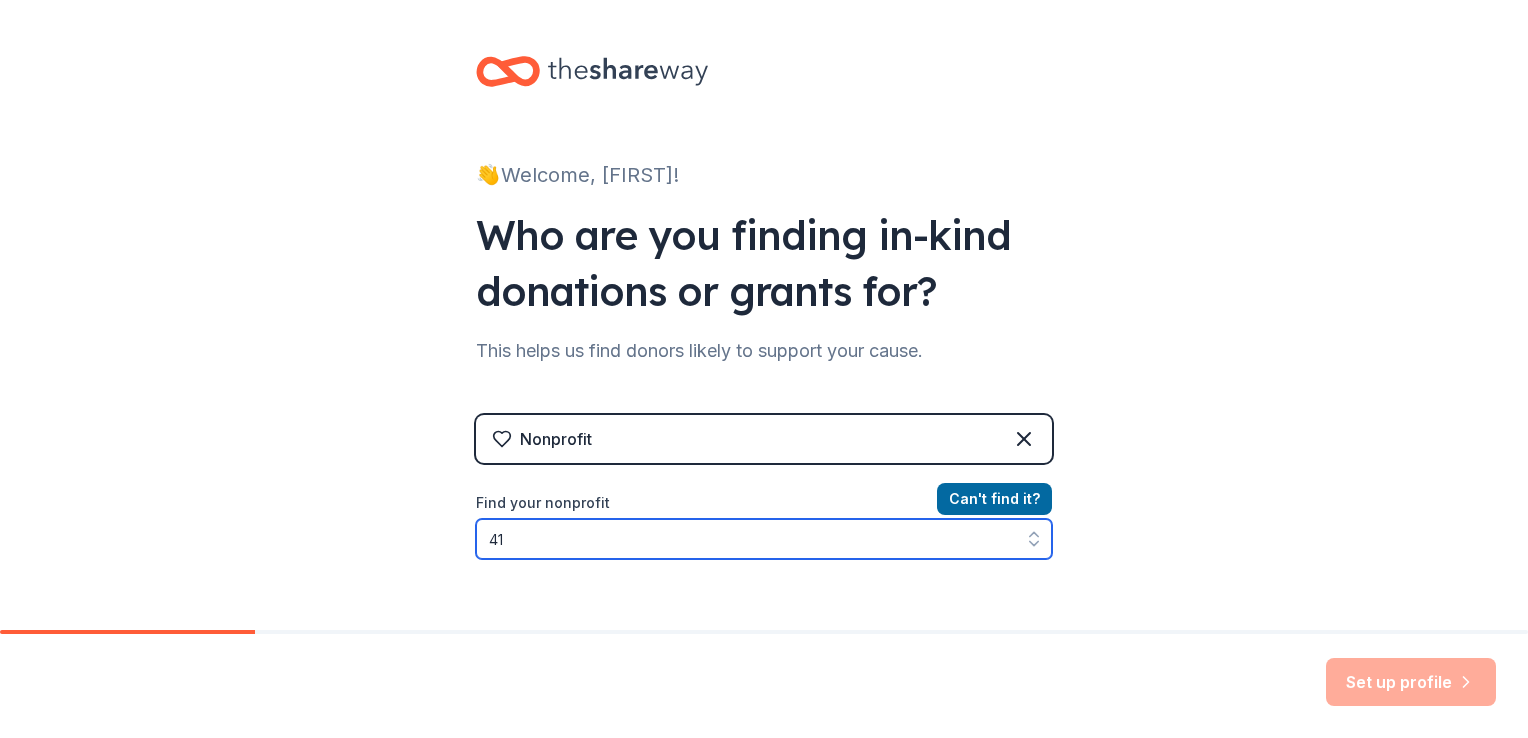 type on "[SSN]-" 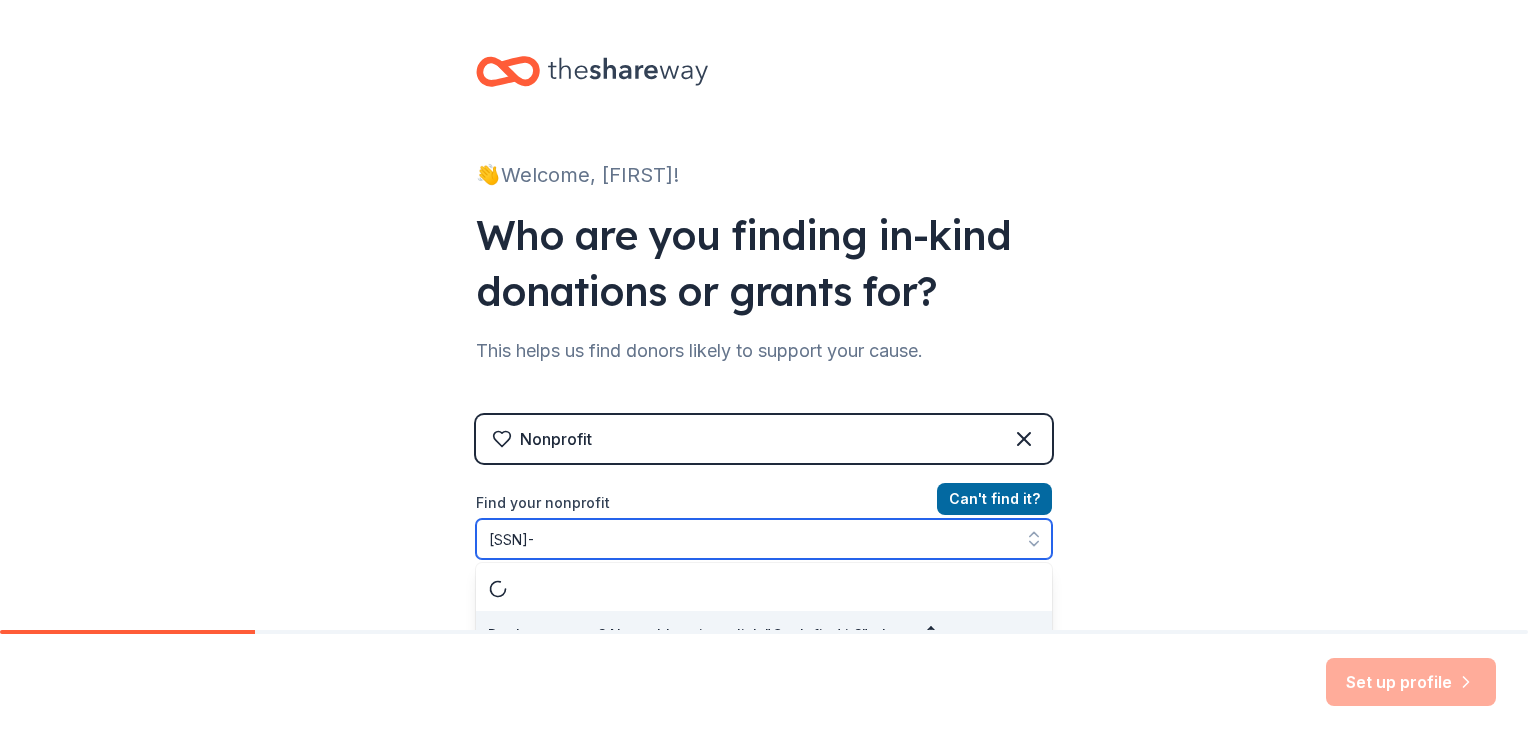 scroll, scrollTop: 28, scrollLeft: 0, axis: vertical 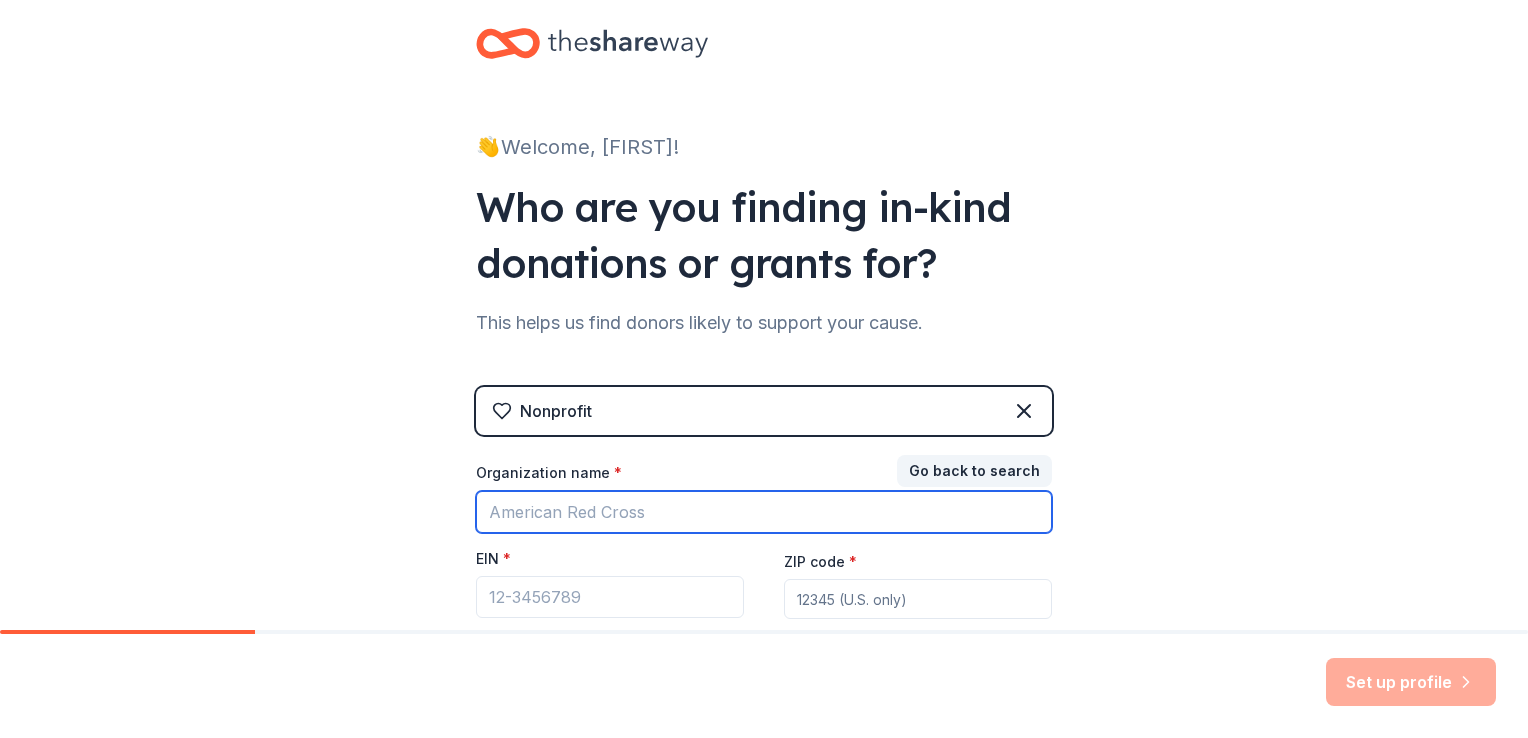 click on "Organization name *" at bounding box center [764, 512] 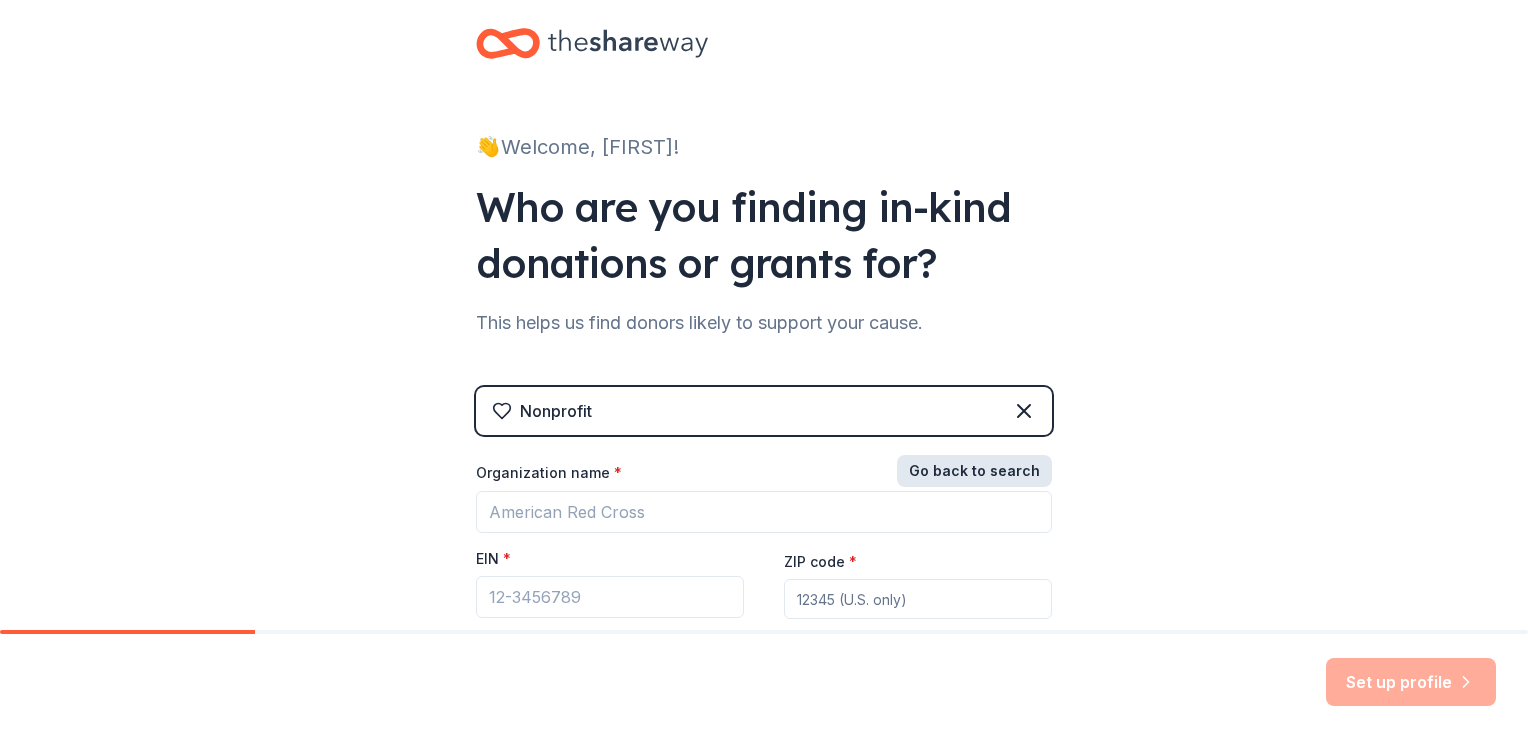 click on "Go back to search" at bounding box center [974, 471] 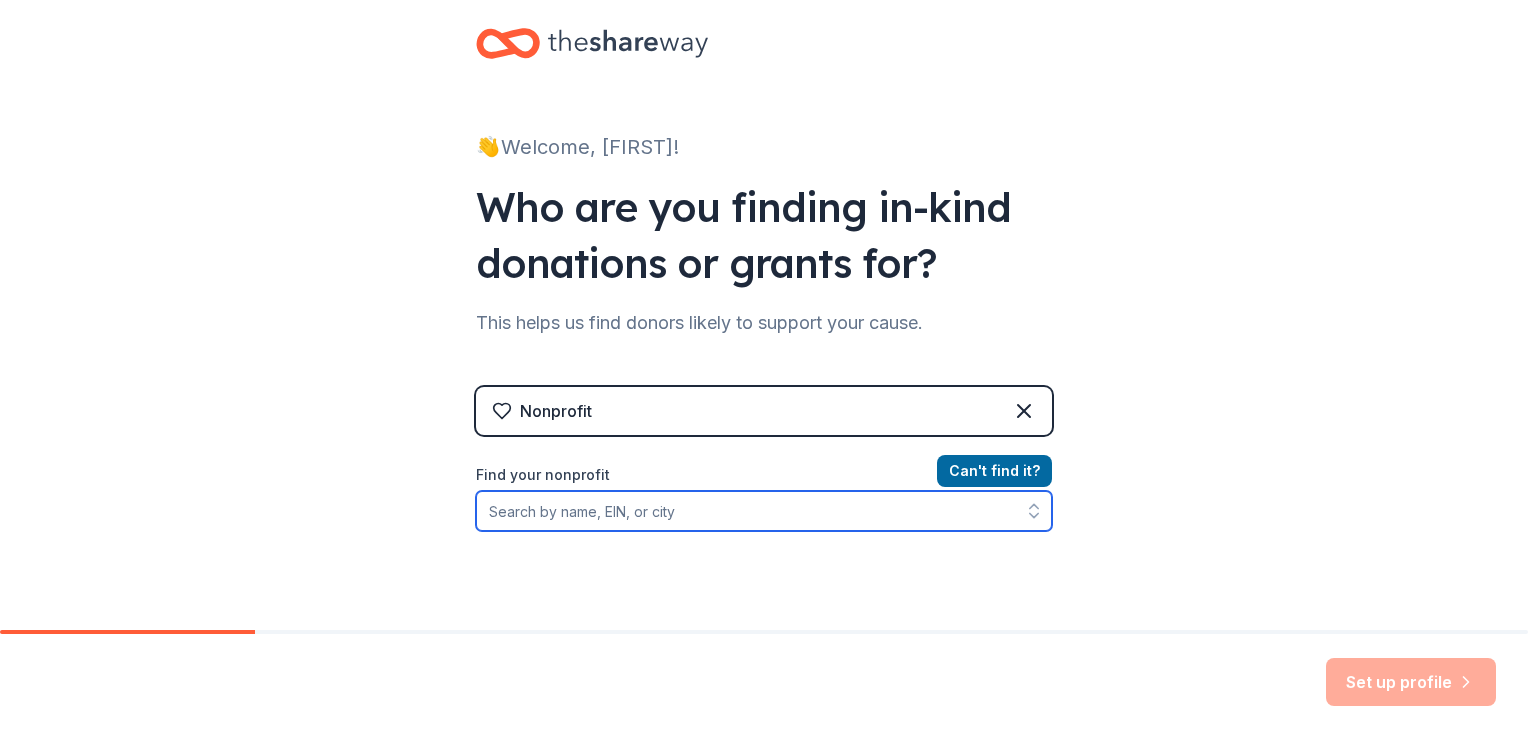 click on "Find your nonprofit" at bounding box center (764, 511) 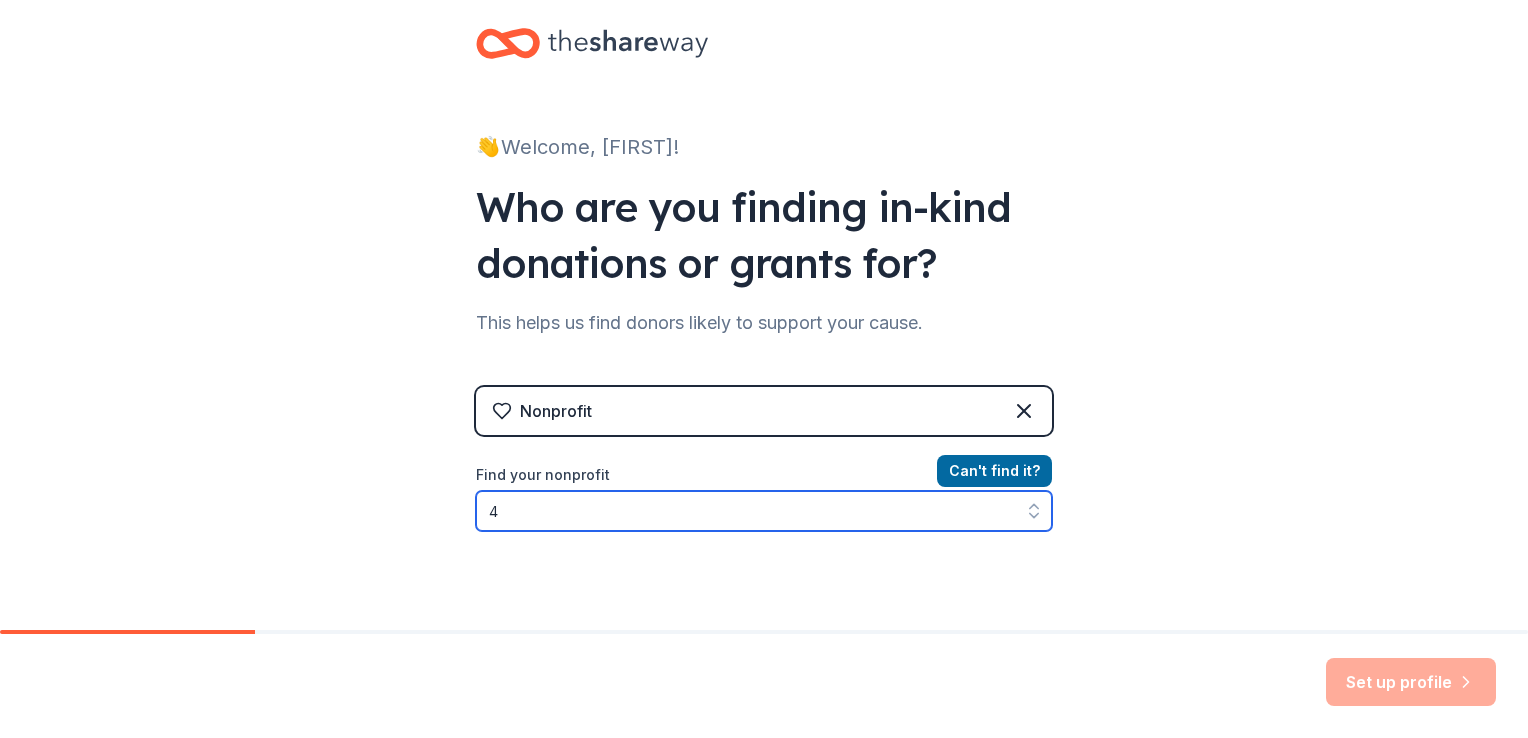 scroll, scrollTop: 172, scrollLeft: 0, axis: vertical 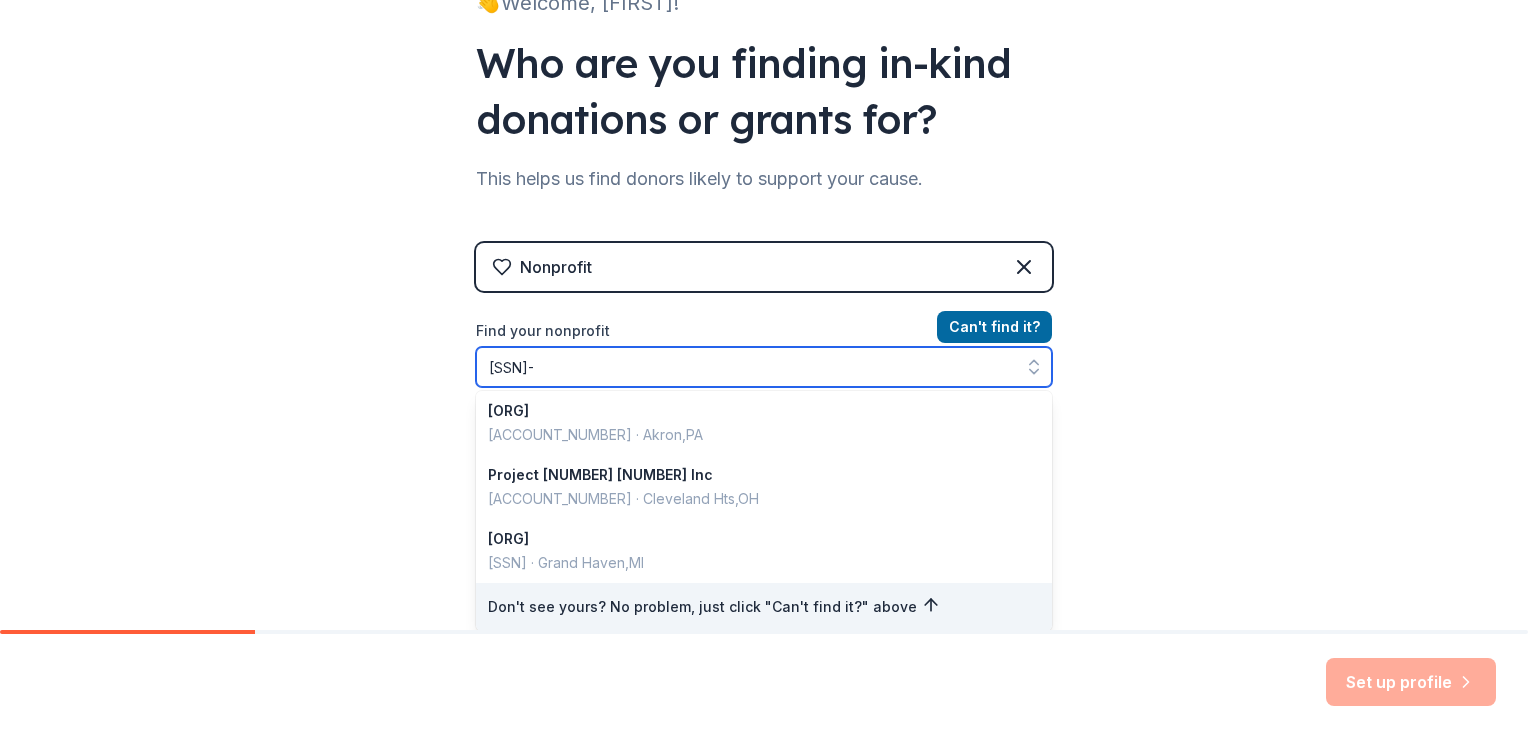 type on "[ACCOUNT_NUMBER]" 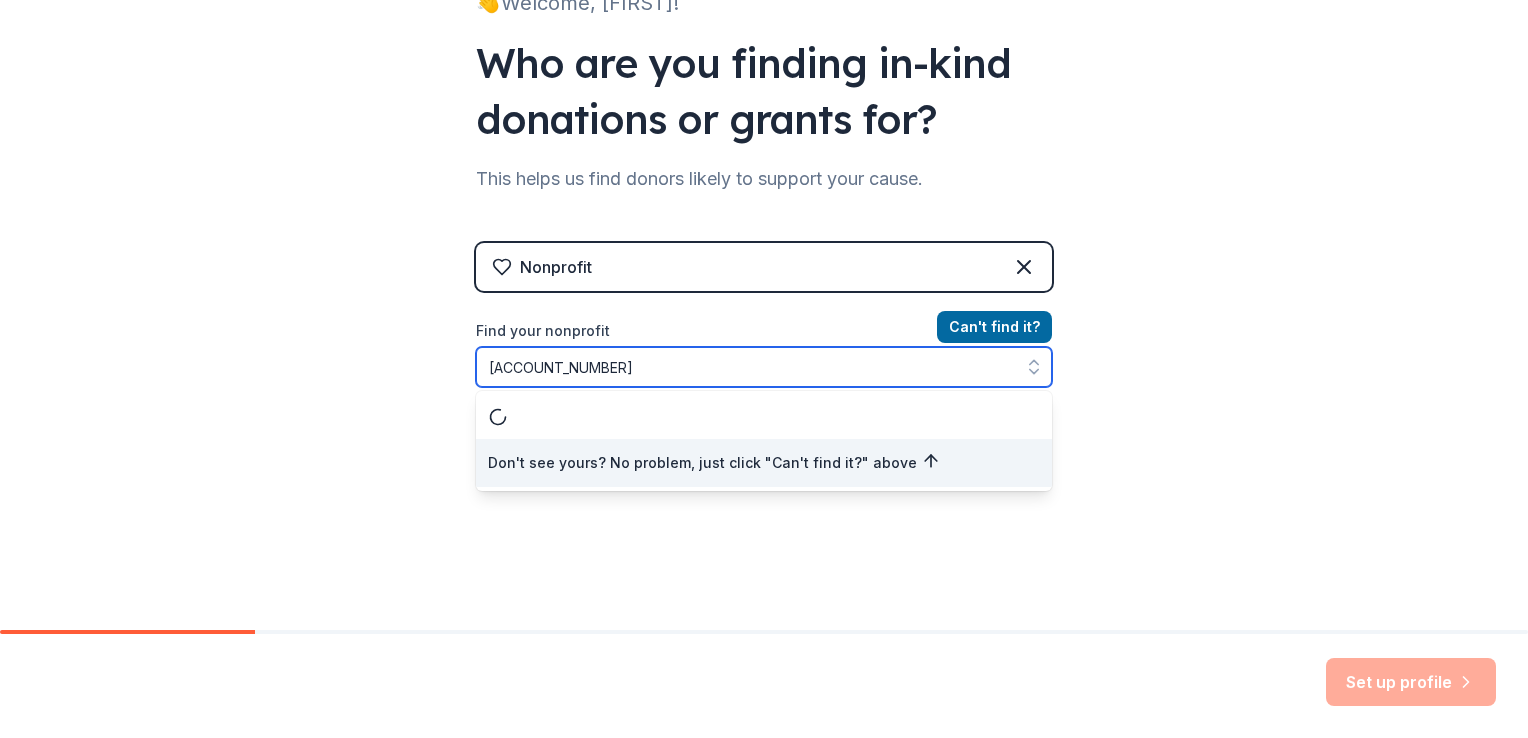 scroll, scrollTop: 0, scrollLeft: 0, axis: both 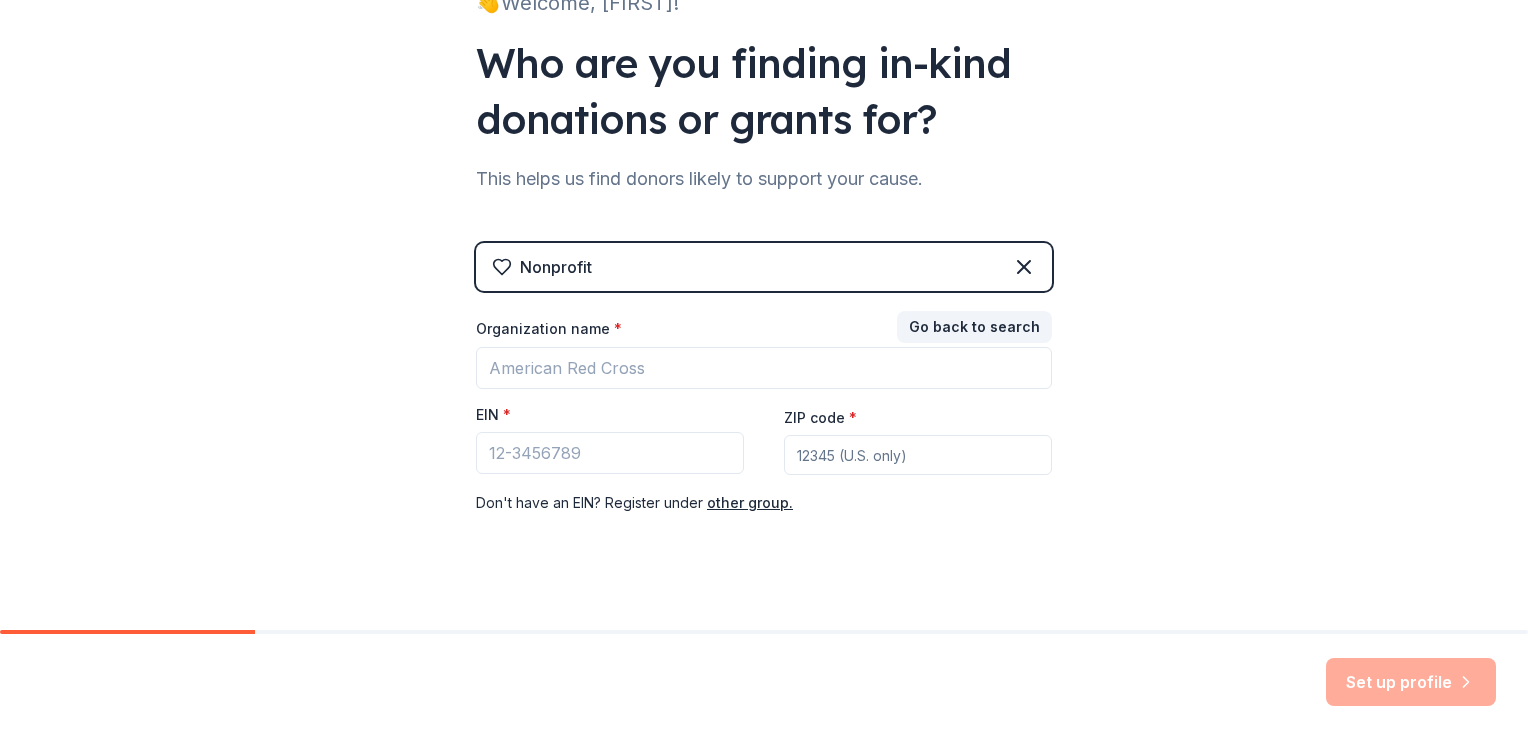 click on "👋 Welcome, [FIRST]! Who are you finding in-kind donations or grants for? This helps us find donors likely to support your cause. Nonprofit Go back to search Organization name * EIN * ZIP code * Don ' t have an EIN? Register under other group." at bounding box center [764, 239] 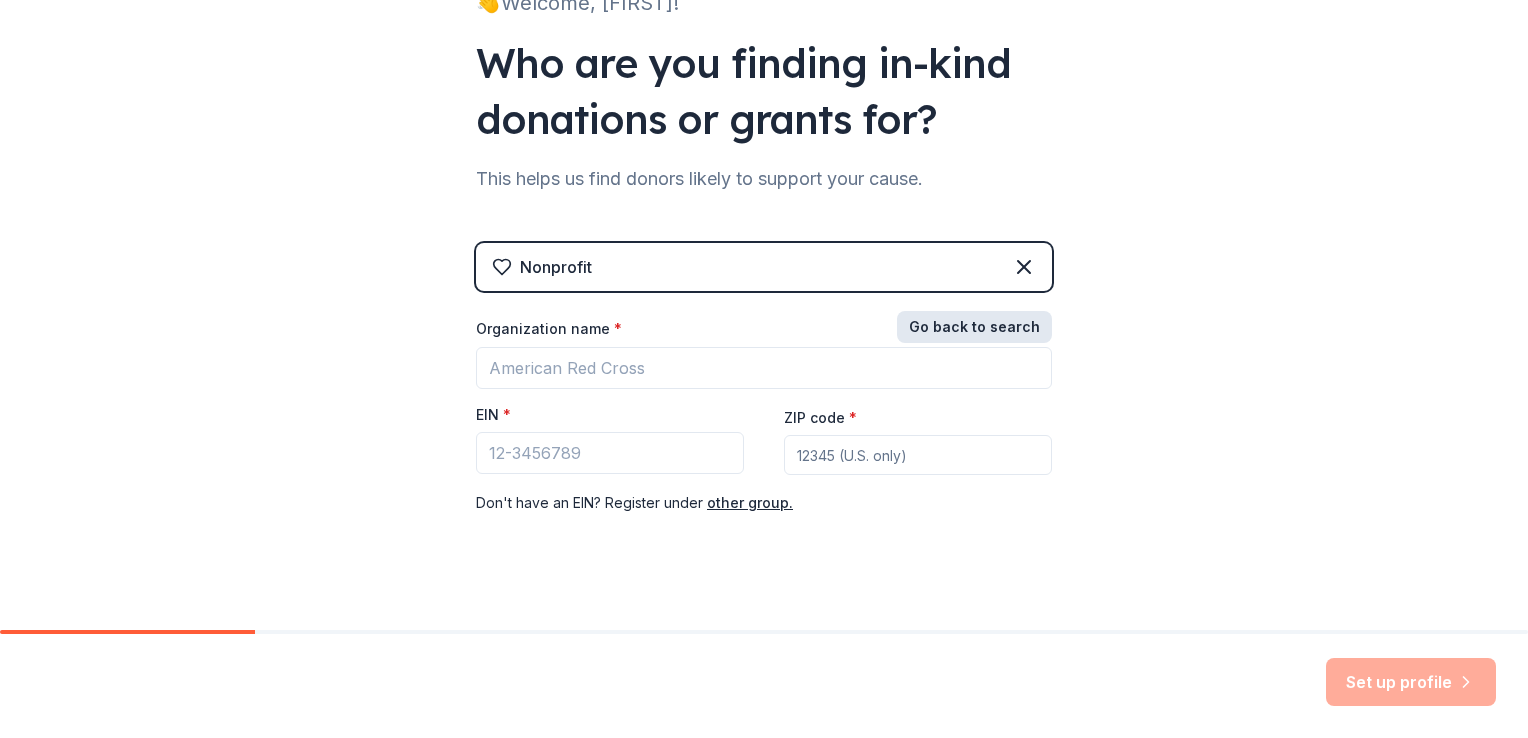 click on "Go back to search" at bounding box center [974, 327] 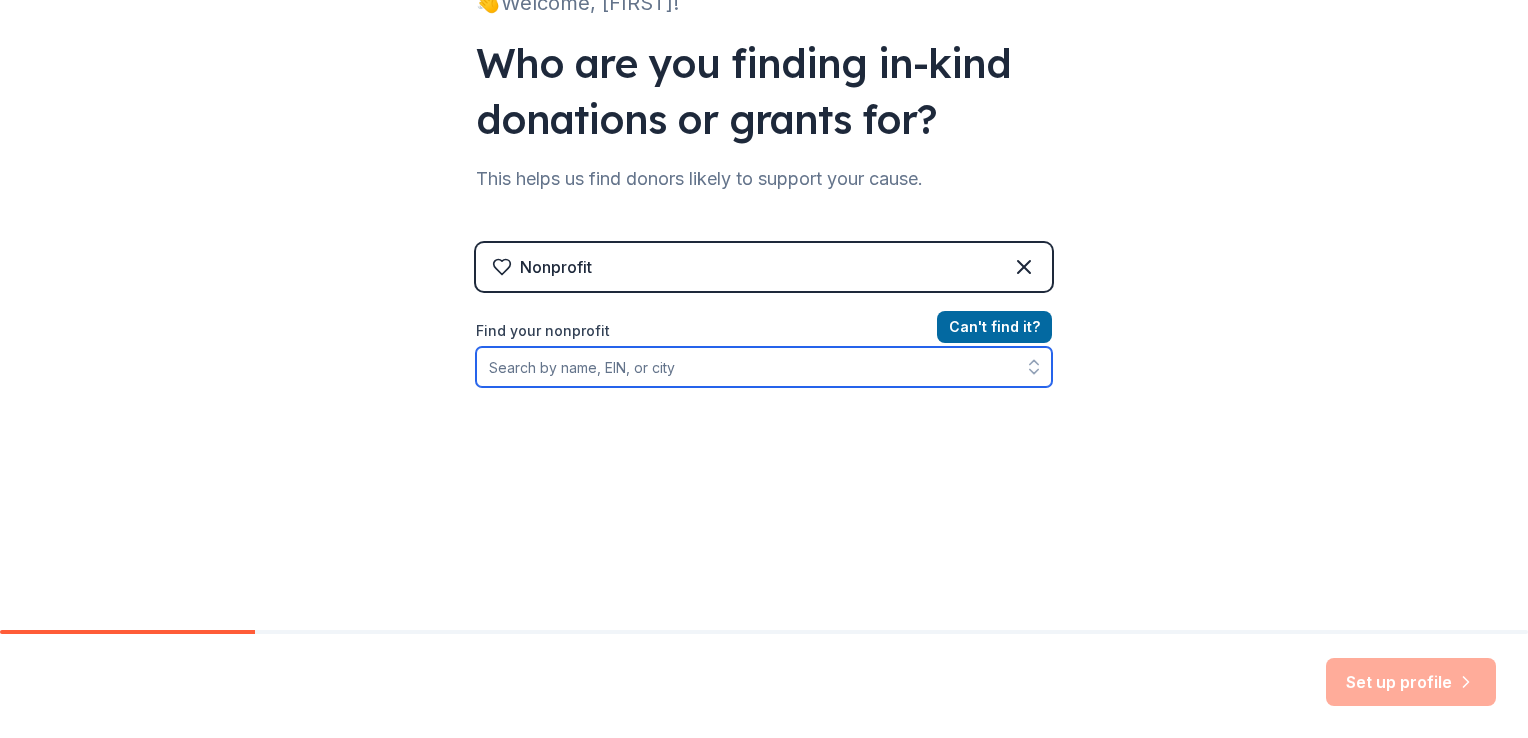 click on "Find your nonprofit" at bounding box center [764, 367] 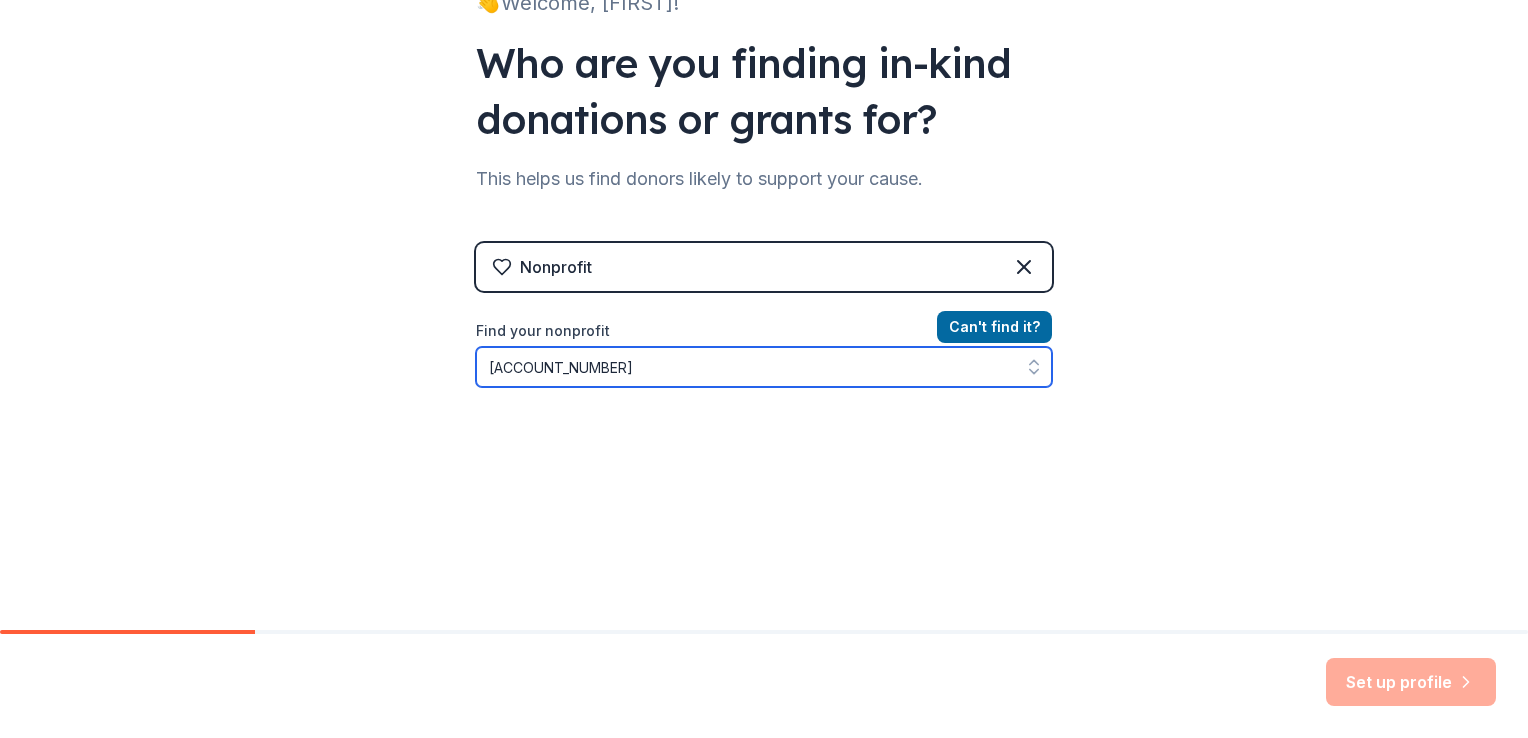 type on "[SSN]-" 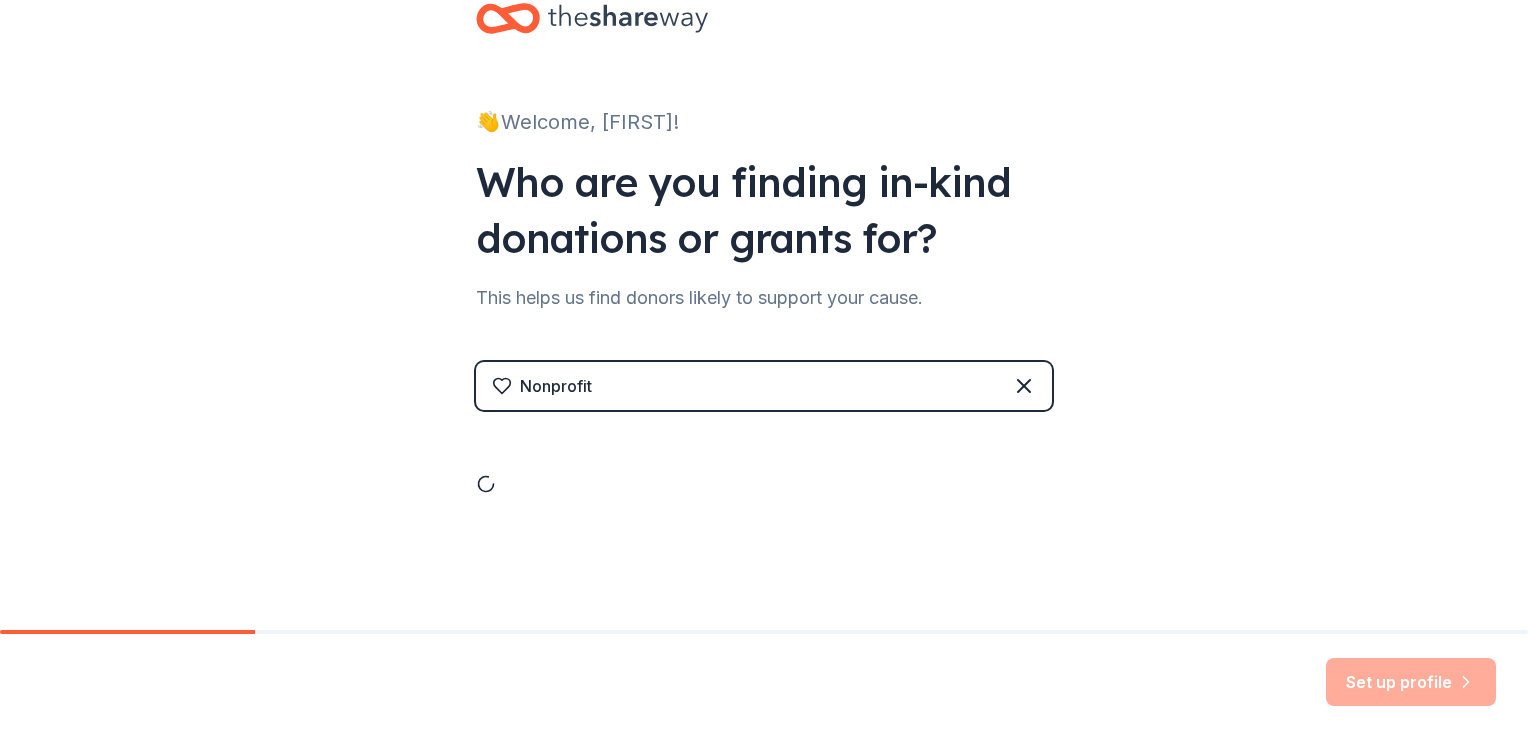 scroll, scrollTop: 52, scrollLeft: 0, axis: vertical 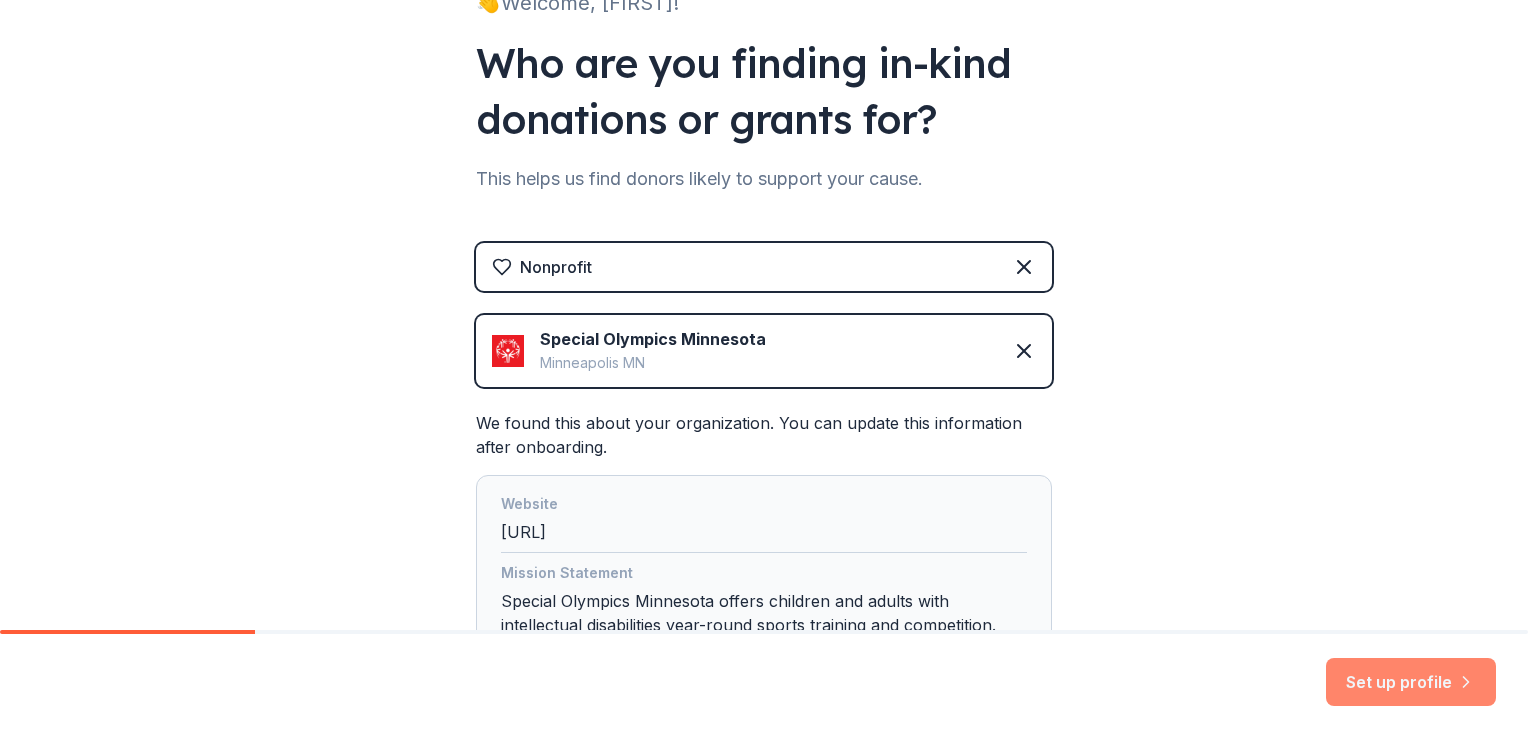 click on "Set up profile" at bounding box center [1411, 682] 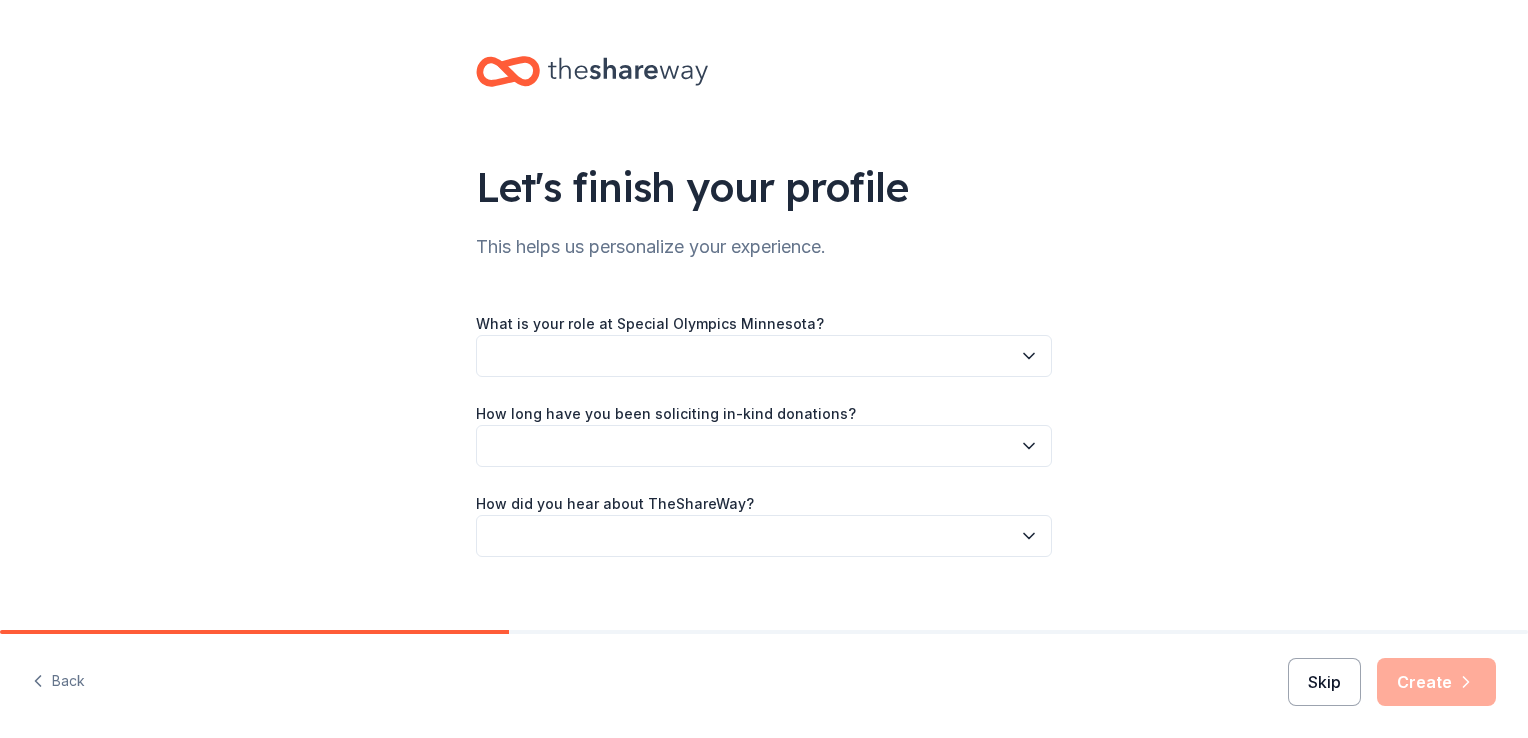 click on "Skip" at bounding box center [1324, 682] 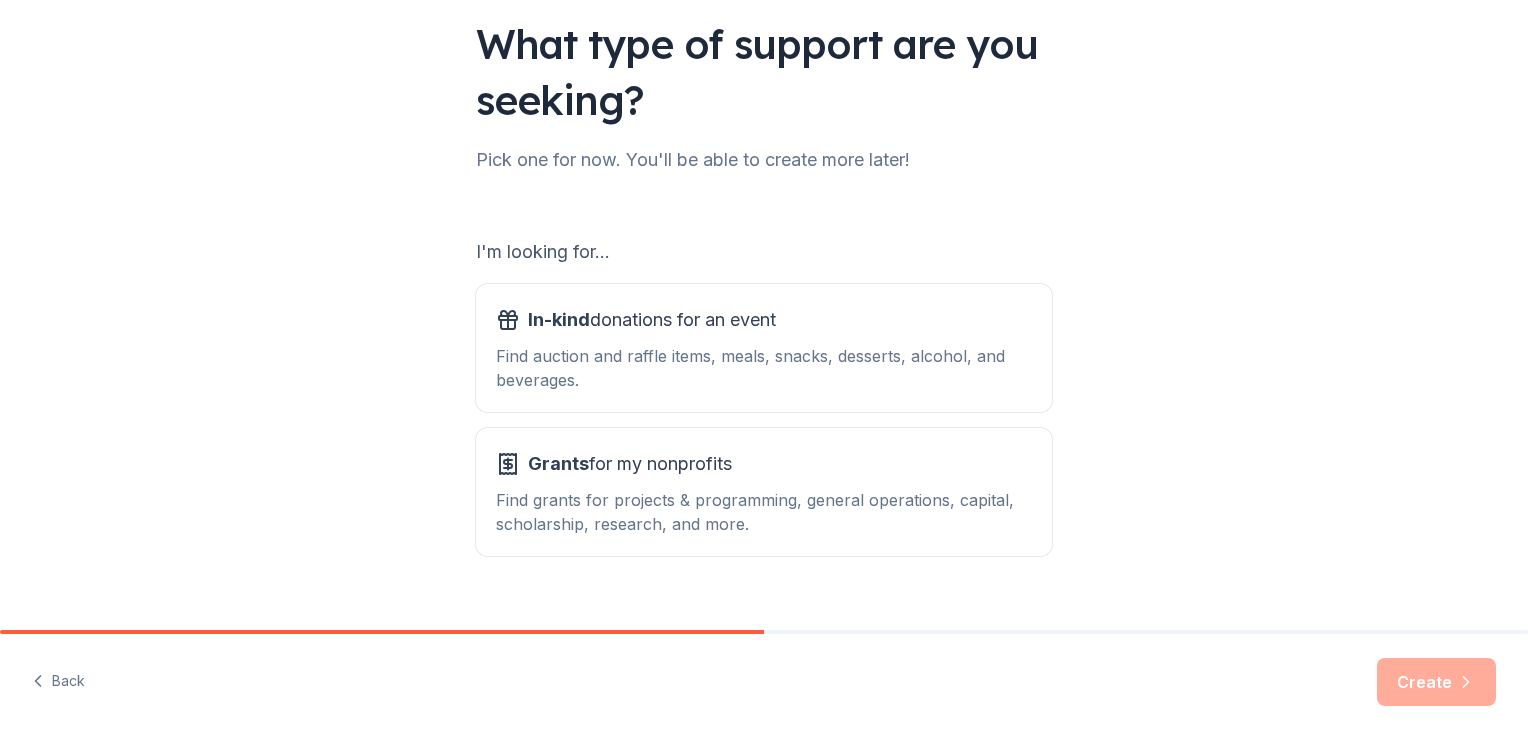 scroll, scrollTop: 176, scrollLeft: 0, axis: vertical 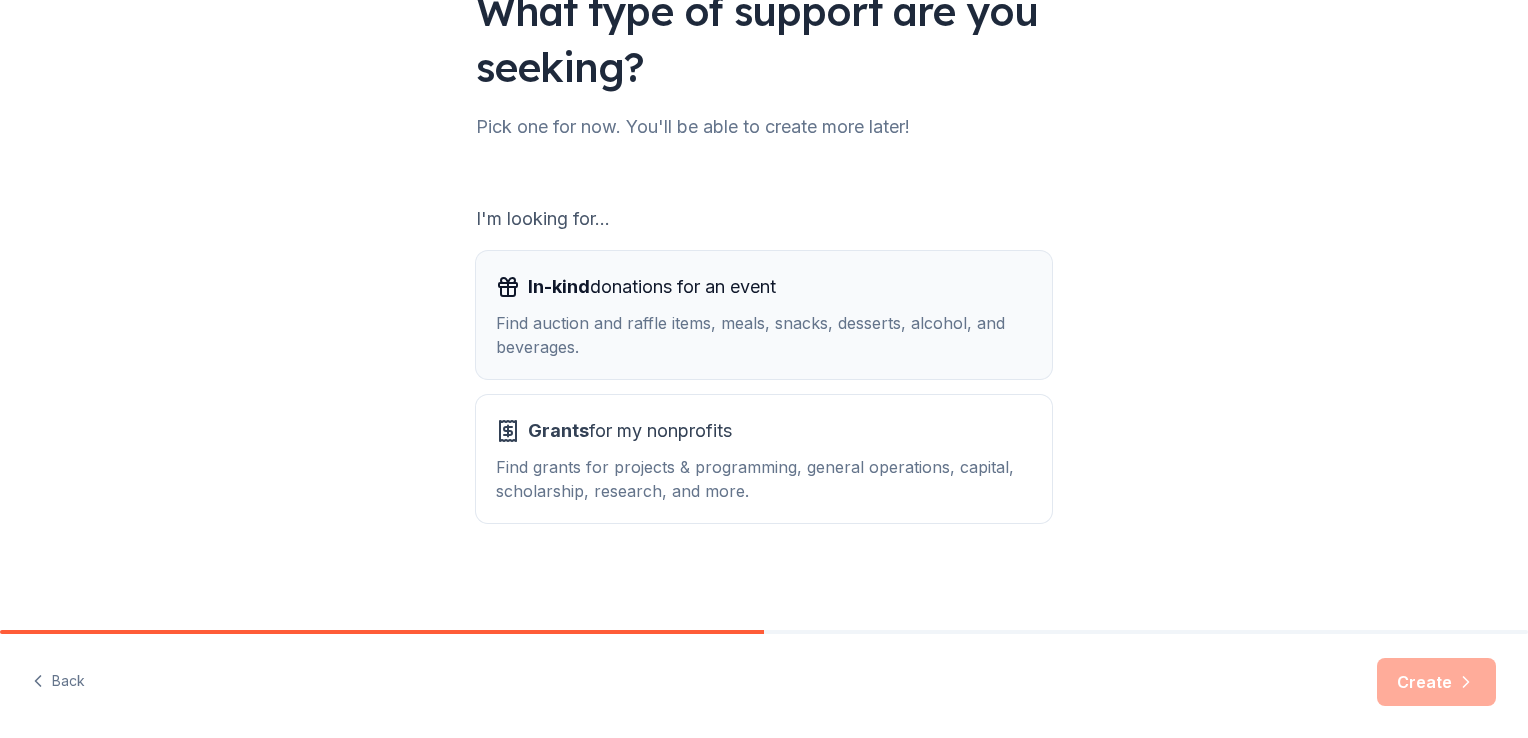 click on "Find auction and raffle items, meals, snacks, desserts, alcohol, and beverages." at bounding box center [764, 335] 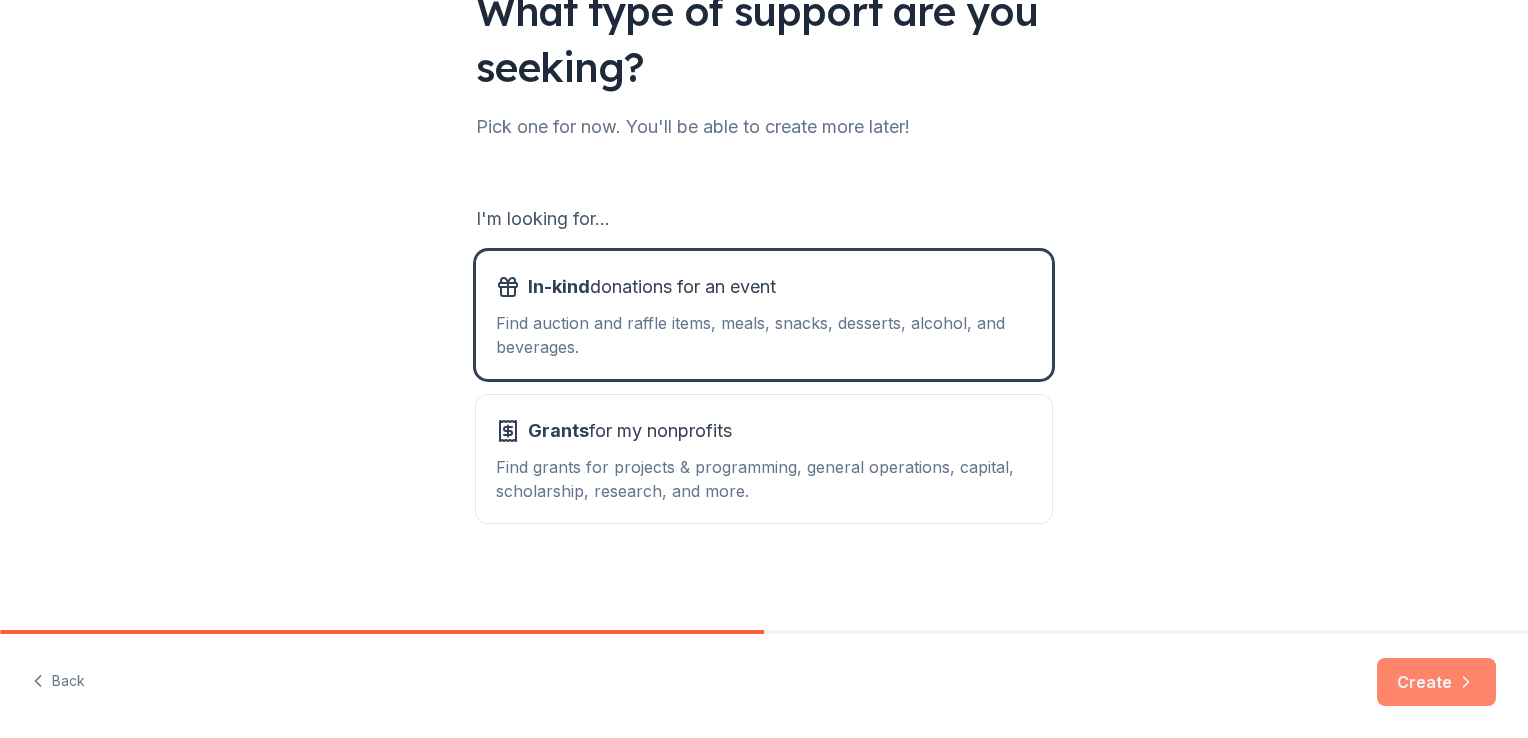 click on "Create" at bounding box center [1436, 682] 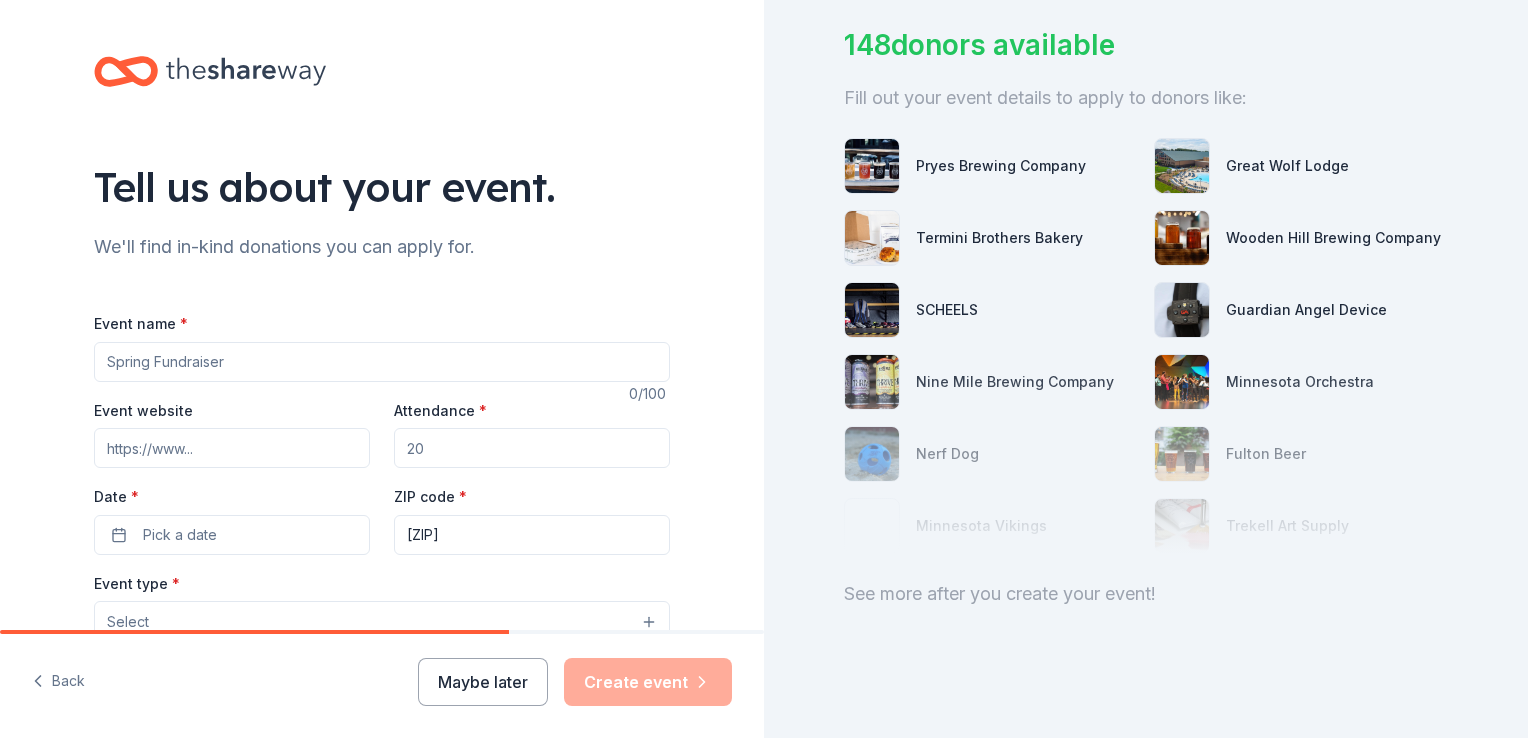 scroll, scrollTop: 151, scrollLeft: 0, axis: vertical 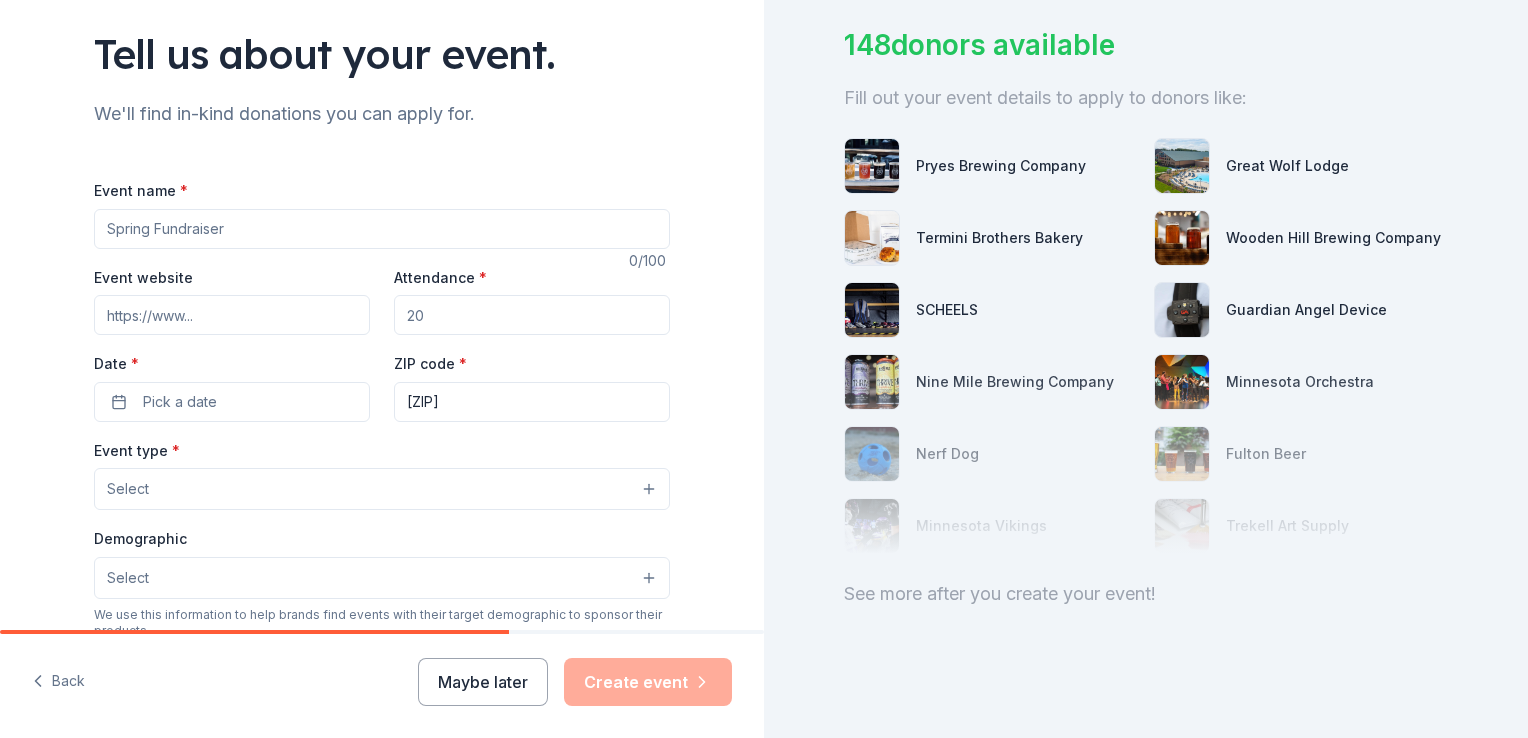 click on "Event name *" at bounding box center [382, 229] 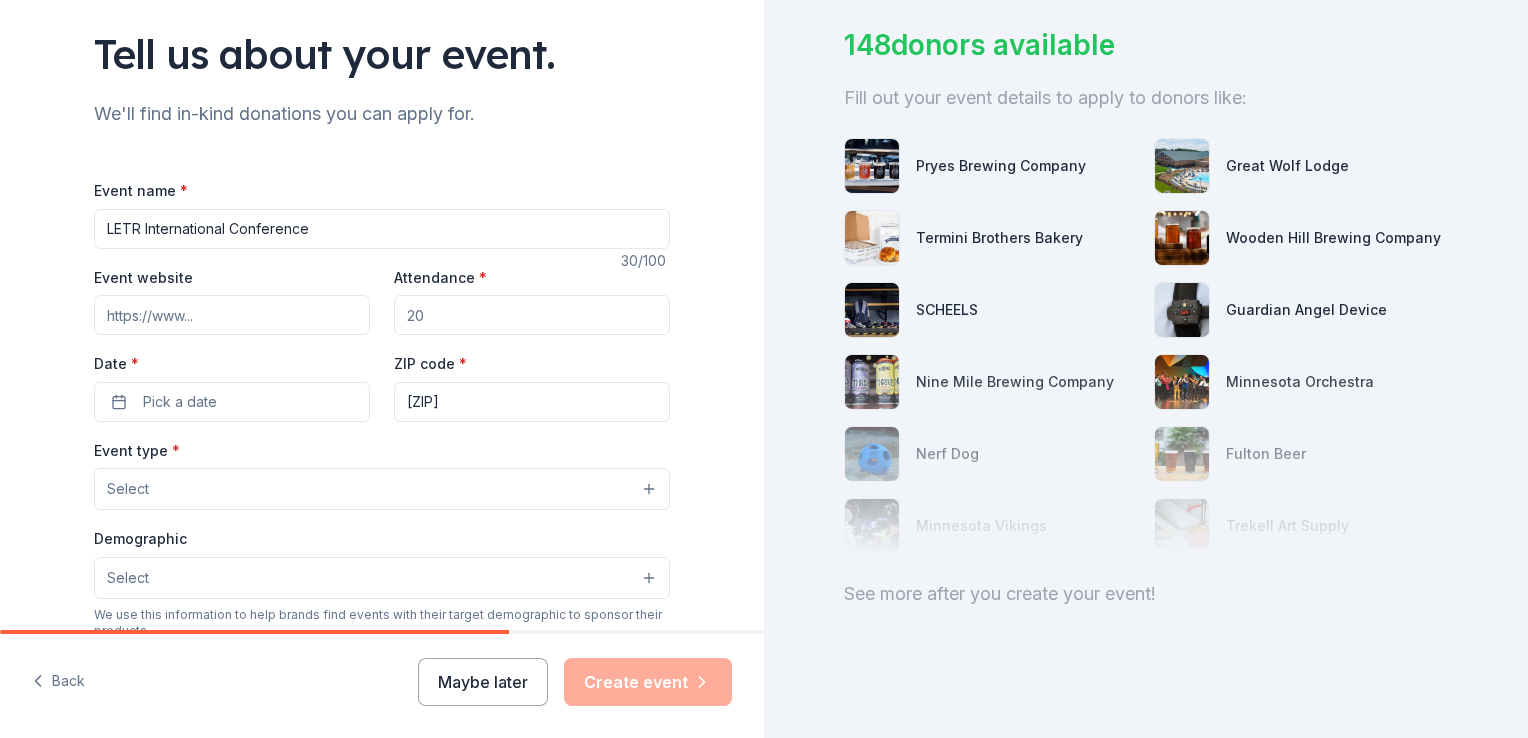 type on "LETR International Conference" 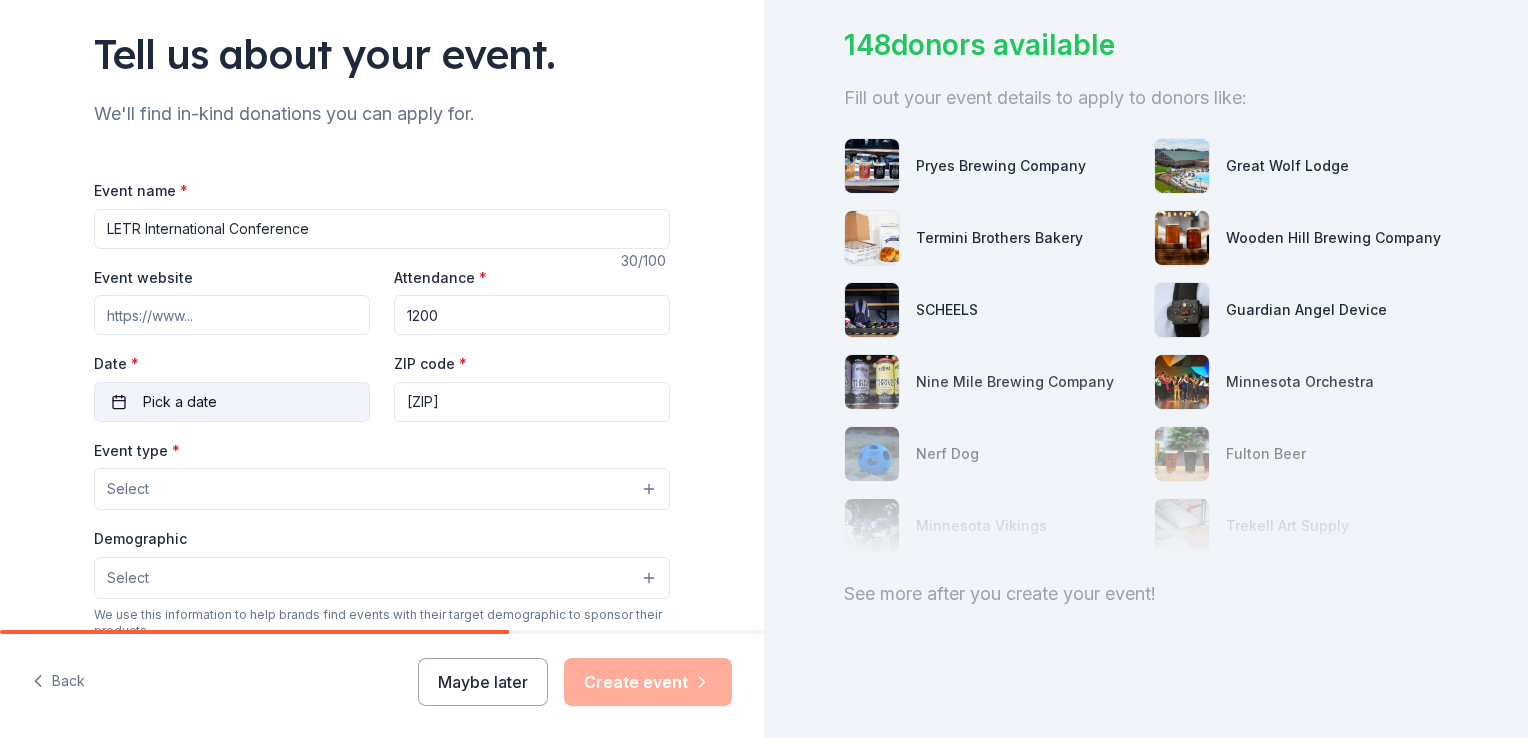 type on "1200" 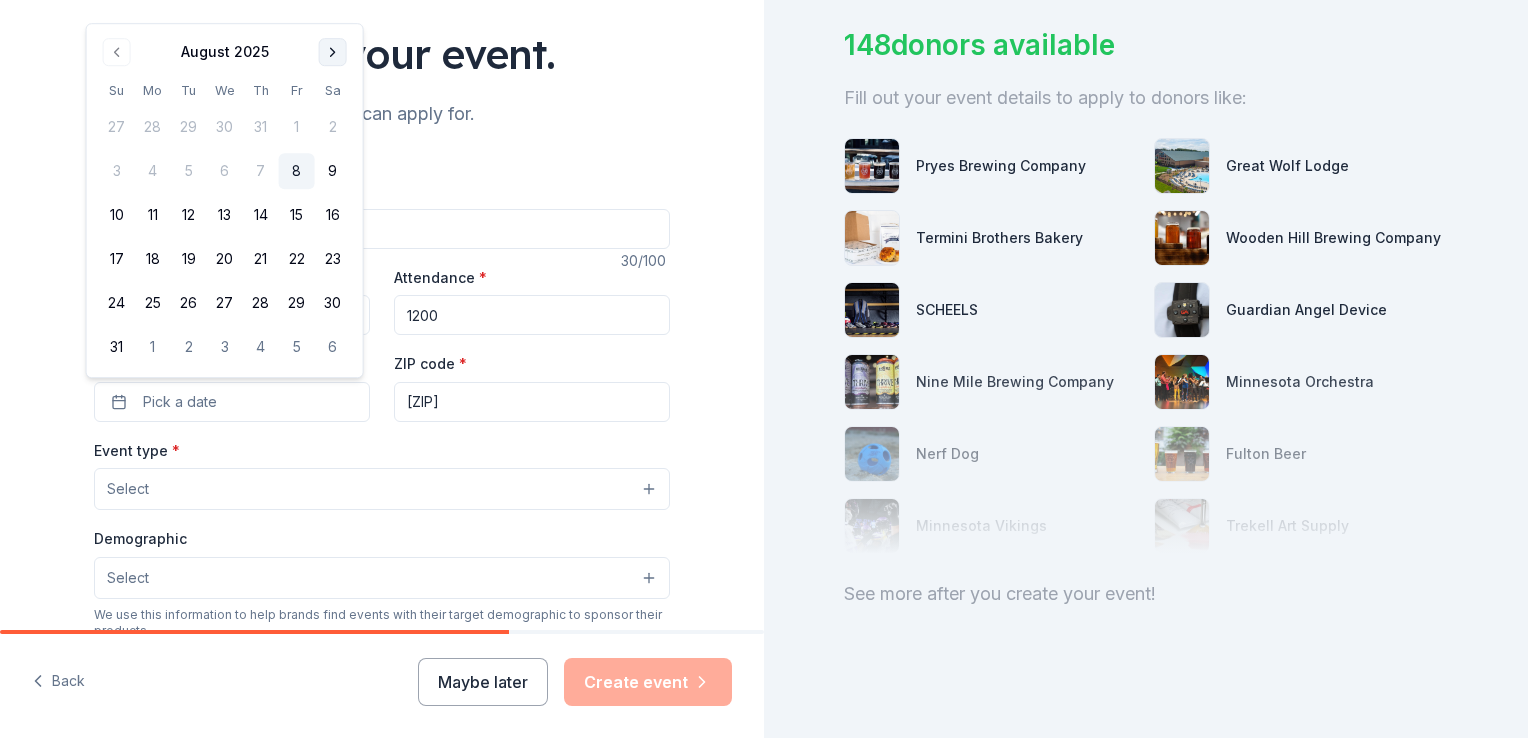 click at bounding box center [333, 52] 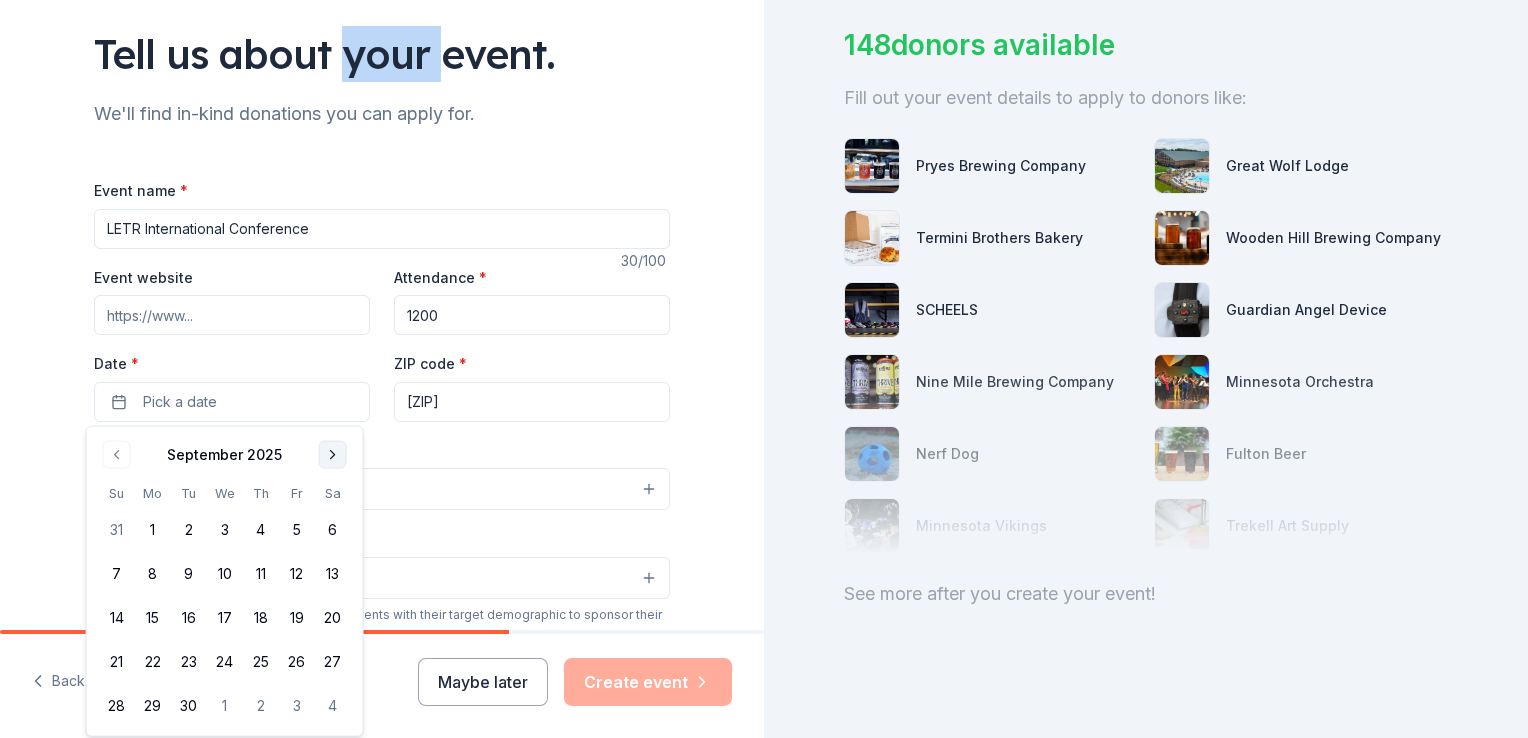 click on "Tell us about your event." at bounding box center [382, 54] 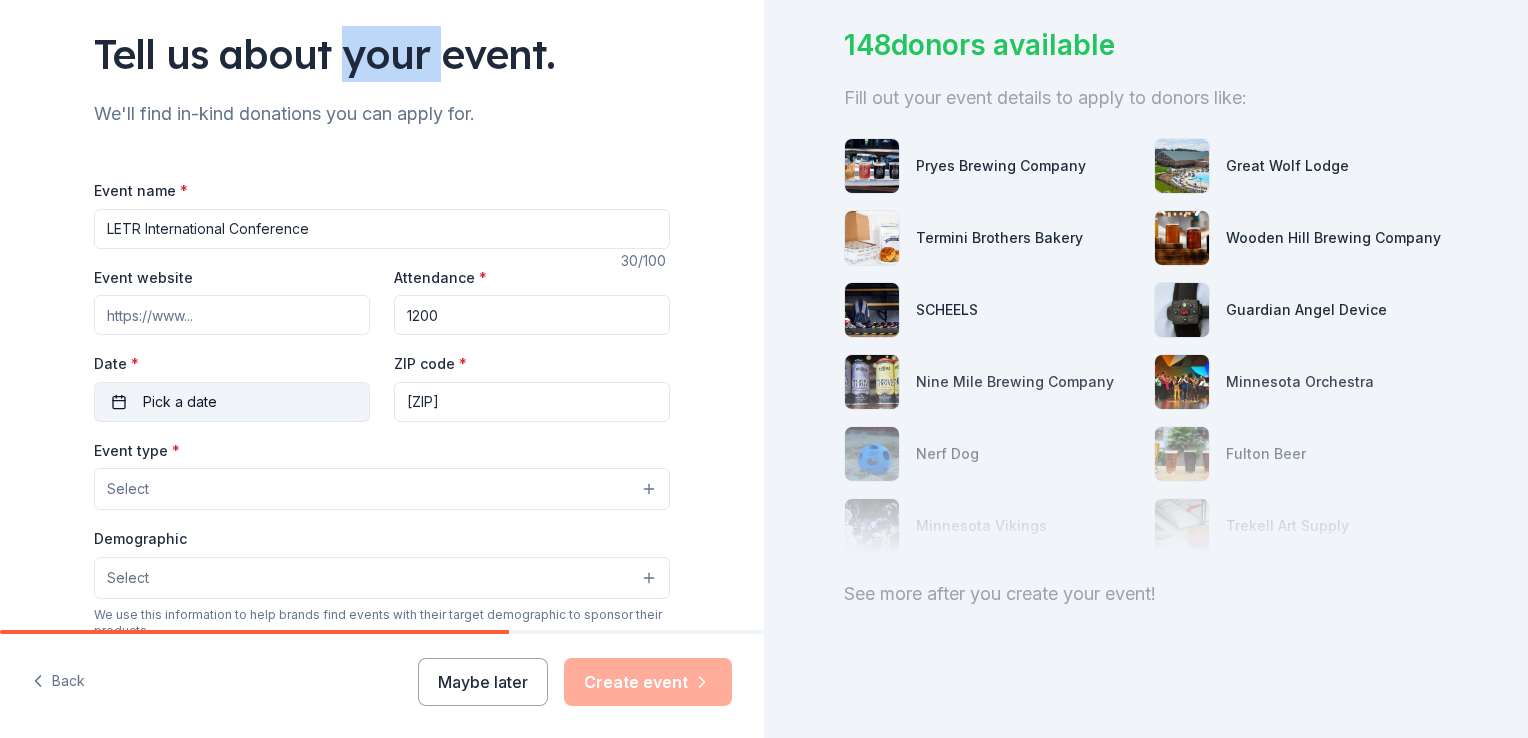 click on "Pick a date" at bounding box center (180, 402) 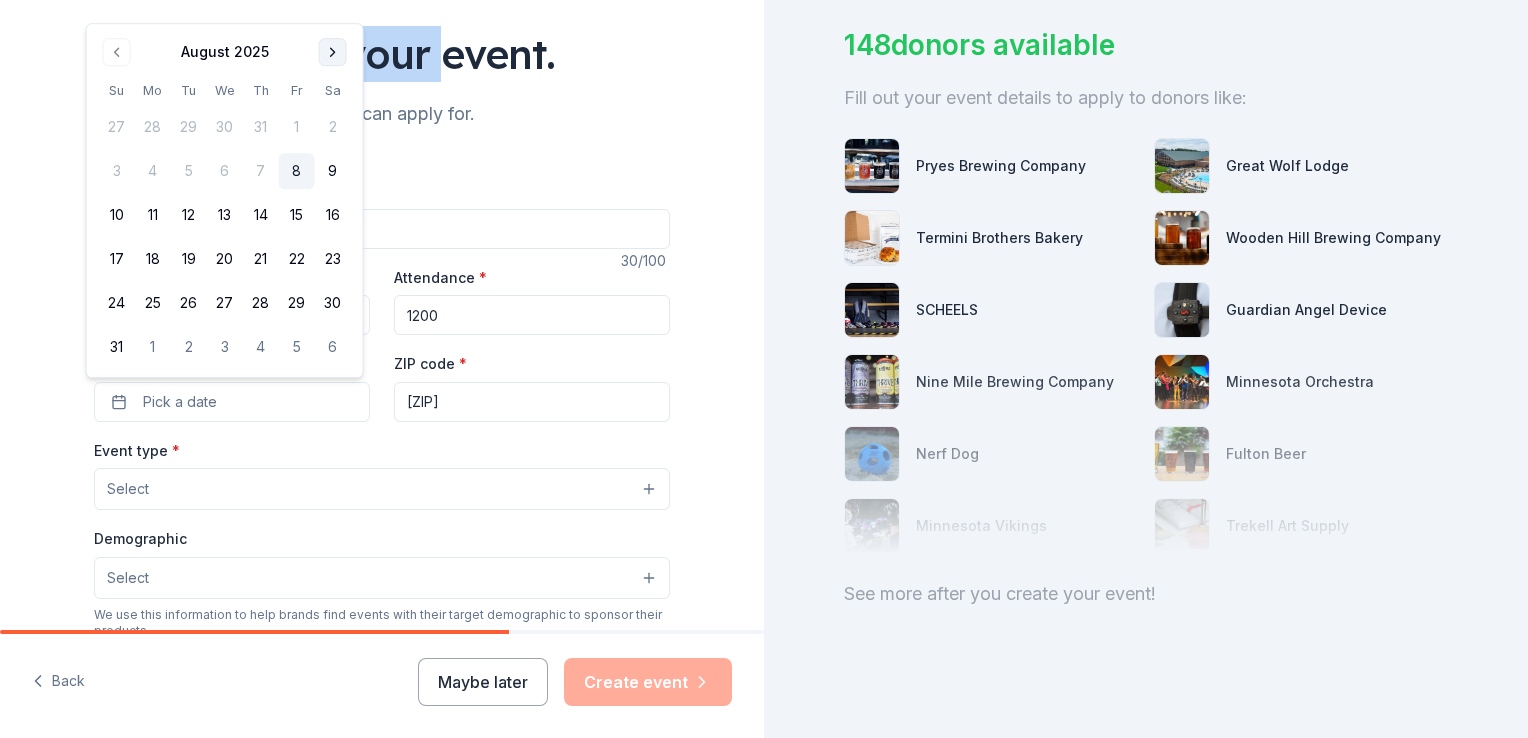 click at bounding box center [333, 52] 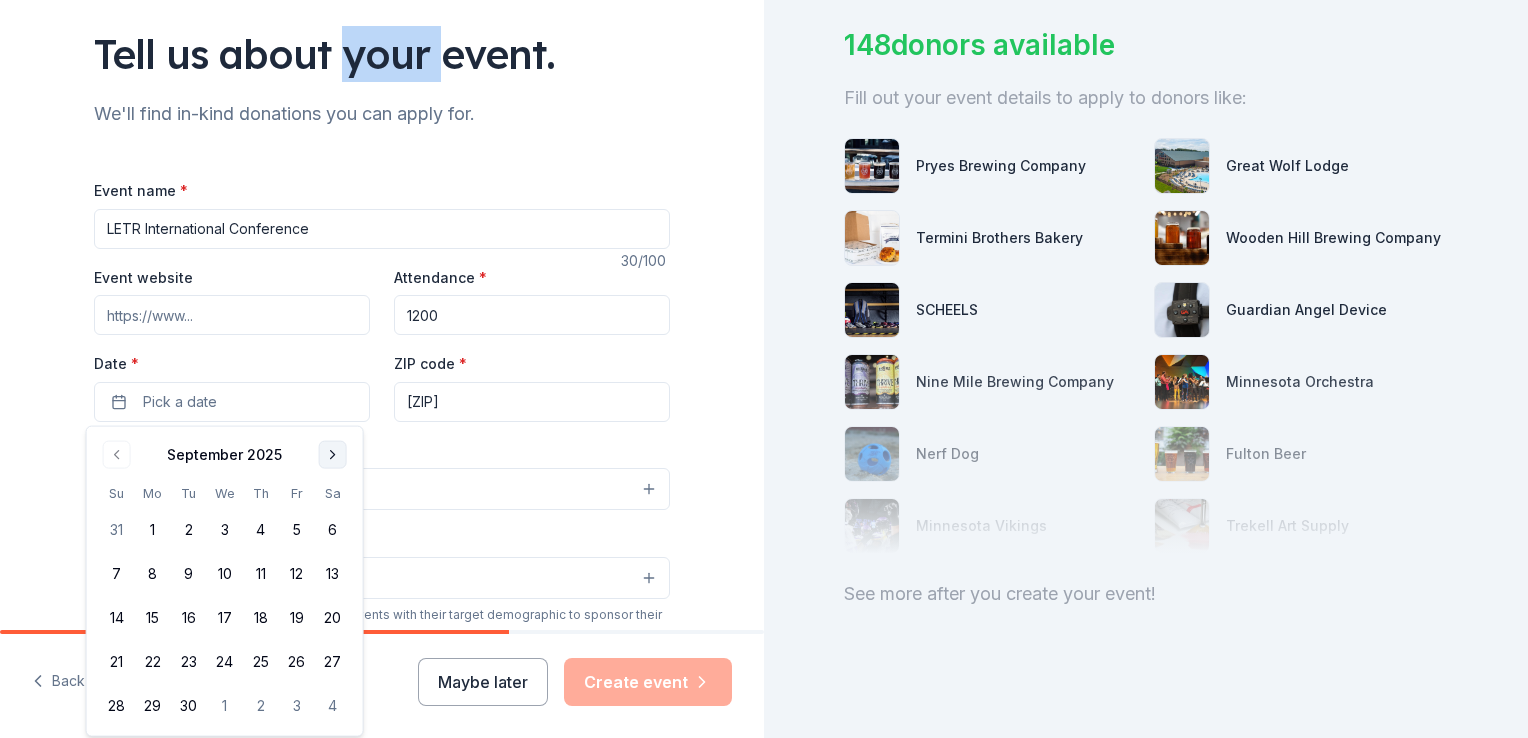 click at bounding box center [333, 455] 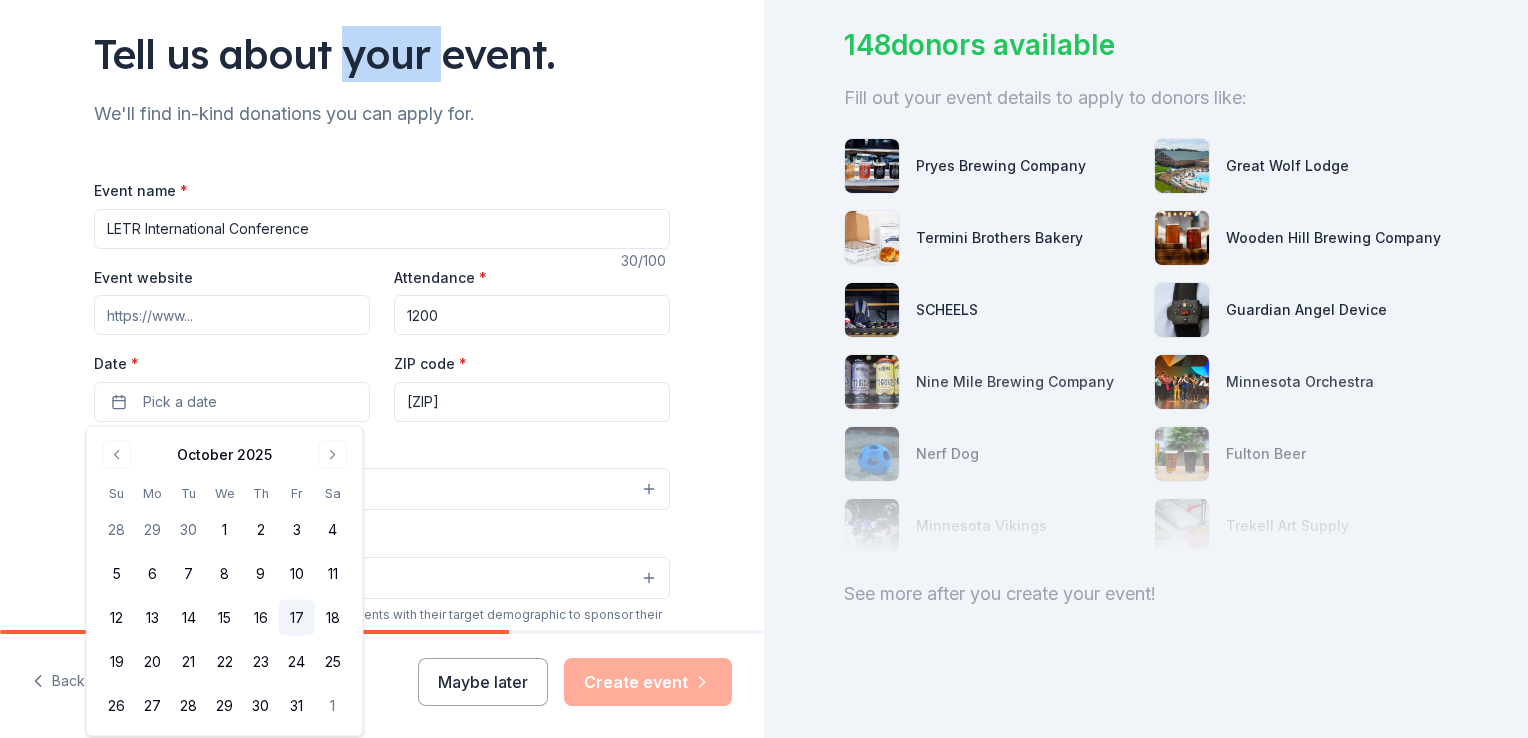 click on "17" at bounding box center [297, 618] 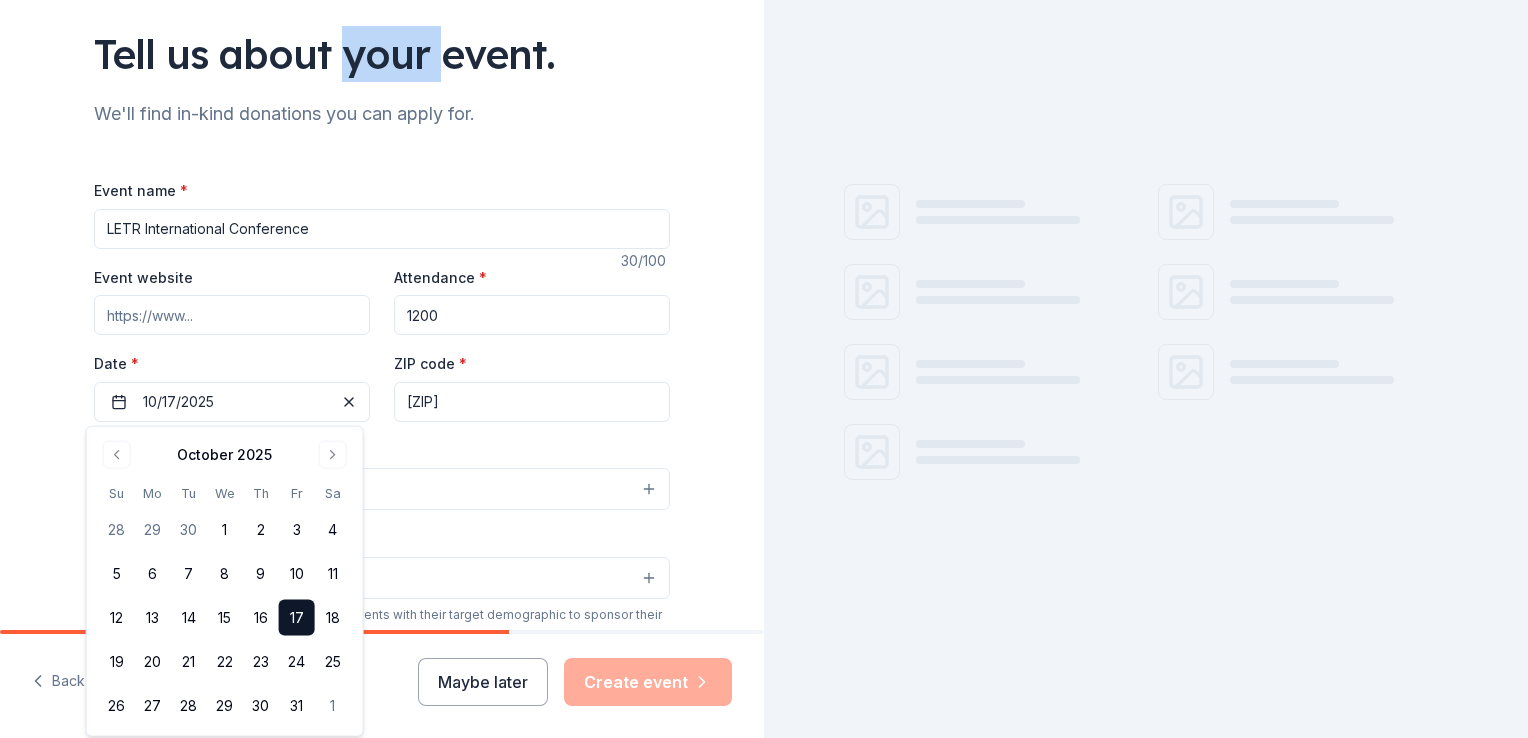 scroll, scrollTop: 0, scrollLeft: 0, axis: both 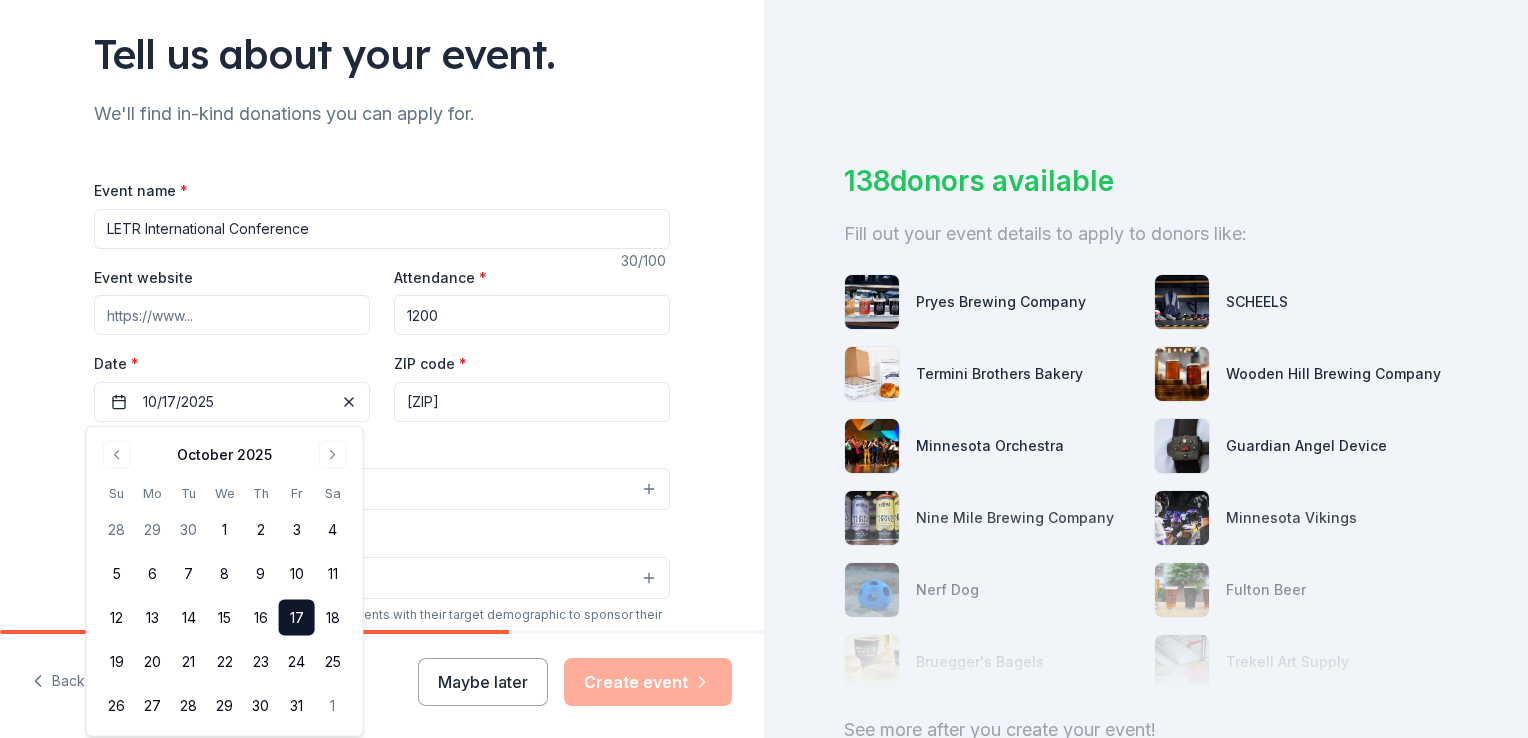 click on "Tell us about your event. We'll find in-kind donations you can apply for. Event name * LETR International Conference 30 /100 Event website Attendance * 1200 Date * 10/17/2025 ZIP code * 55402 Event type * Select Demographic Select We use this information to help brands find events with their target demographic to sponsor their products. Mailing address Apt/unit Description What are you looking for? * Auction & raffle Meals Snacks Desserts Alcohol Beverages Send me reminders Email me reminders of donor application deadlines Recurring event Back Maybe later Create event 138  donors available Fill out your event details to apply to donors like: Pryes Brewing Company SCHEELS Termini Brothers Bakery Wooden Hill Brewing Company Minnesota Orchestra Guardian Angel Device Nine Mile Brewing Company Minnesota Vikings Nerf Dog Fulton Beer Bruegger's Bagels Trekell Art Supply See more after you create your event! October 2025 Su Mo Tu We Th Fr Sa 28 29 30 1 2 3 4 5 6 7 8 9 10 11 12 13 14 15 16 17 18 19 20 21 22 23 24 25 1" at bounding box center (764, 369) 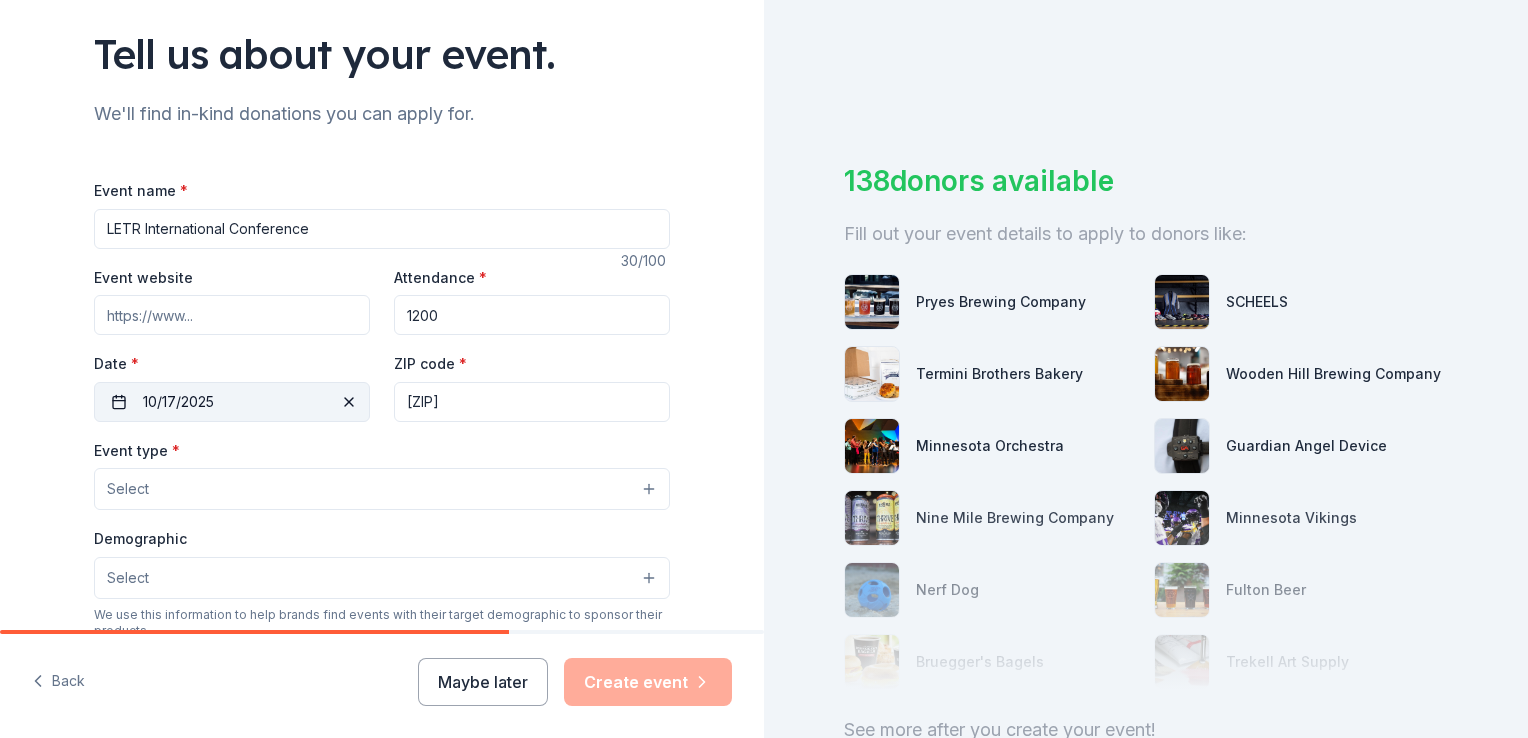 click on "10/17/2025" at bounding box center (232, 402) 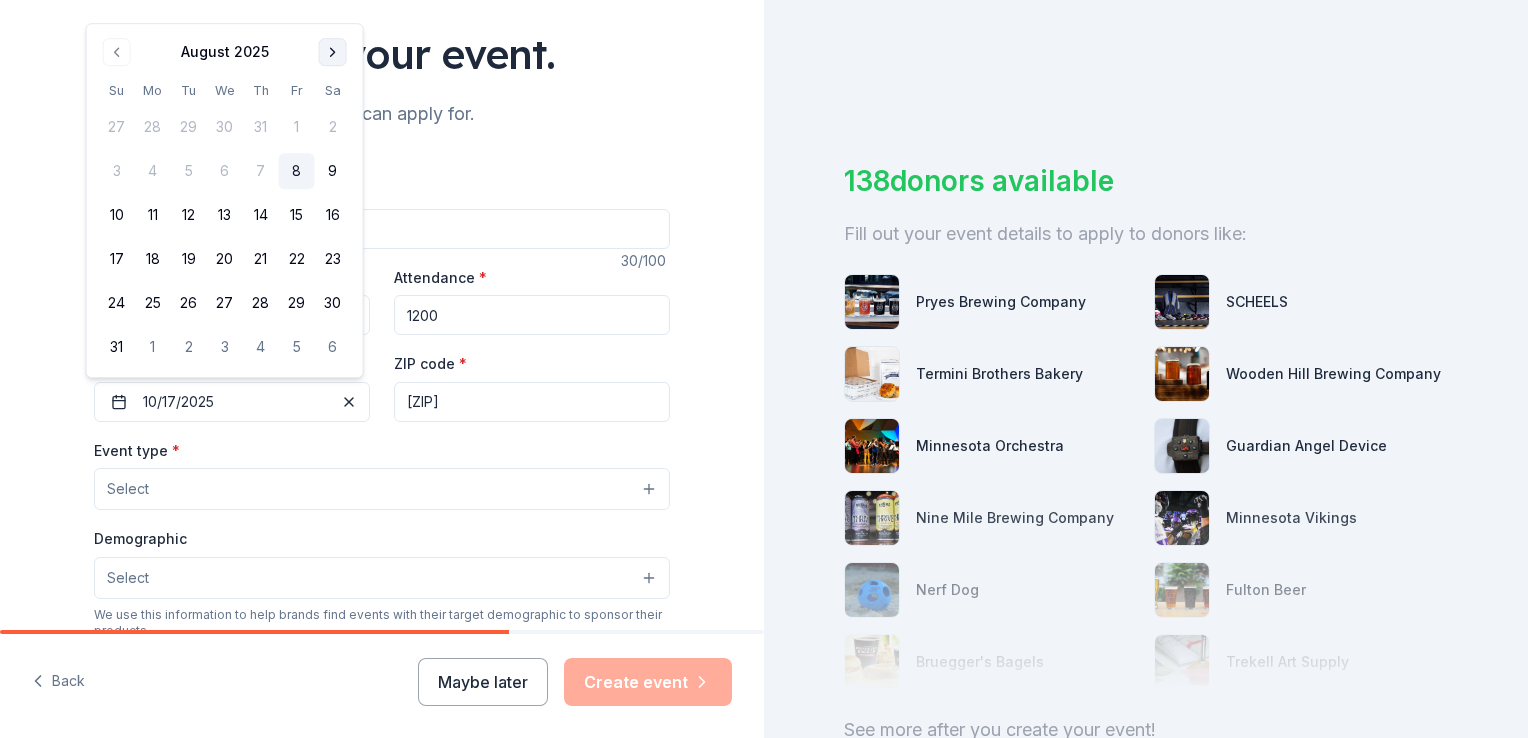 click at bounding box center [333, 52] 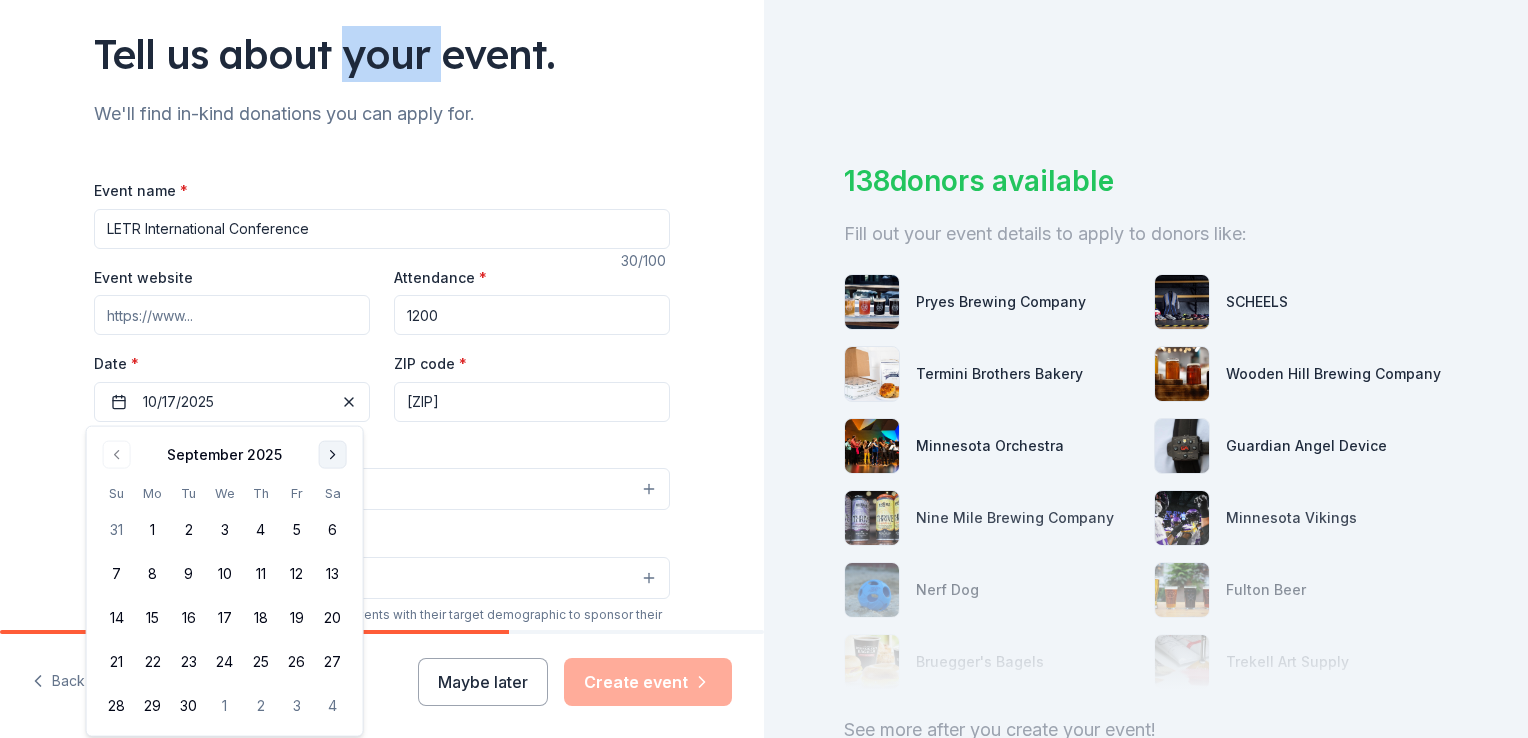 click on "Tell us about your event." at bounding box center [382, 54] 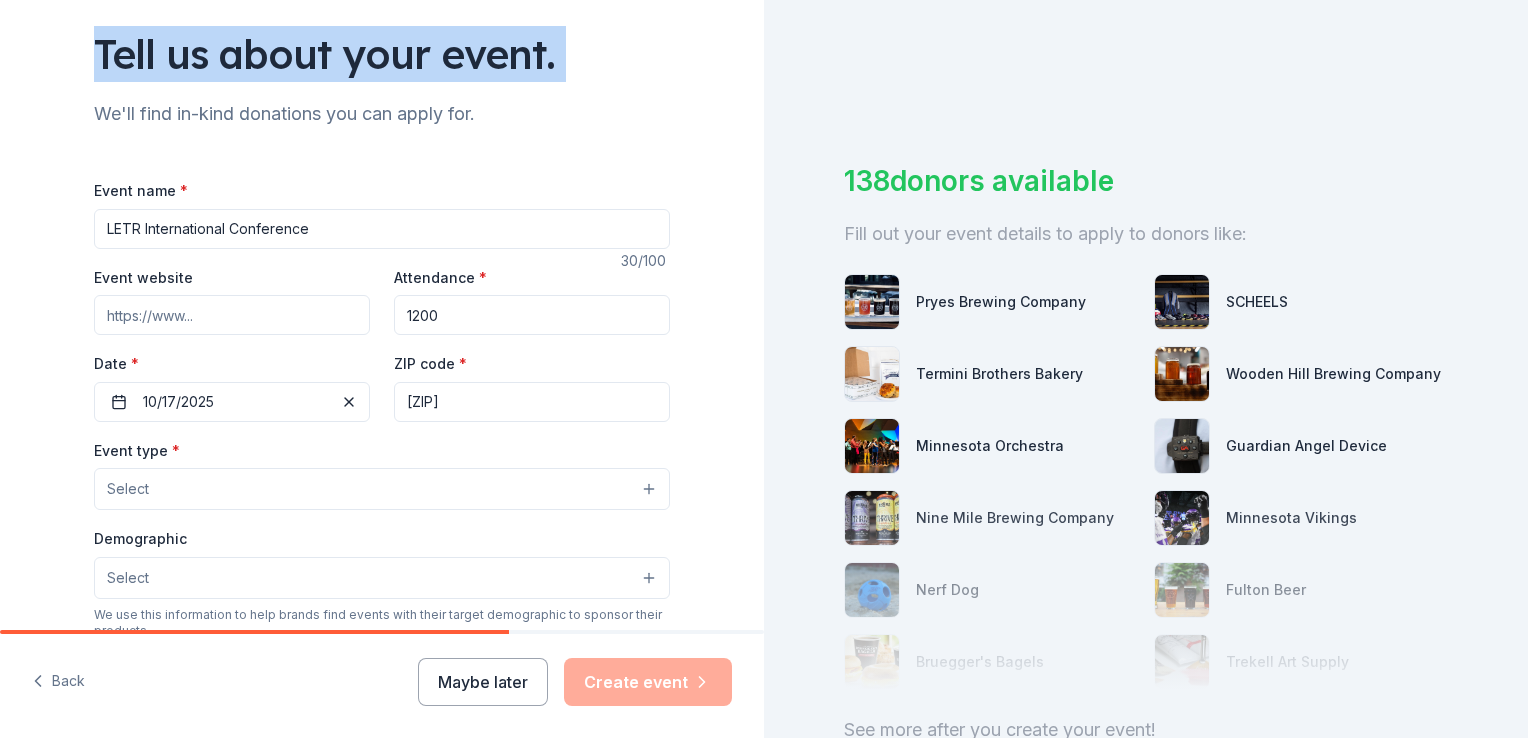 click on "Tell us about your event." at bounding box center [382, 54] 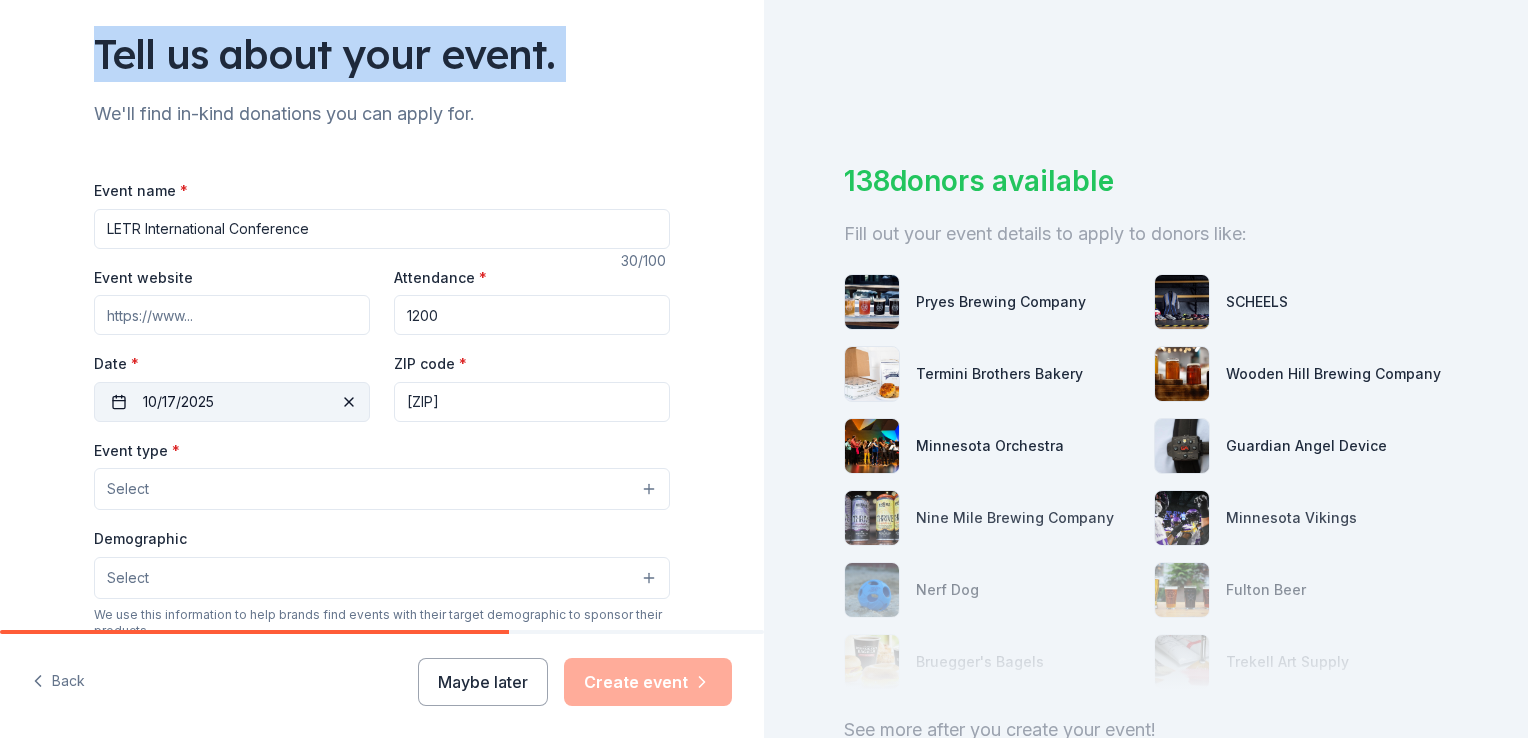 click on "10/17/2025" at bounding box center [232, 402] 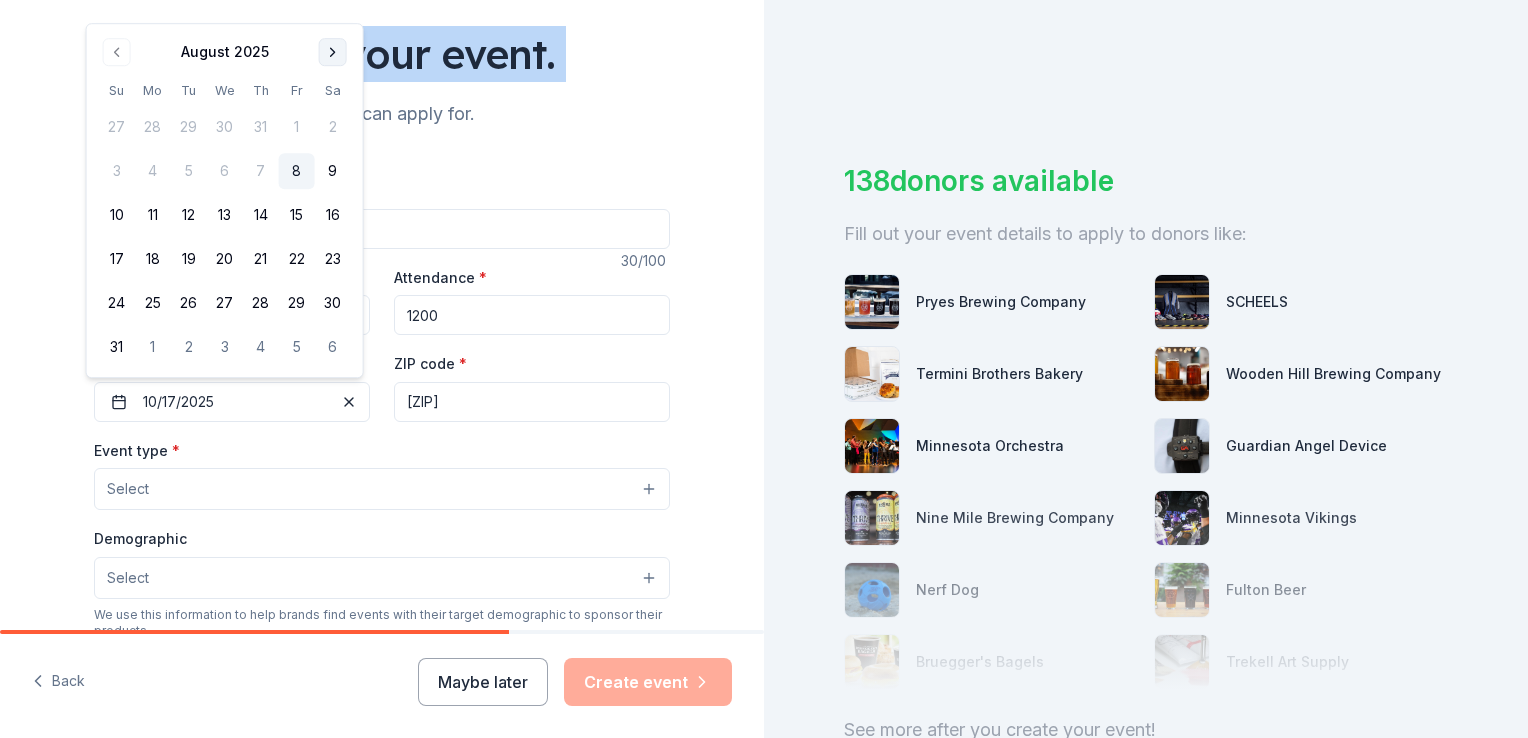 click at bounding box center [333, 52] 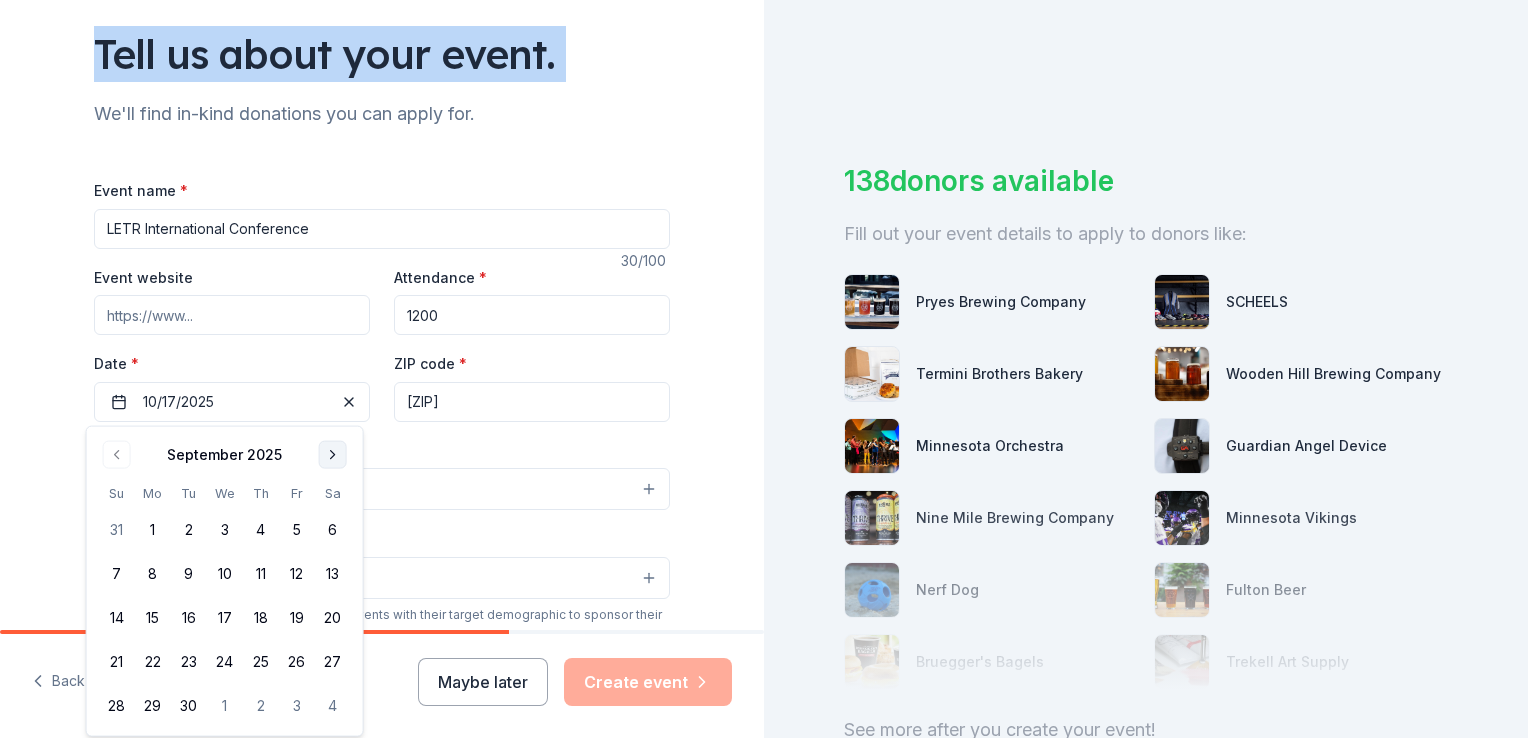 click at bounding box center (333, 455) 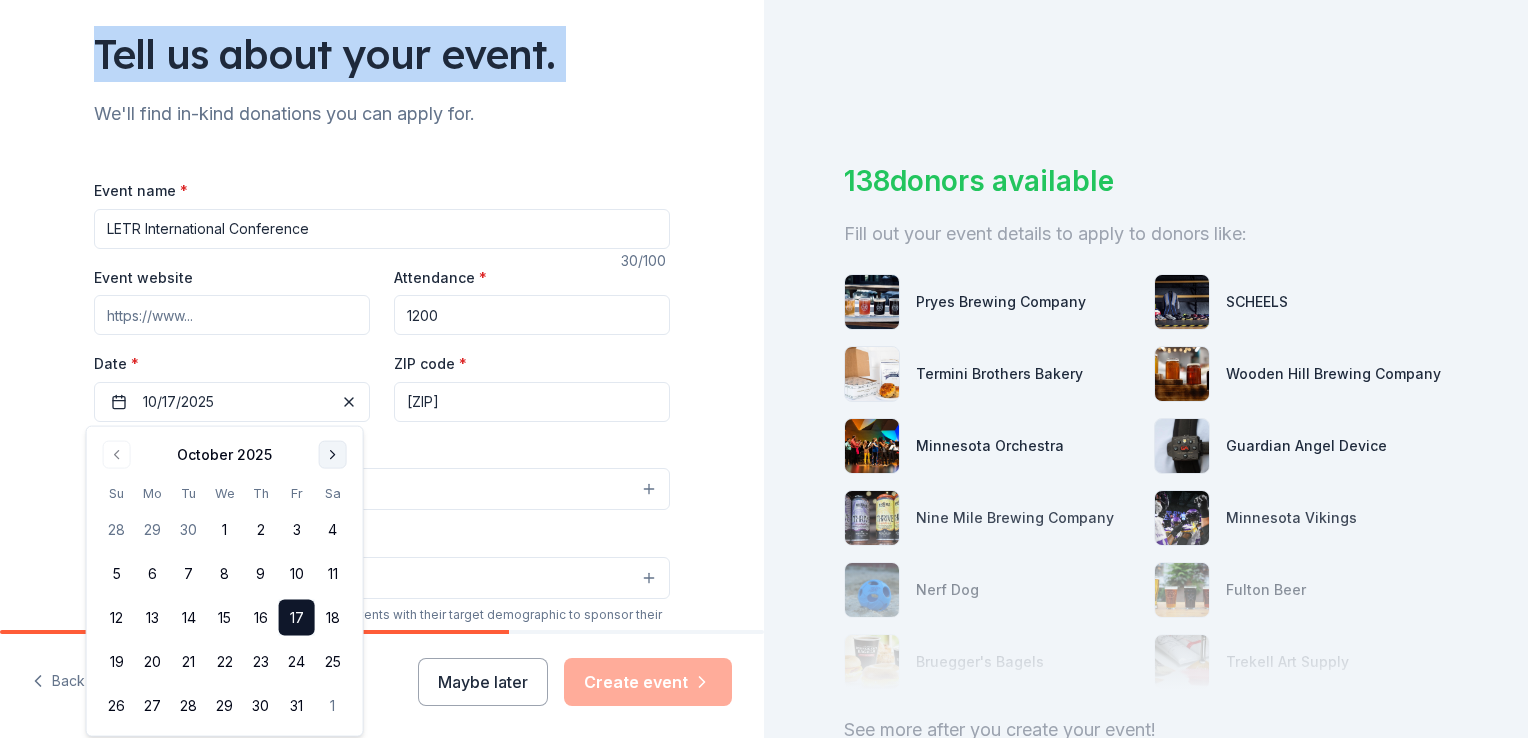 click at bounding box center (333, 455) 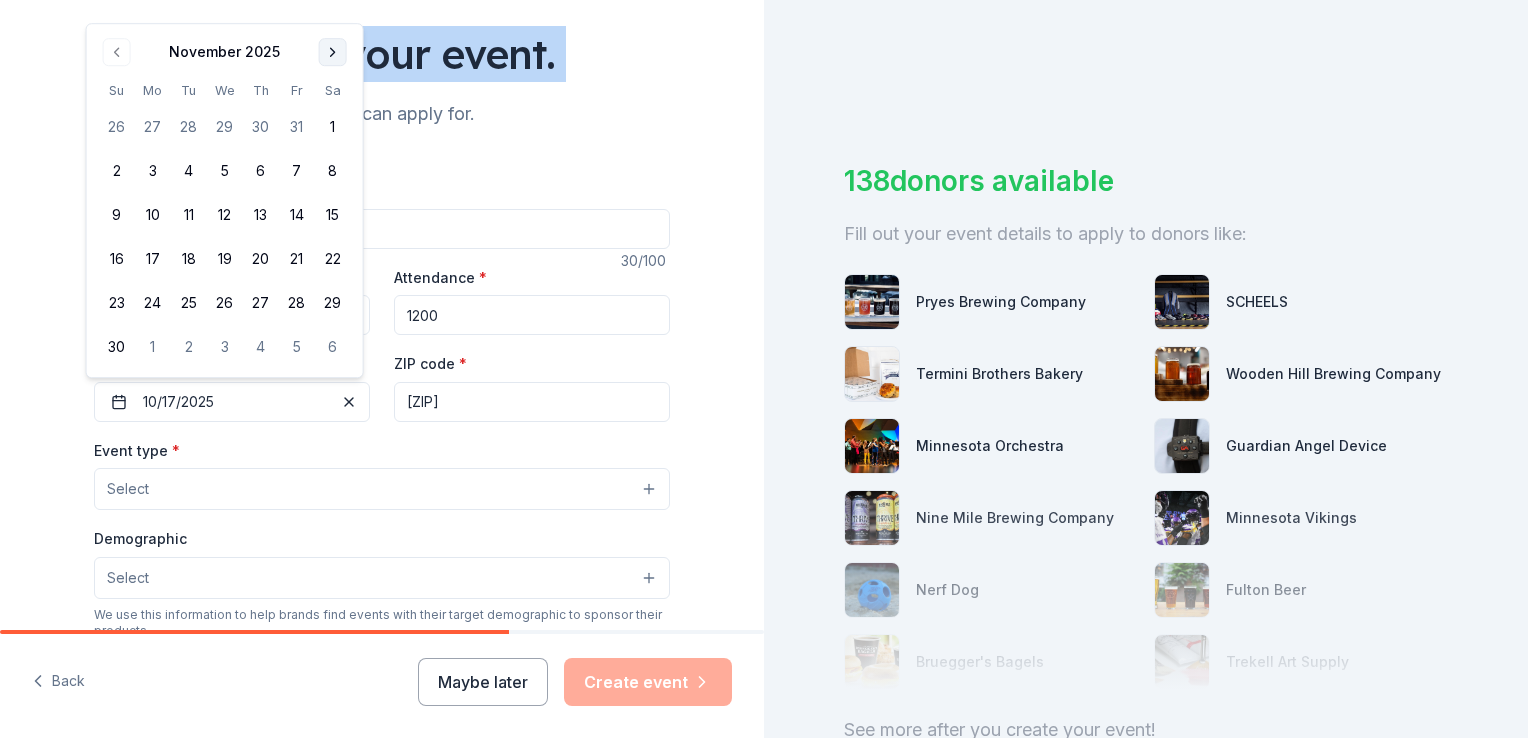 click at bounding box center (333, 52) 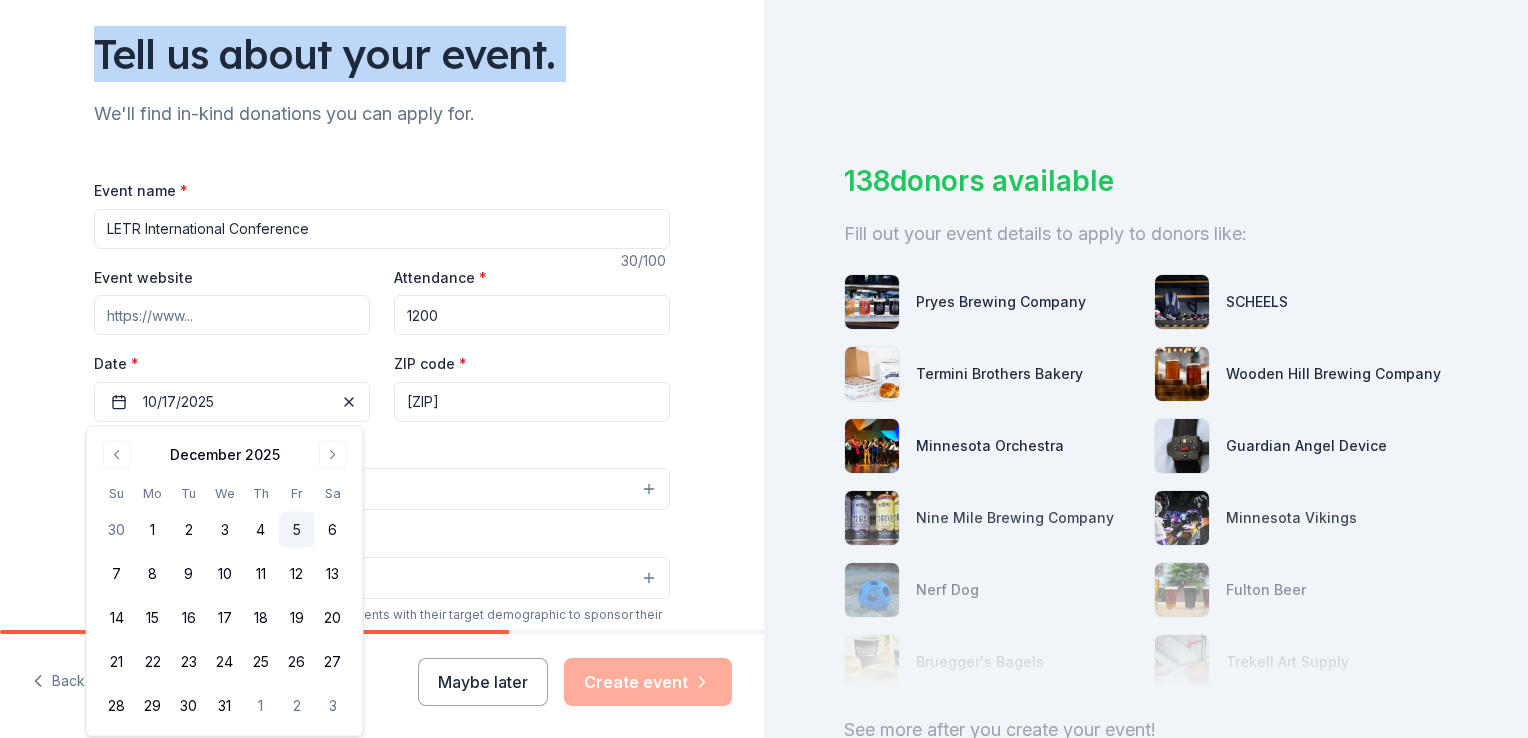 click on "5" at bounding box center [297, 530] 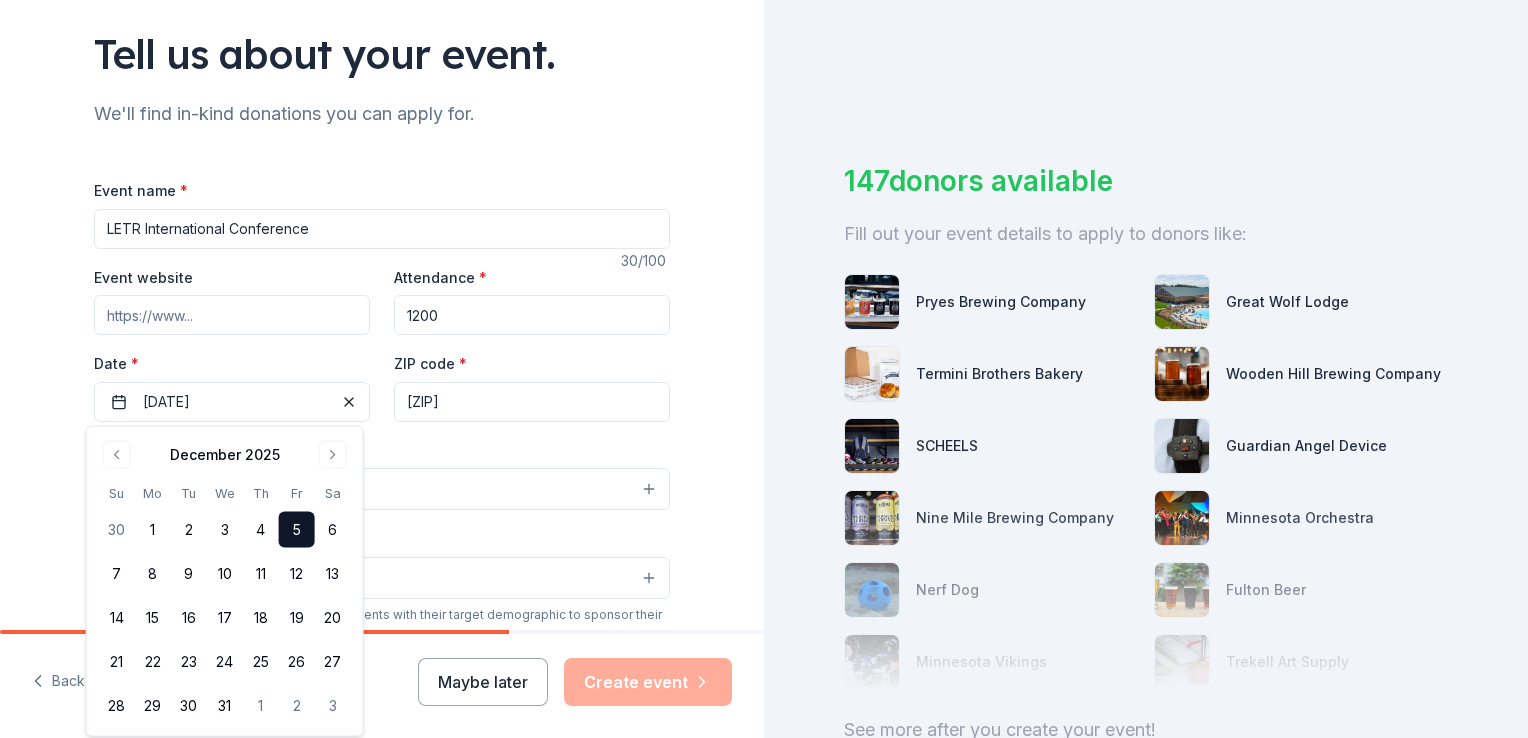 click on "December 2025 Su Mo Tu We Th Fr Sa 30 1 2 3 4 5 6 7 8 9 10 11 12 13 14 15 16 17 18 19 20 21 22 23 24 25 26 27 28 29 30 31 1 2 3" at bounding box center [225, 581] 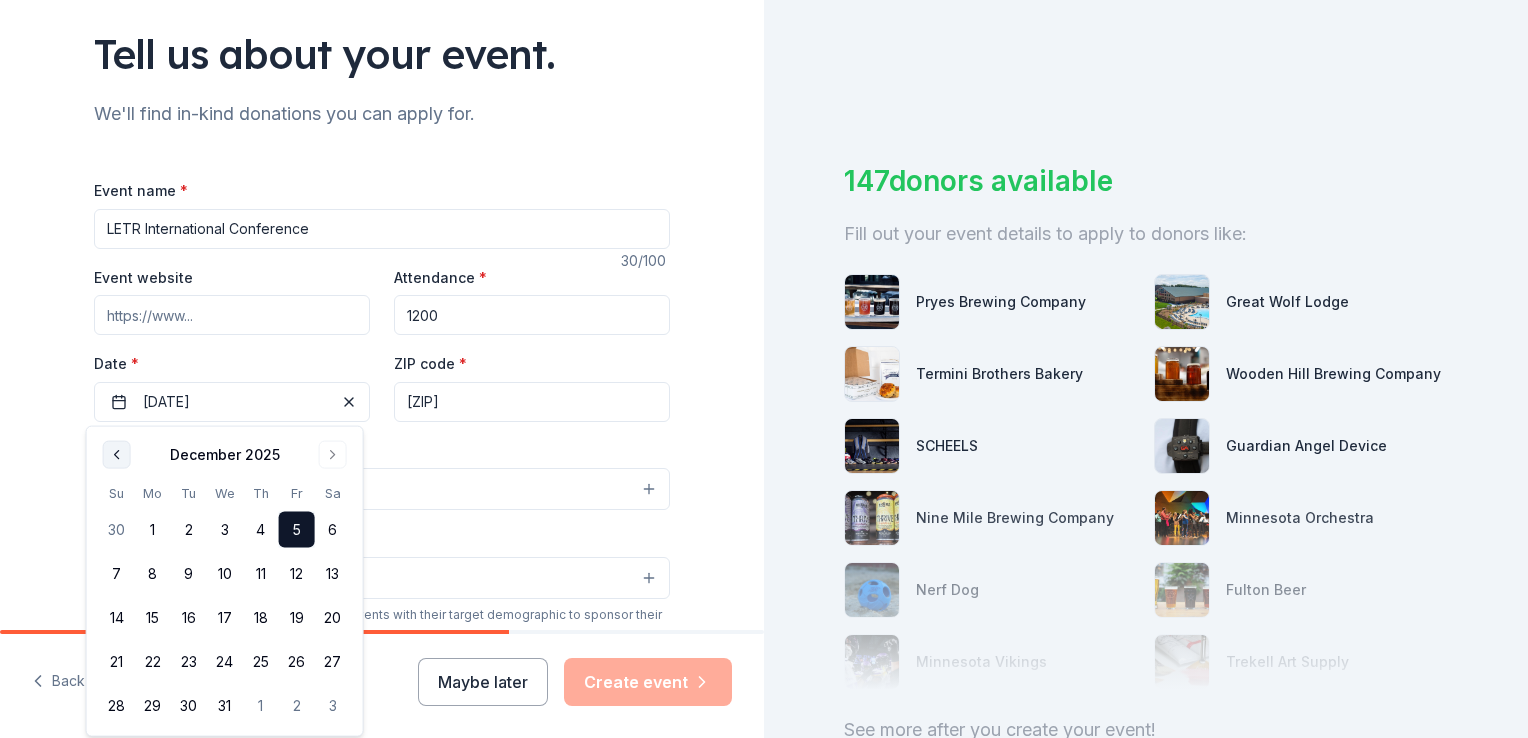 click at bounding box center [117, 455] 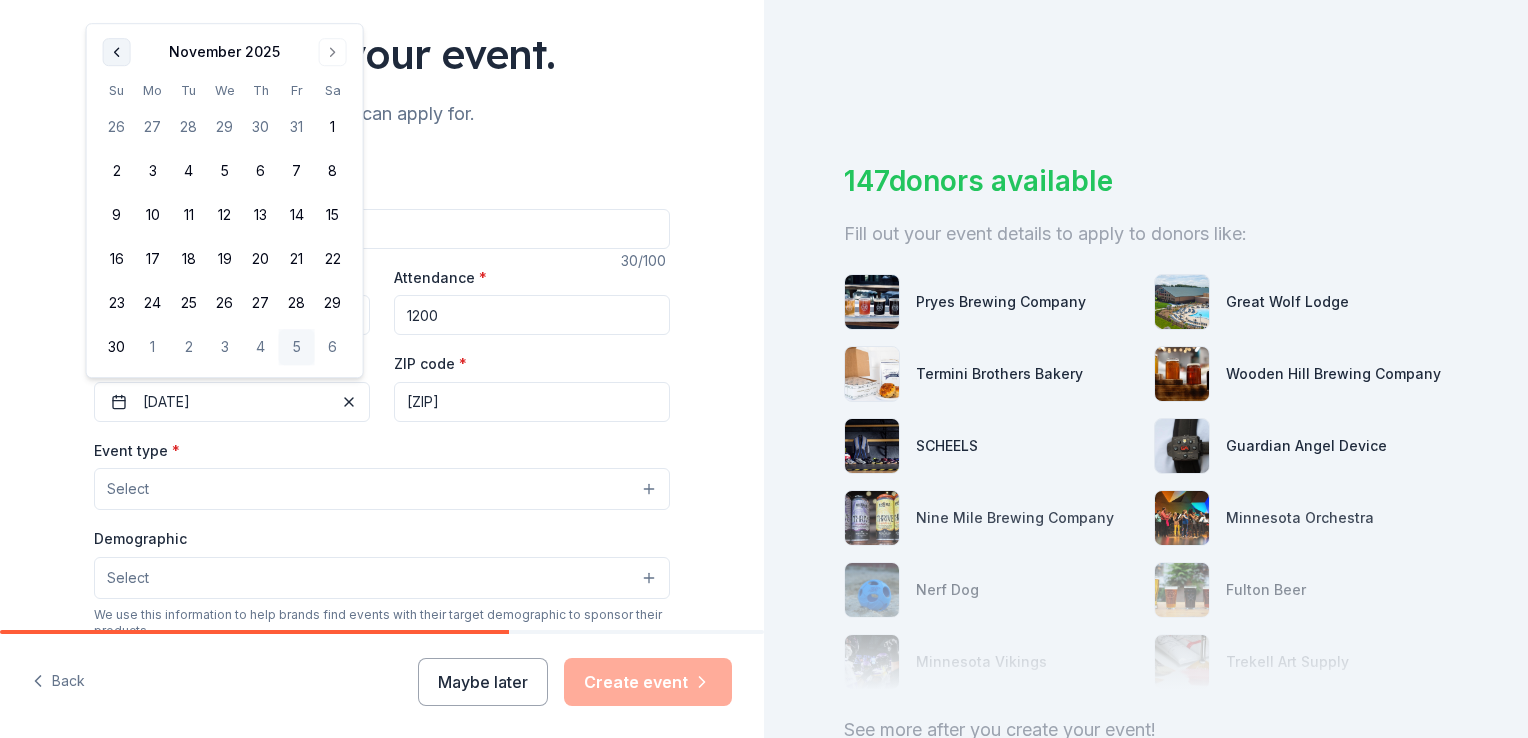 click at bounding box center [117, 52] 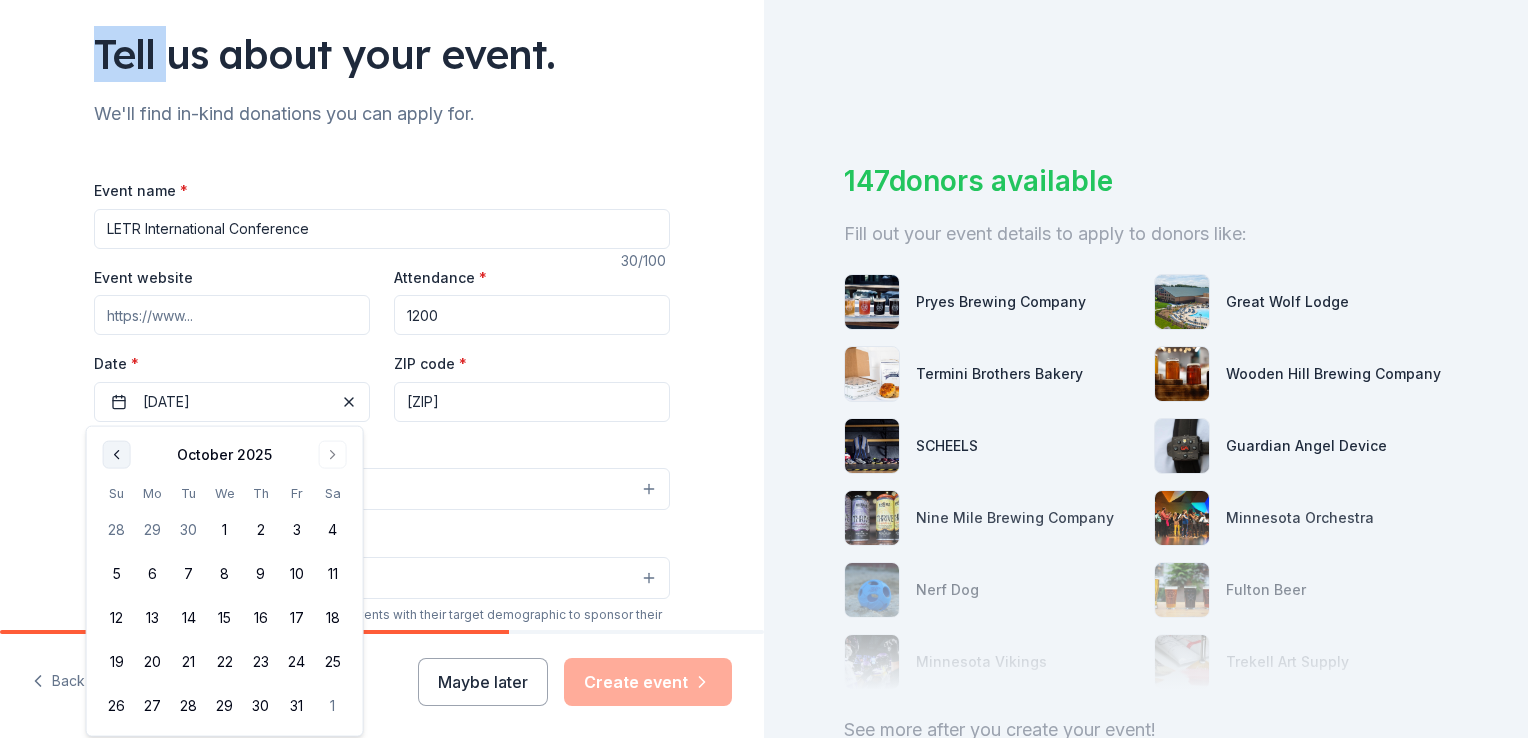 click on "Tell us about your event." at bounding box center (382, 54) 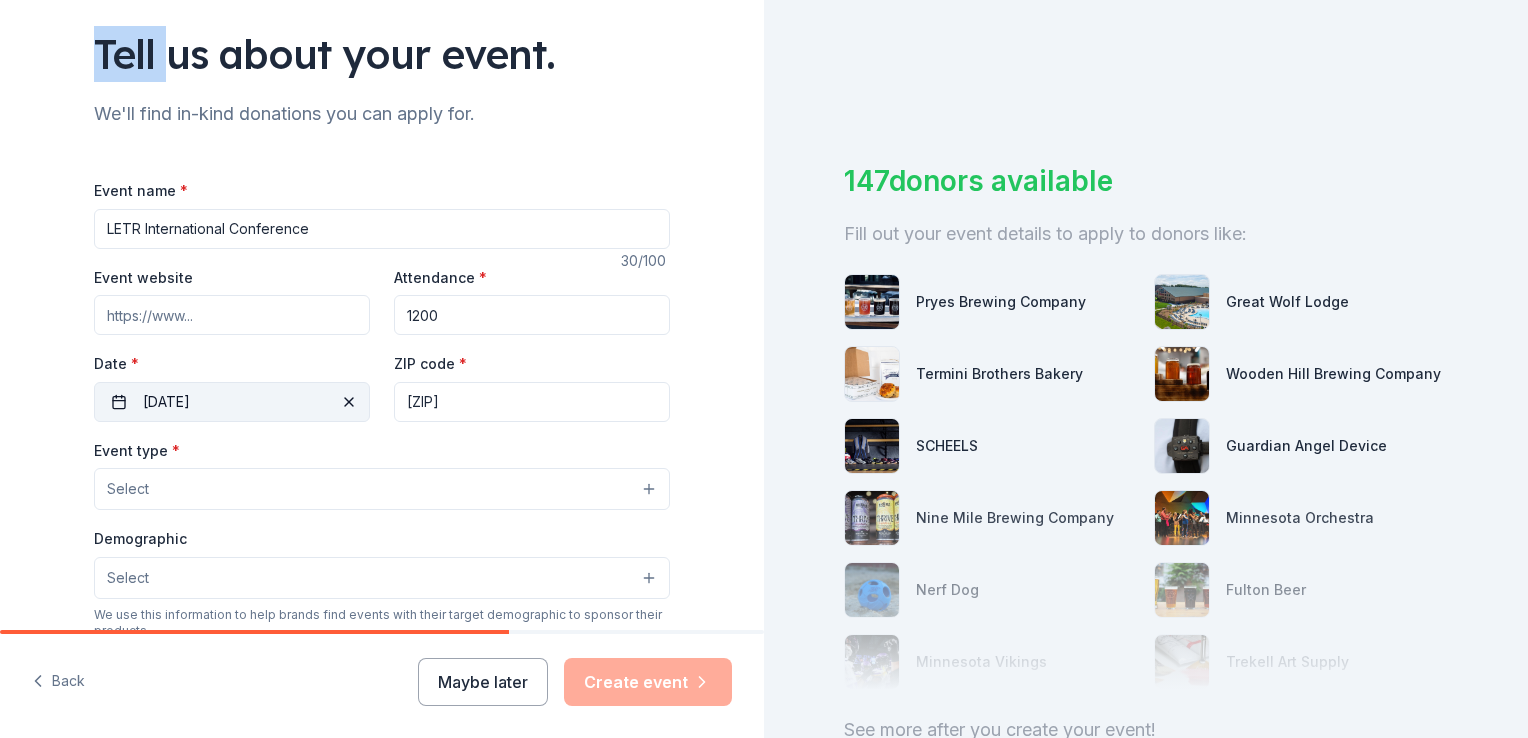 click on "12/05/2025" at bounding box center [232, 402] 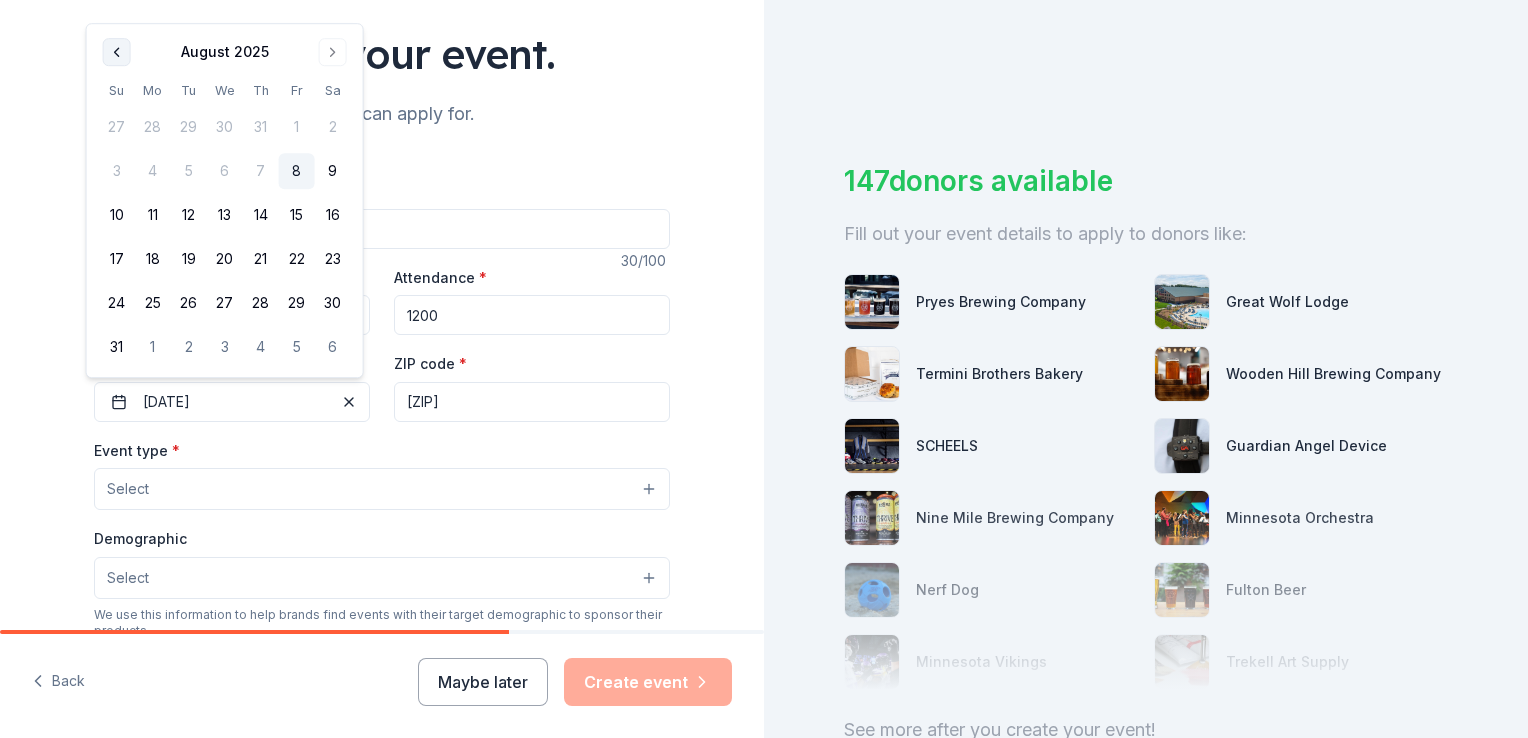 click at bounding box center (117, 52) 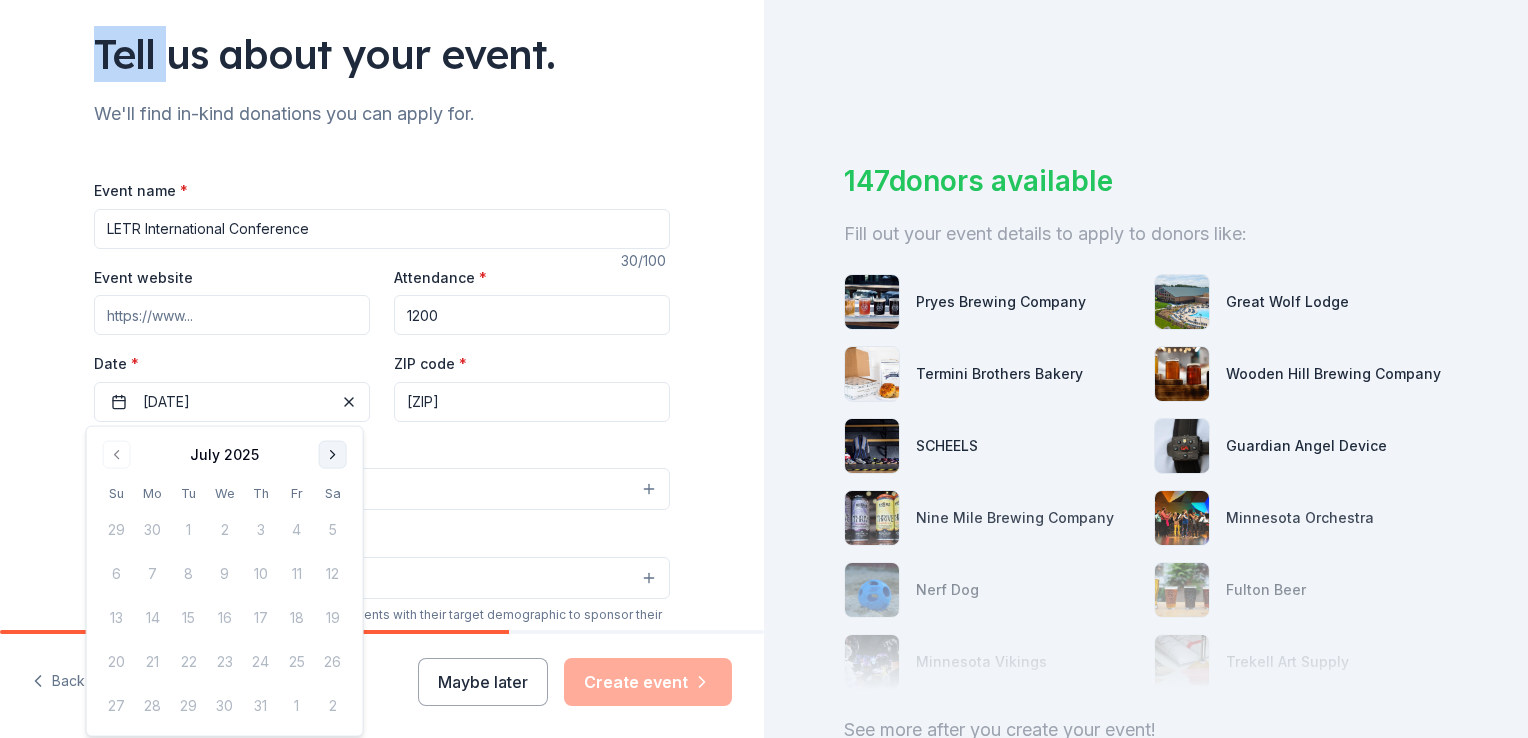 click at bounding box center (333, 455) 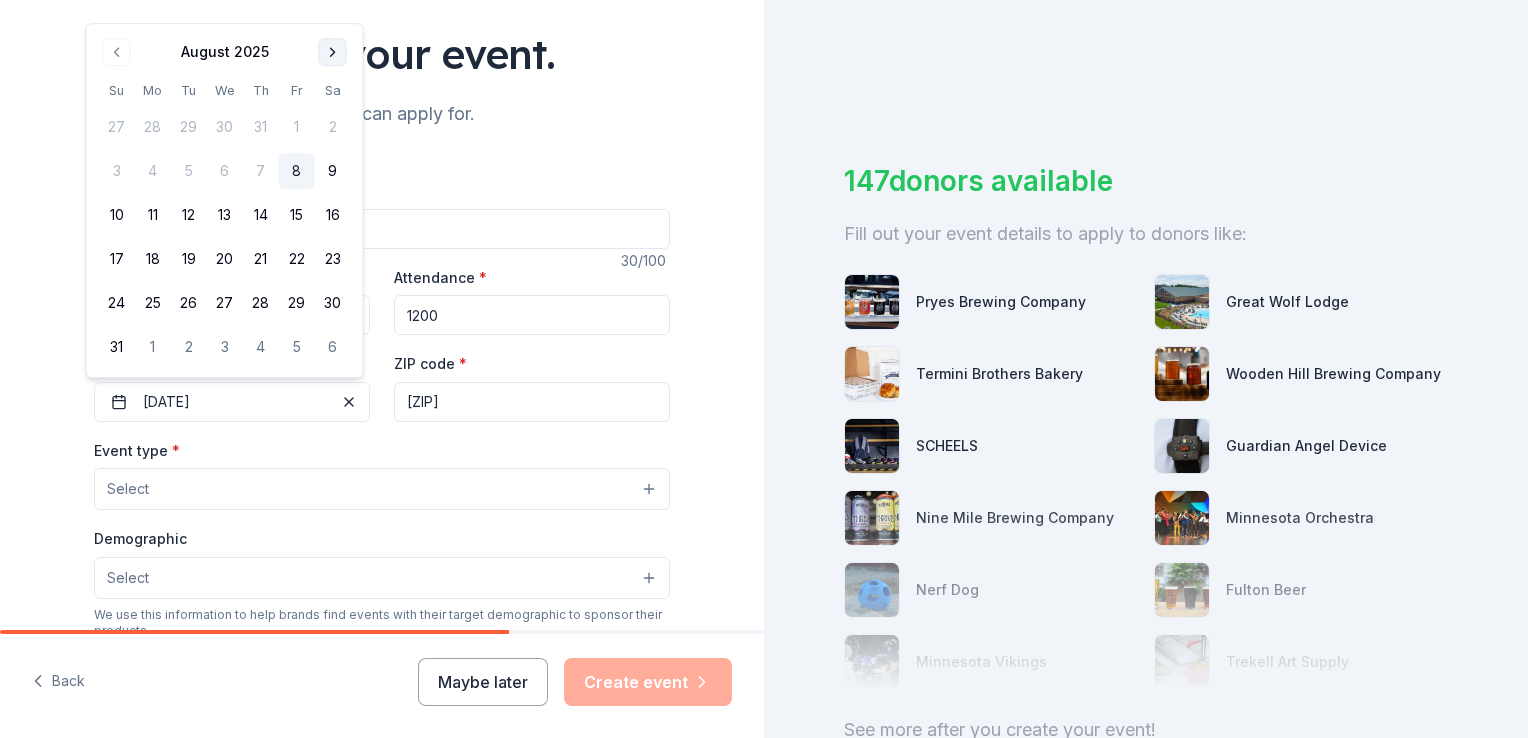 click at bounding box center [333, 52] 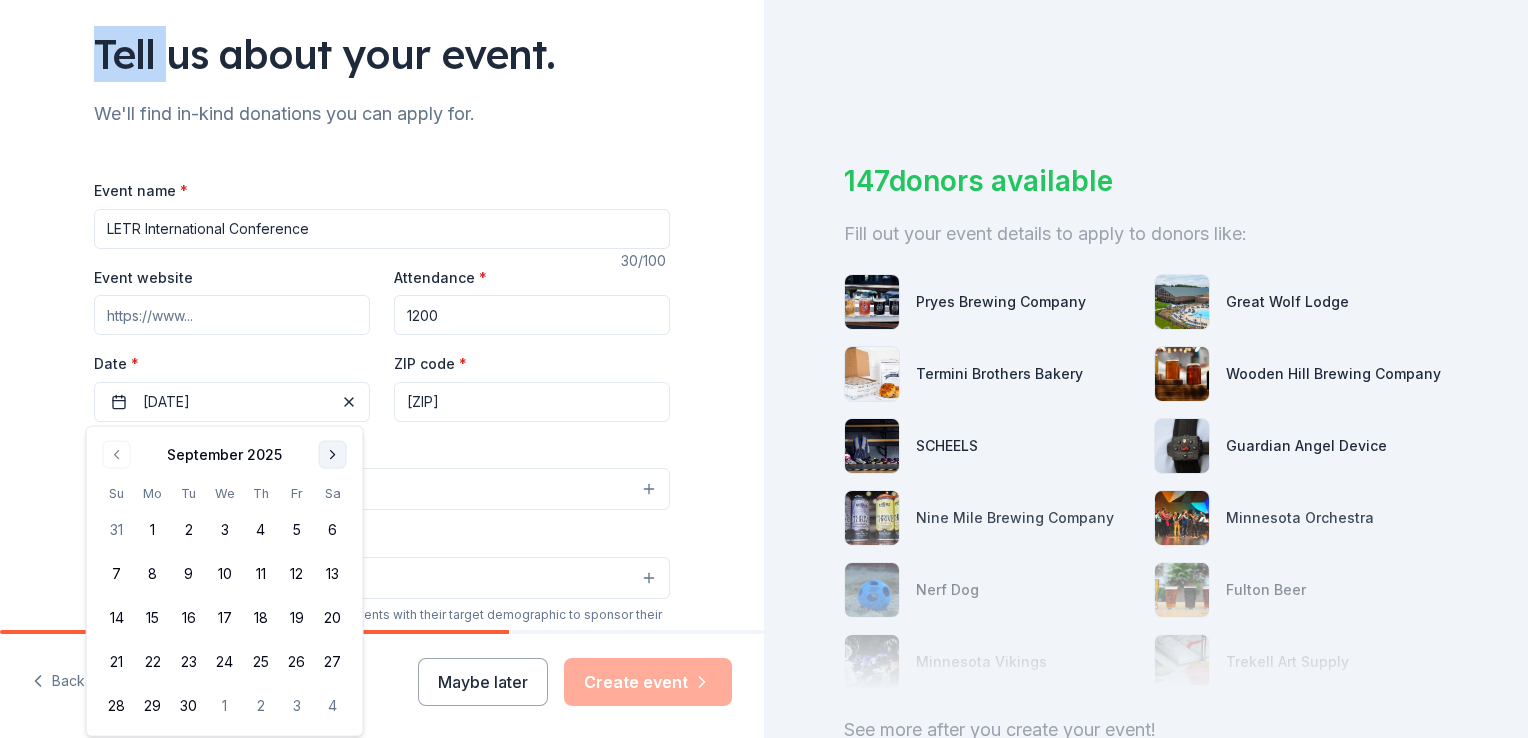 click at bounding box center [333, 455] 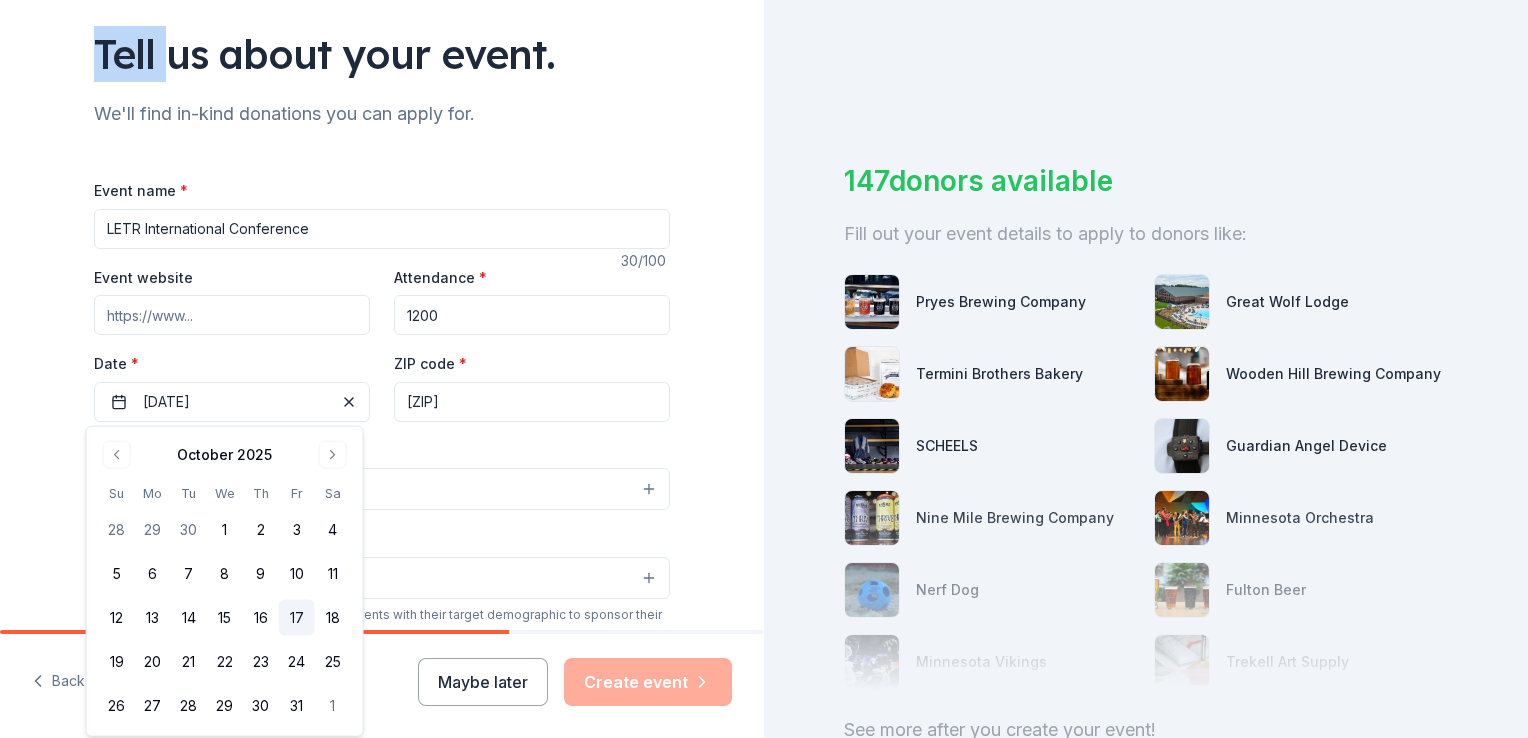 click on "17" at bounding box center (297, 618) 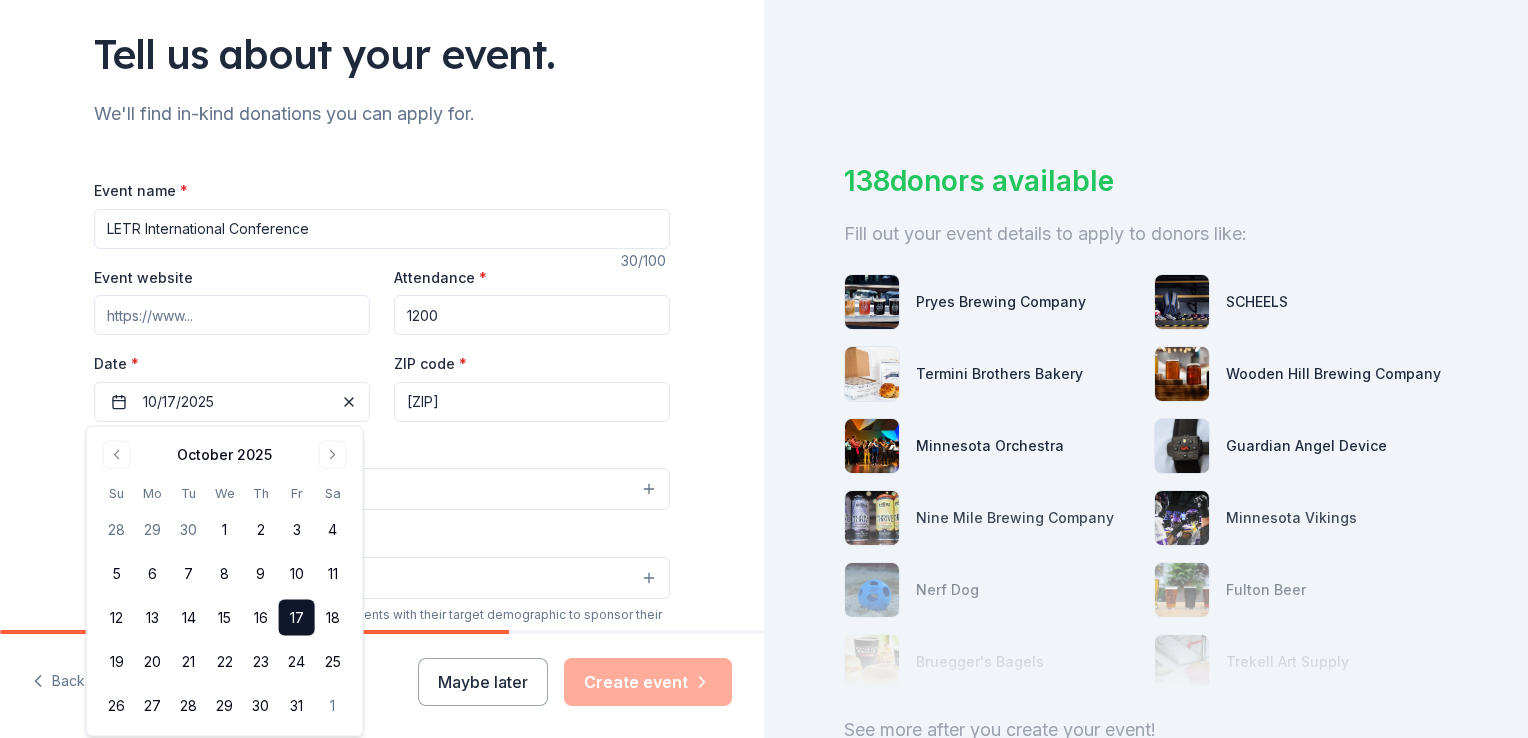 click on "55402" at bounding box center (532, 402) 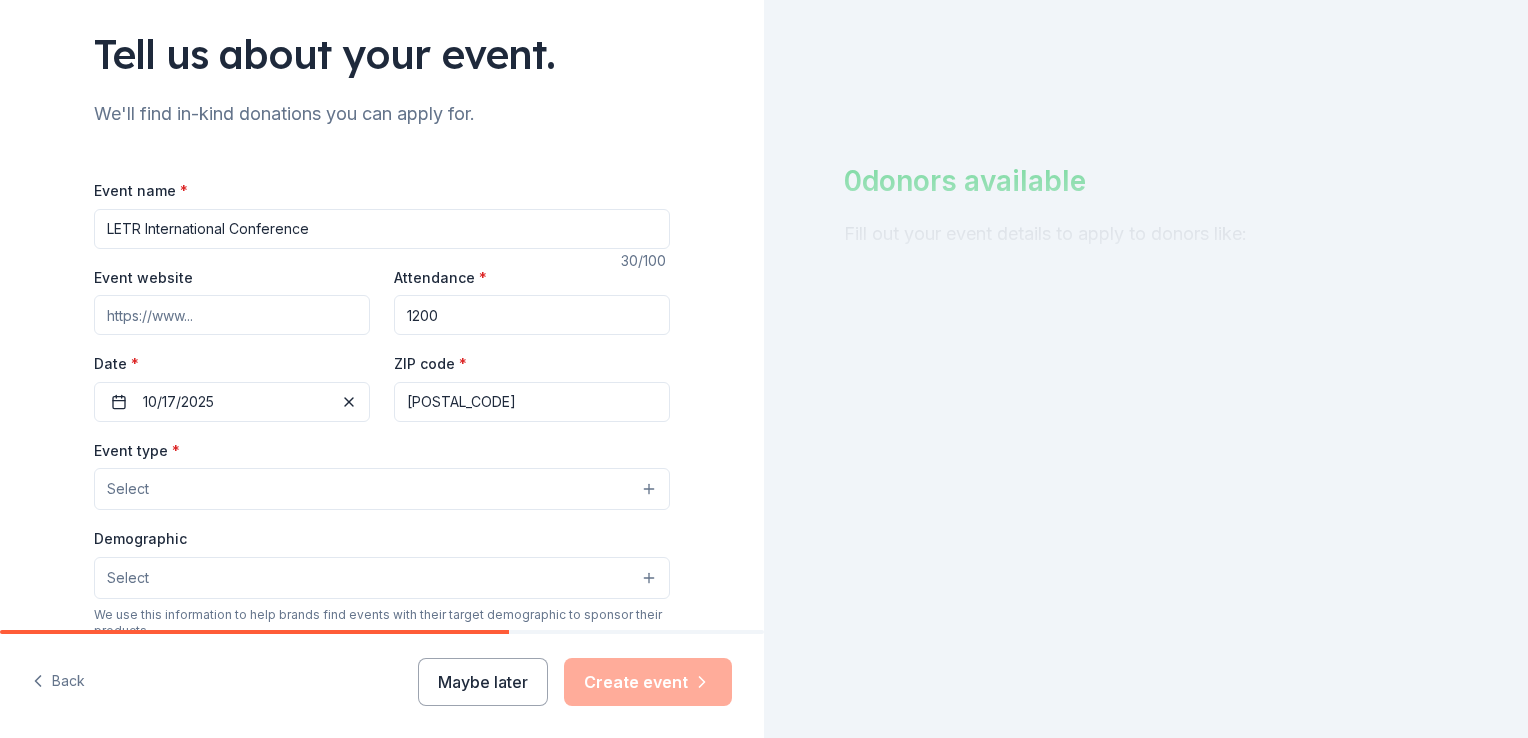 type on "55402" 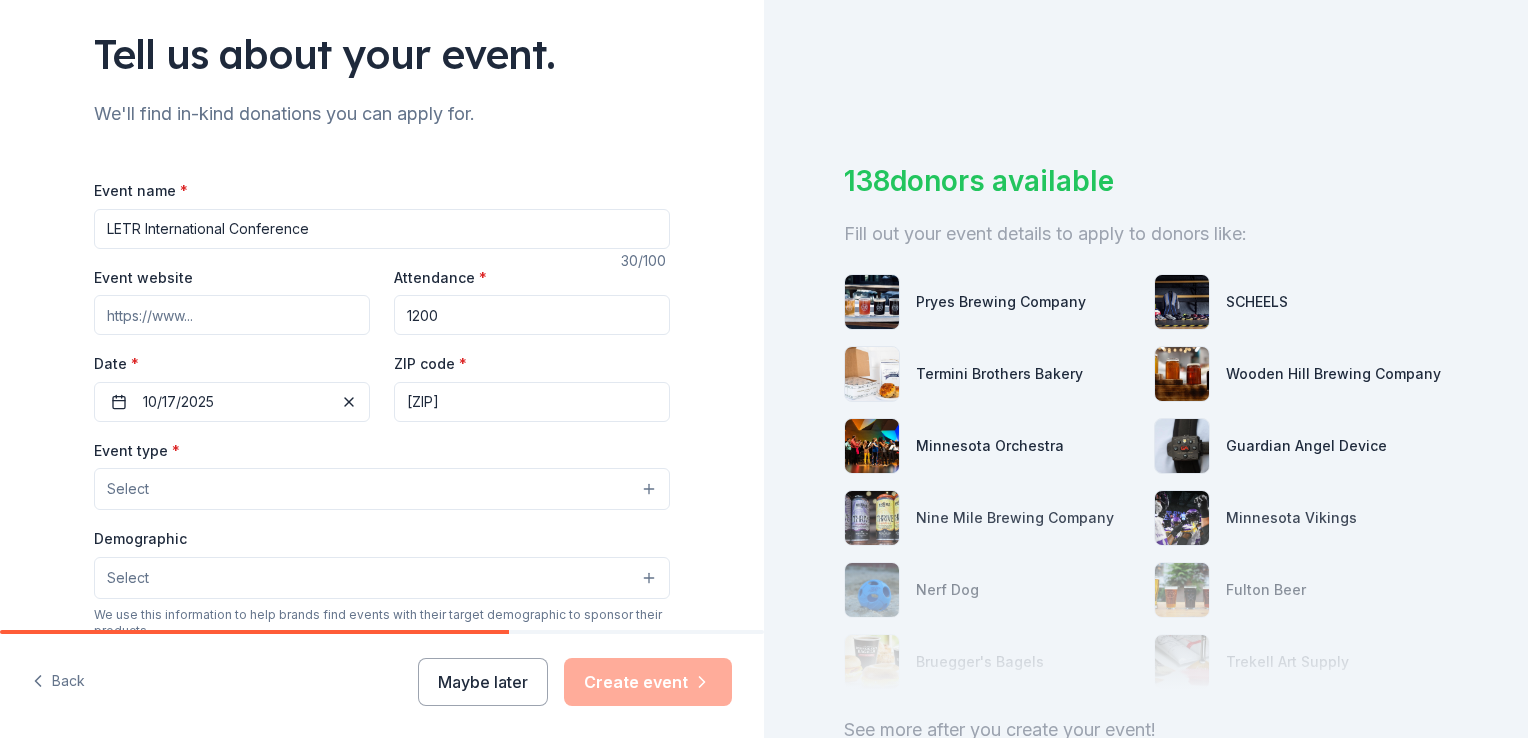 click on "Event website" at bounding box center [232, 315] 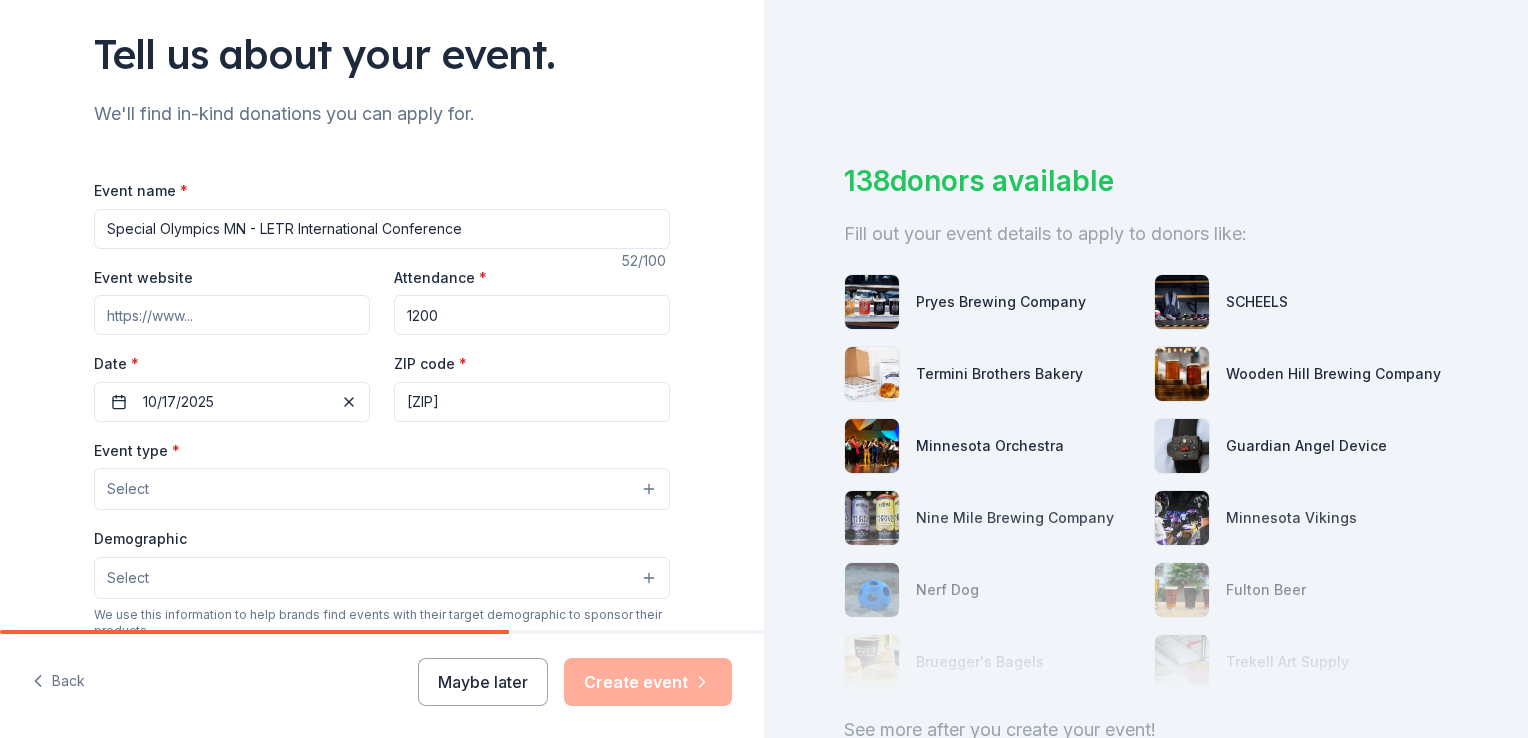 click on "Special Olympics MN - LETR International Conference" at bounding box center (382, 229) 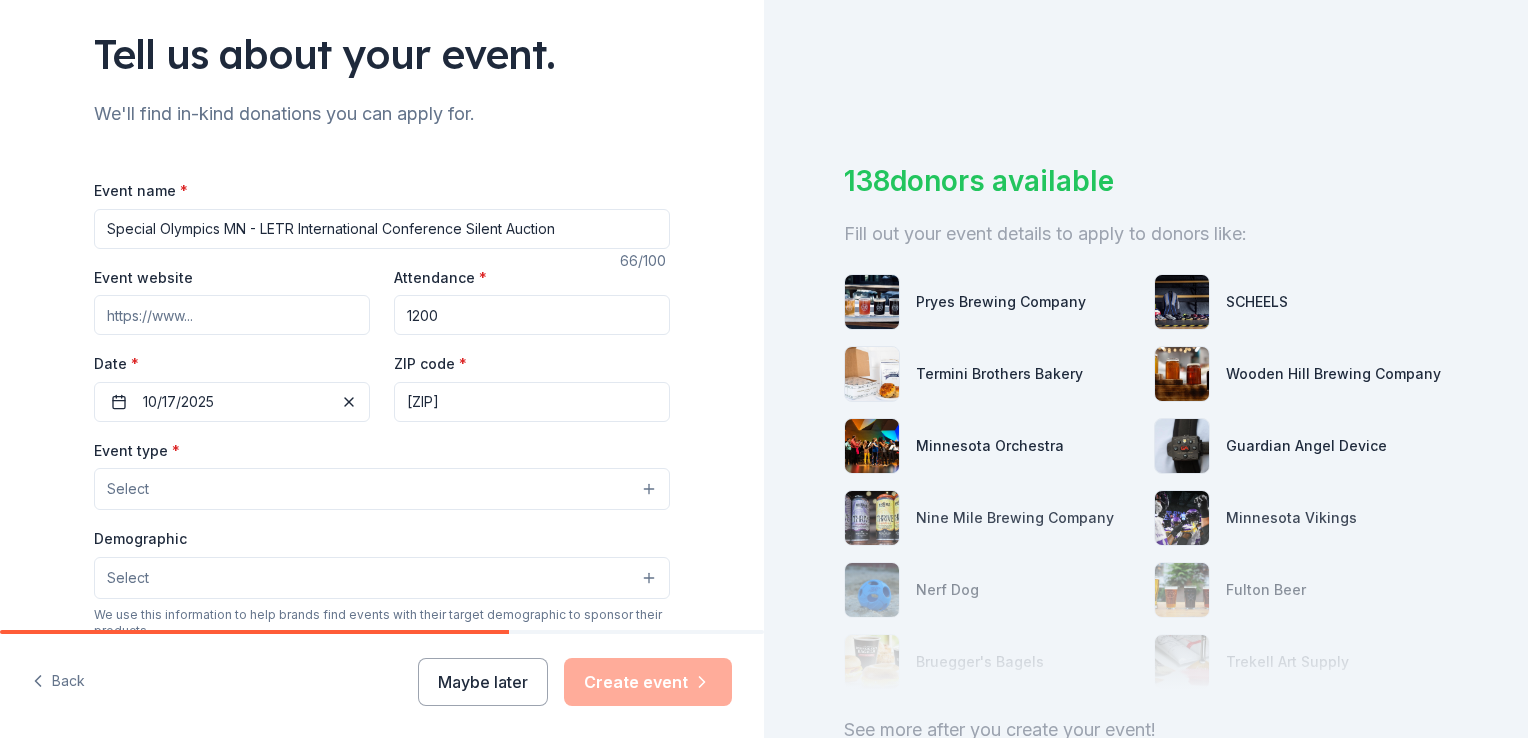 type on "Special Olympics MN - LETR International Conference Silent Auction" 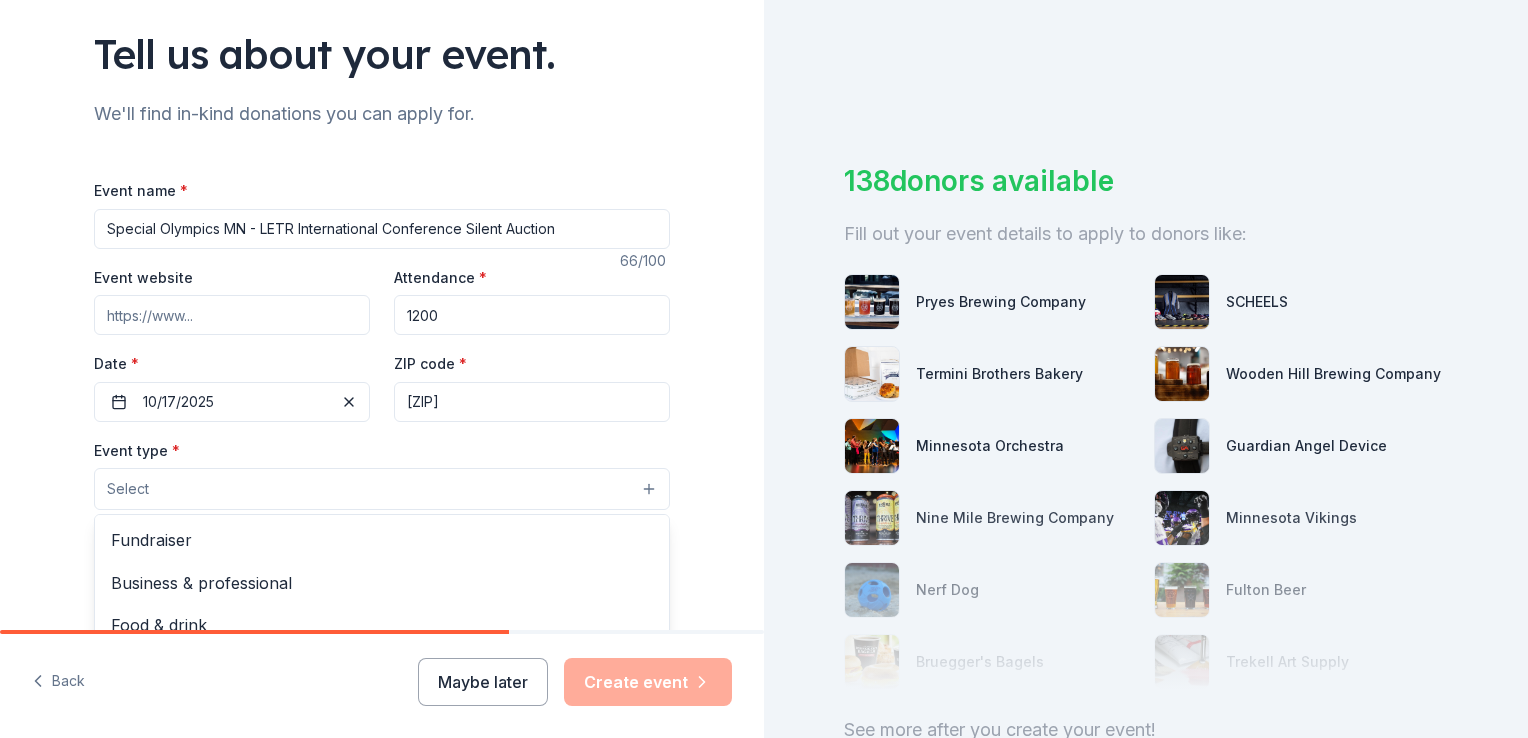 click on "Select" at bounding box center [382, 489] 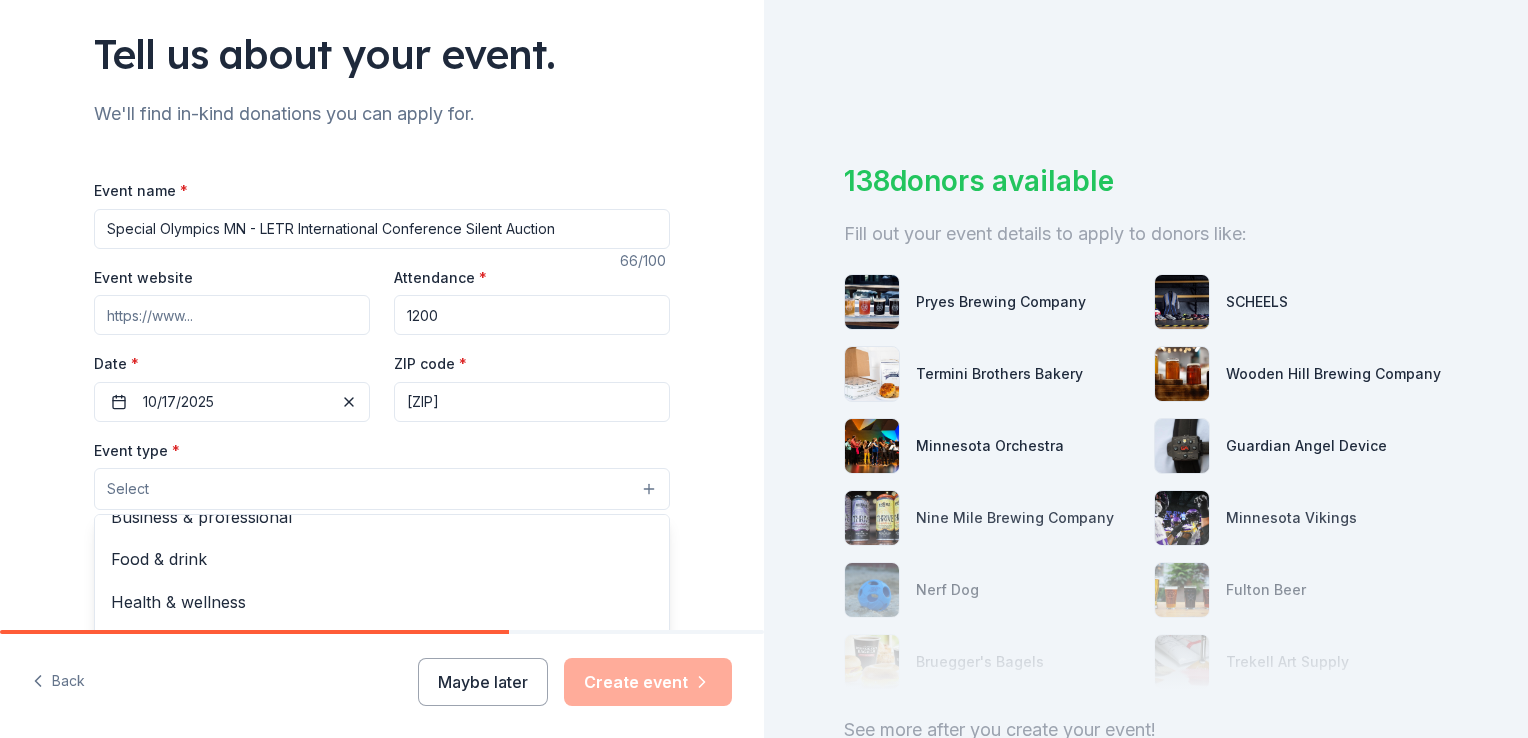 scroll, scrollTop: 0, scrollLeft: 0, axis: both 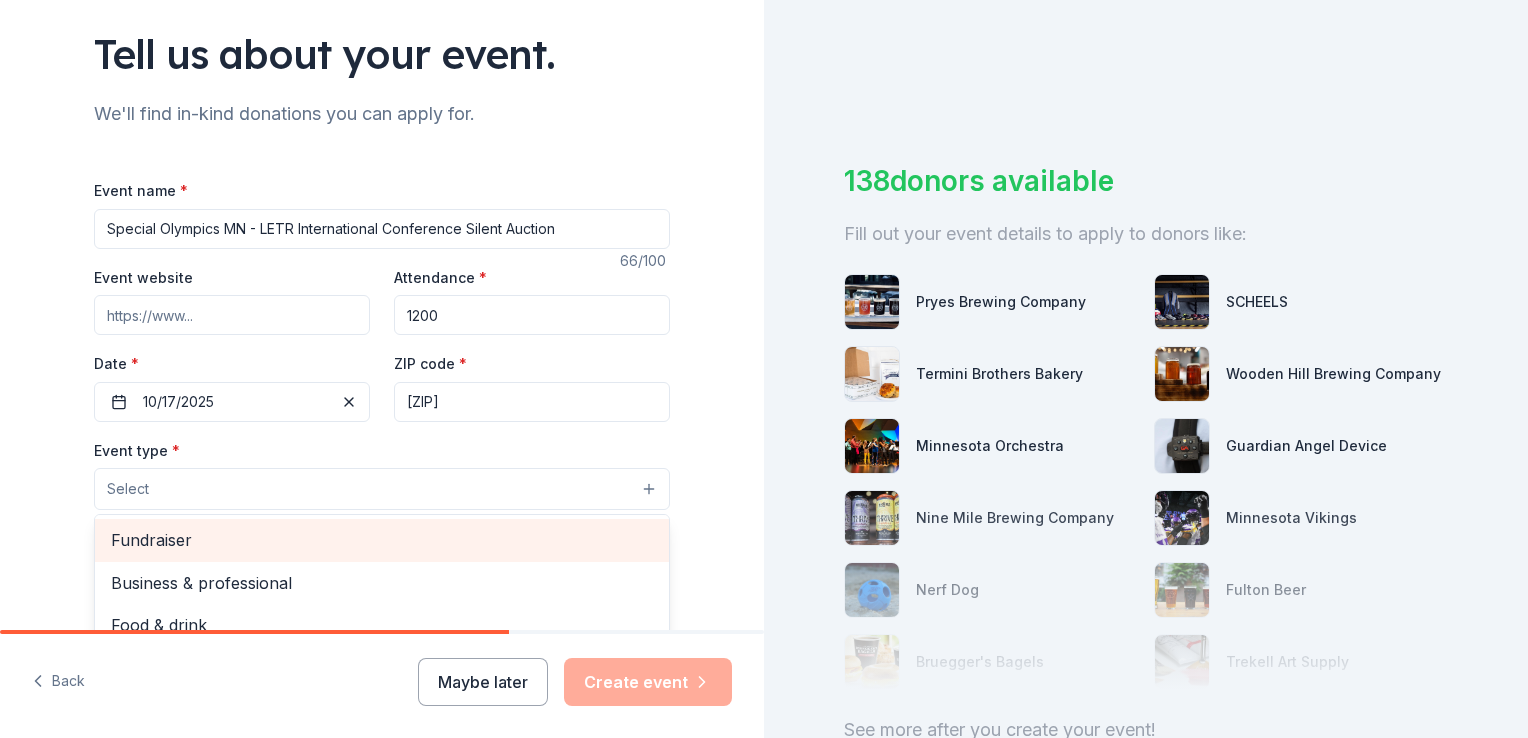 click on "Fundraiser" at bounding box center [382, 540] 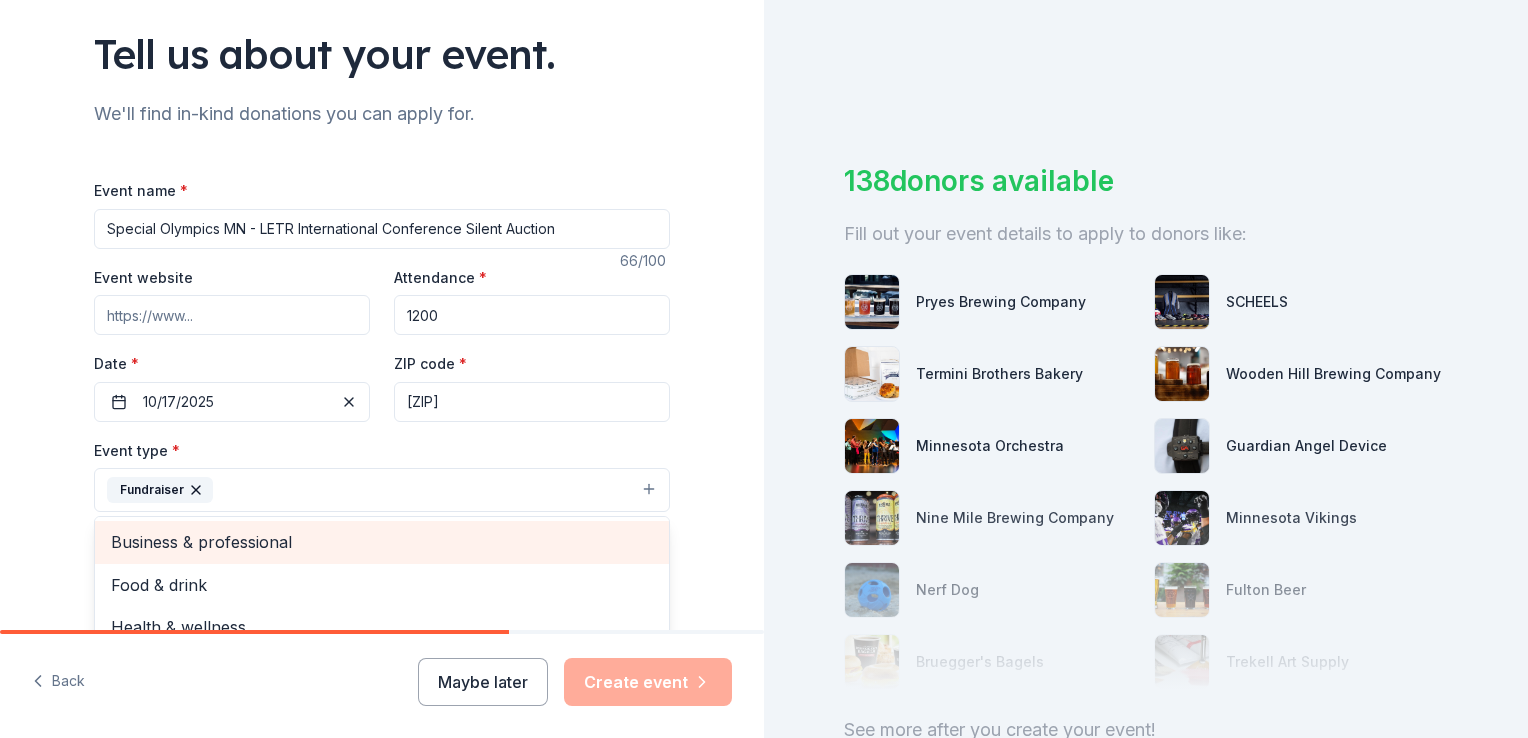 click on "Tell us about your event. We'll find in-kind donations you can apply for. Event name * Special Olympics MN - LETR International Conference Silent Auction 66 /100 Event website Attendance * 1200 Date * 10/17/2025 ZIP code * 55402 Event type * Fundraiser Business & professional Food & drink Health & wellness Hobbies Music Performing & visual arts Demographic Select We use this information to help brands find events with their target demographic to sponsor their products. Mailing address Apt/unit Description What are you looking for? * Auction & raffle Meals Snacks Desserts Alcohol Beverages Send me reminders Email me reminders of donor application deadlines Recurring event" at bounding box center [382, 533] 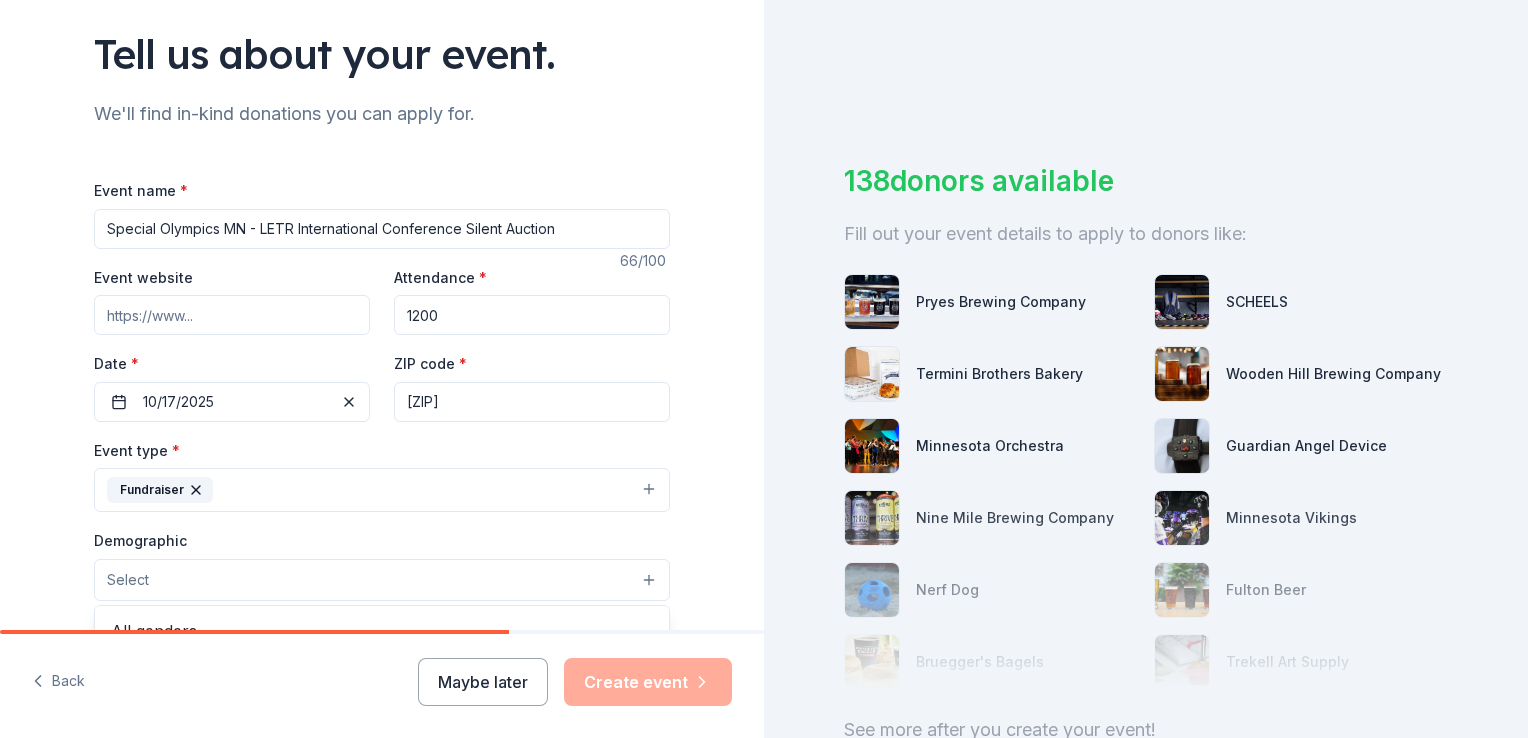 click on "Select" at bounding box center (382, 580) 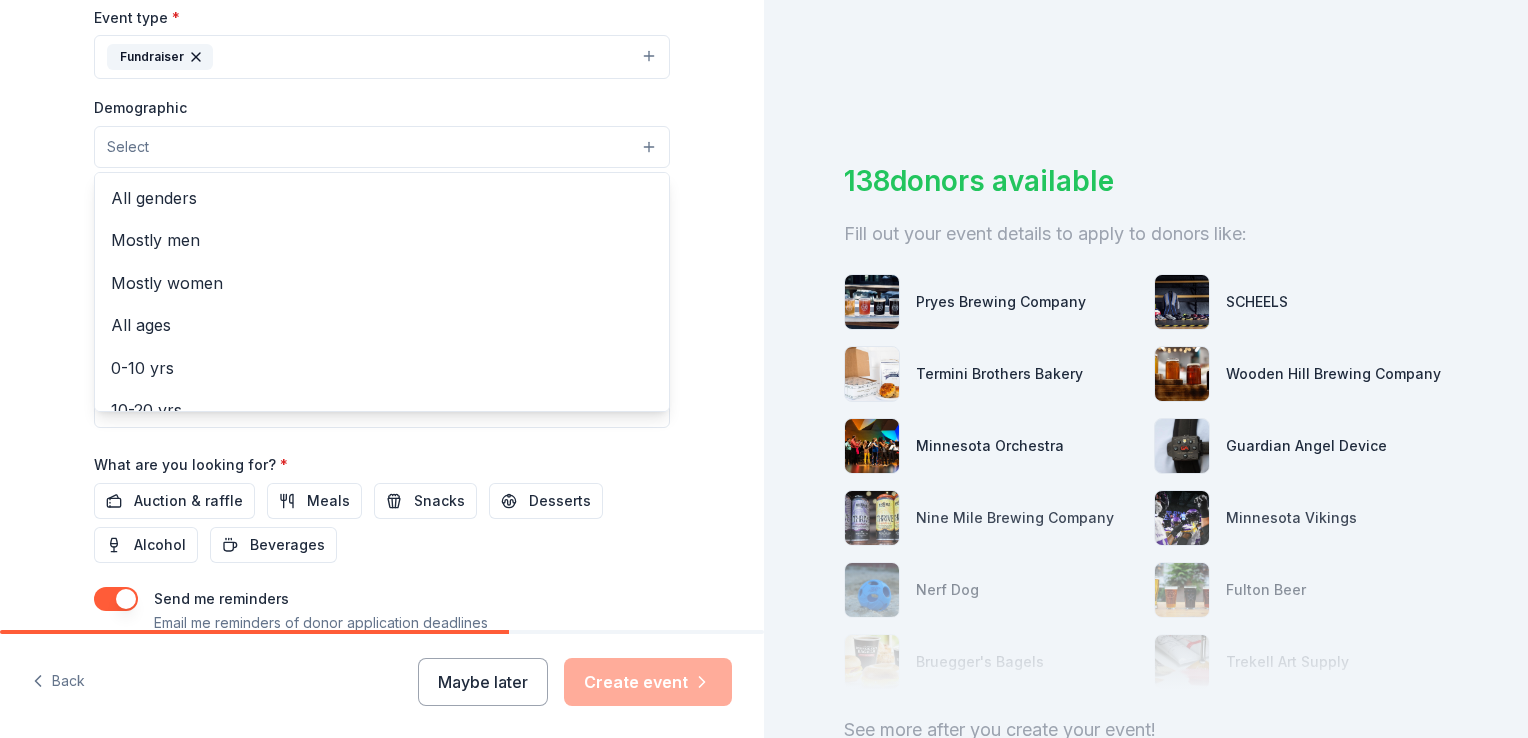 scroll, scrollTop: 568, scrollLeft: 0, axis: vertical 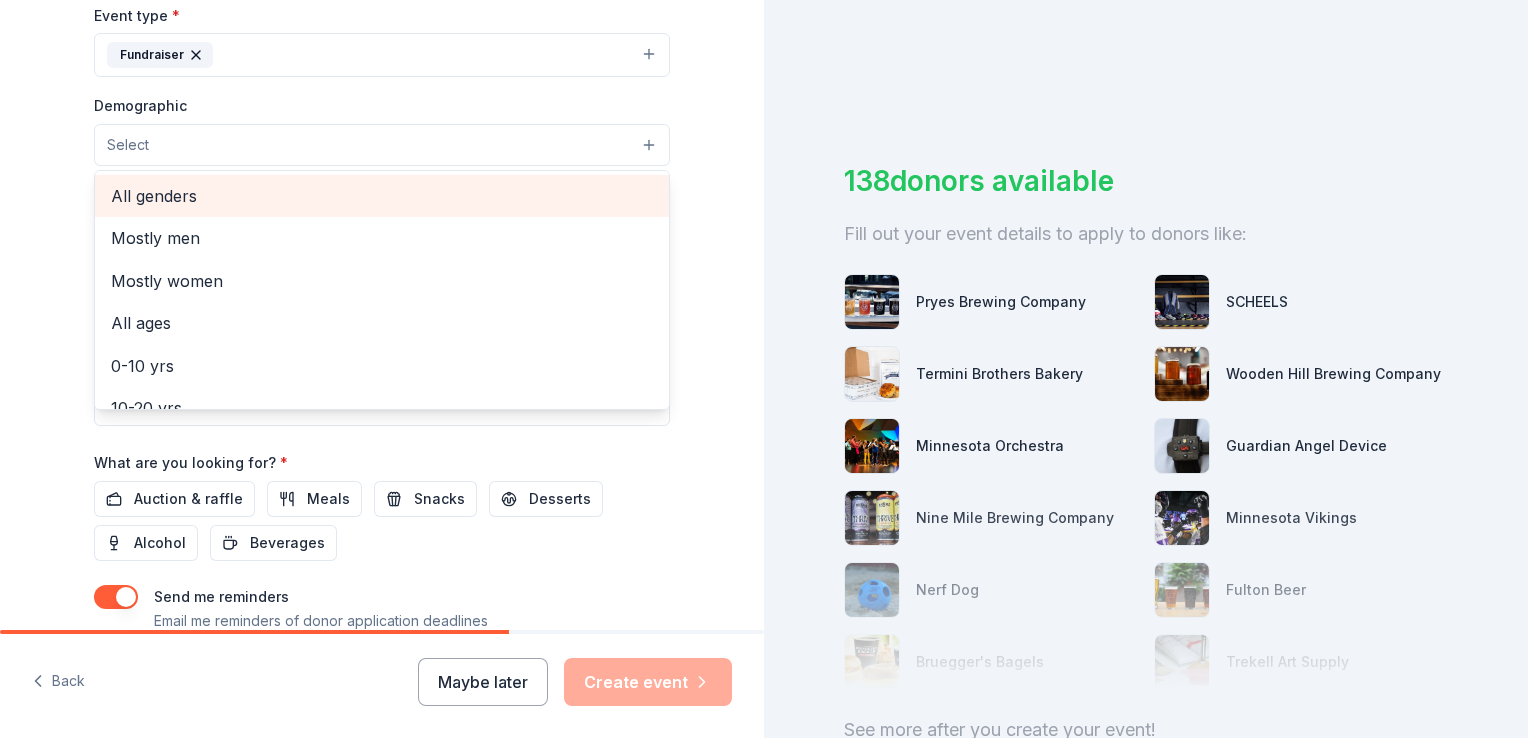 click on "All genders" at bounding box center (382, 196) 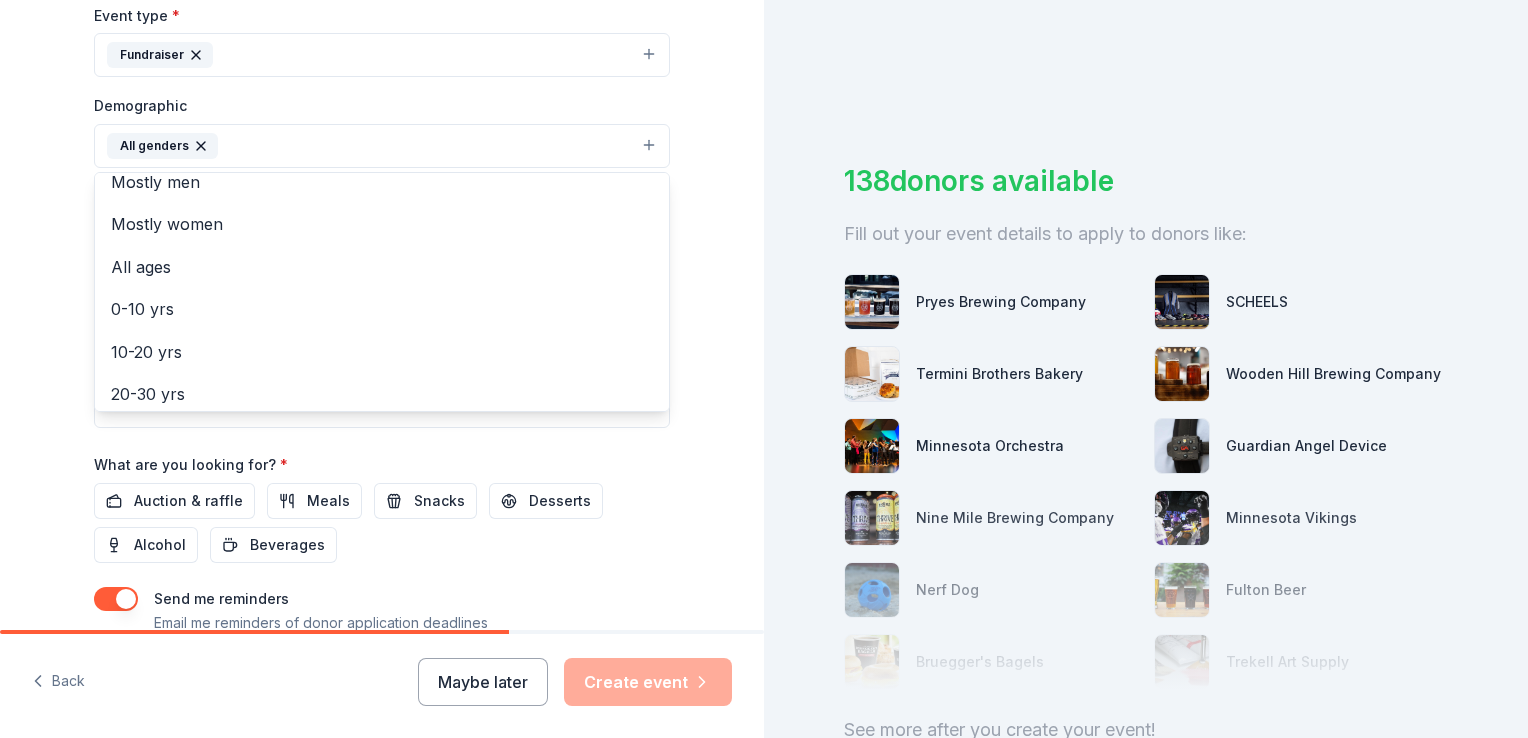 scroll, scrollTop: 0, scrollLeft: 0, axis: both 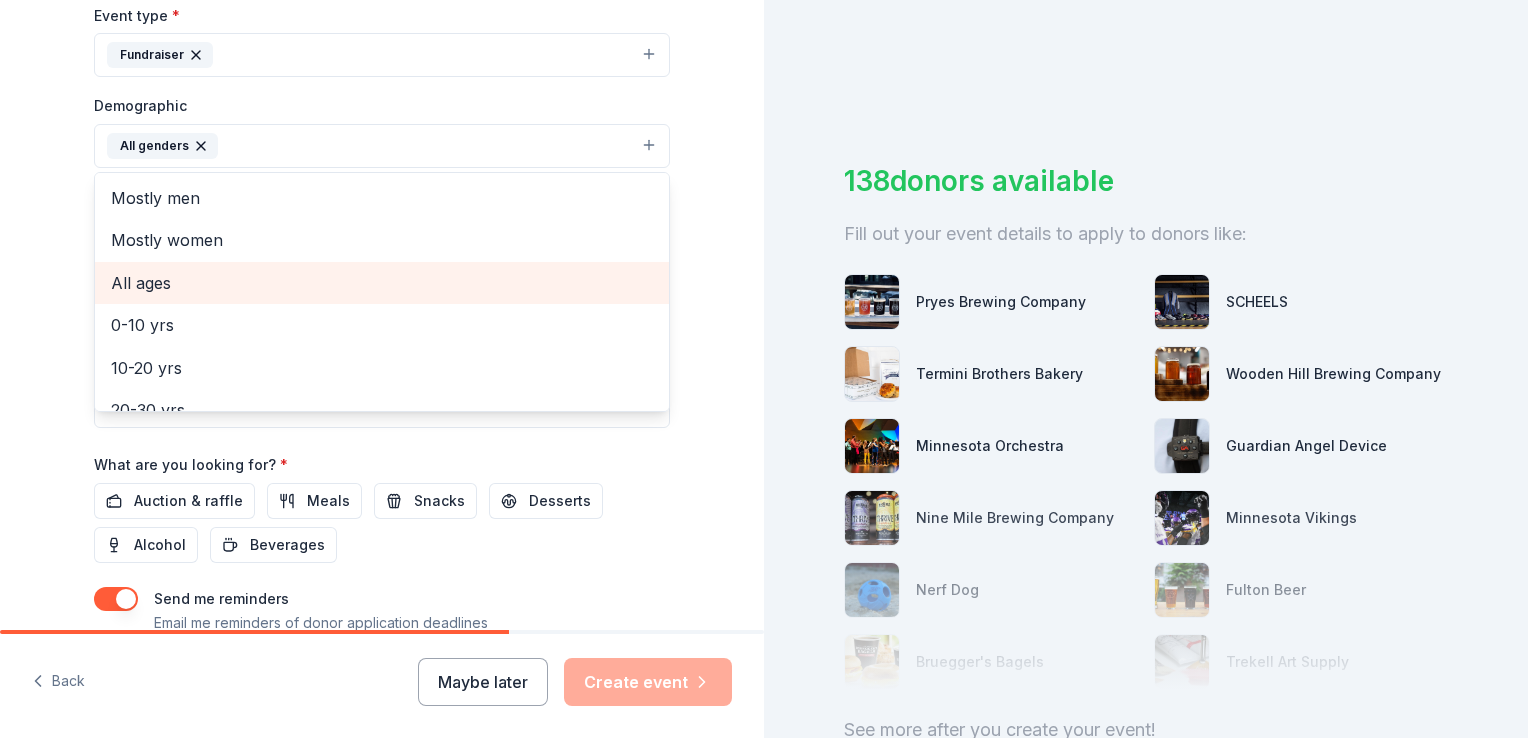 click on "All ages" at bounding box center [382, 283] 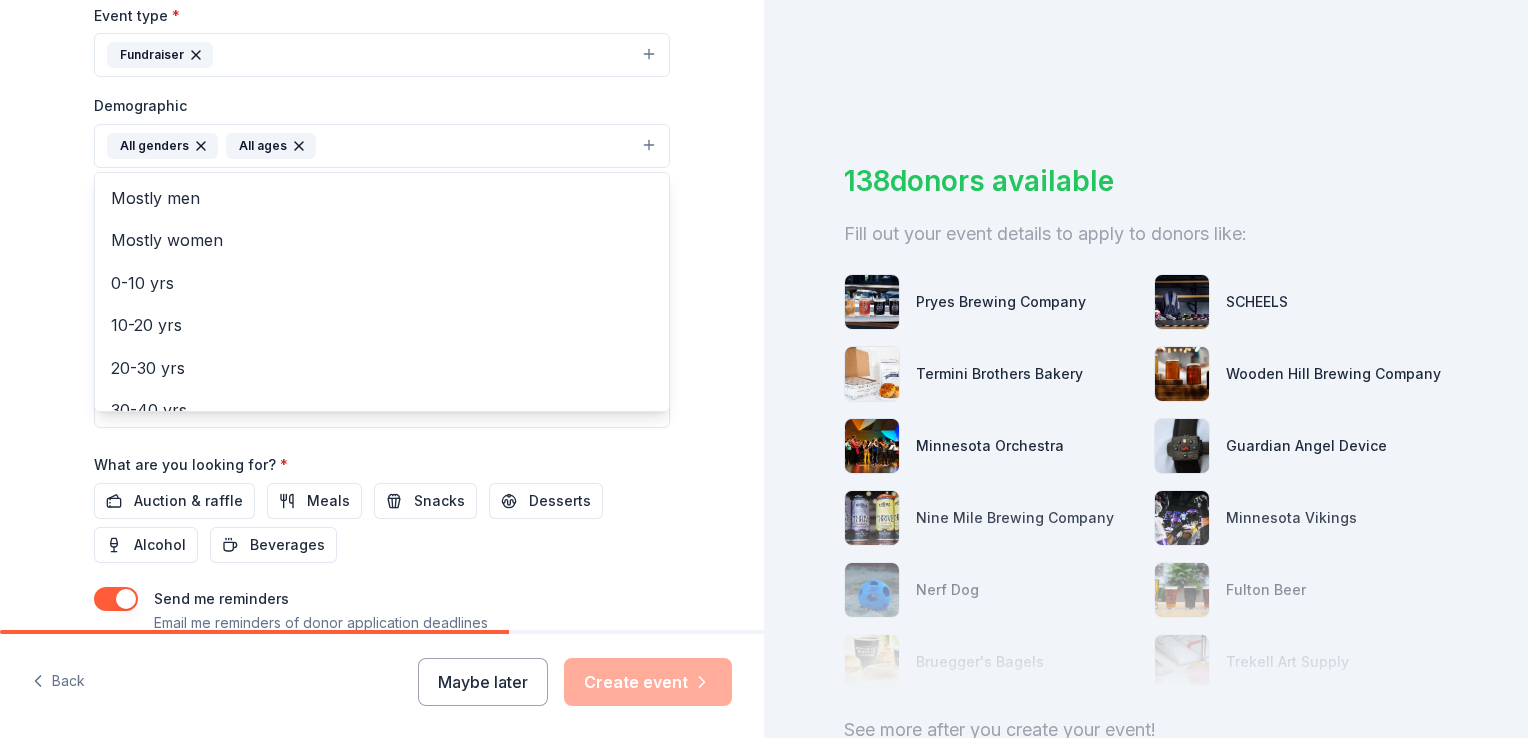 click on "Tell us about your event. We'll find in-kind donations you can apply for. Event name * Special Olympics MN - LETR International Conference Silent Auction 66 /100 Event website Attendance * 1200 Date * 10/17/2025 ZIP code * 55402 Event type * Fundraiser Demographic All genders All ages Mostly men Mostly women 0-10 yrs 10-20 yrs 20-30 yrs 30-40 yrs 40-50 yrs 50-60 yrs 60-70 yrs 70-80 yrs 80+ yrs We use this information to help brands find events with their target demographic to sponsor their products. Mailing address Apt/unit Description What are you looking for? * Auction & raffle Meals Snacks Desserts Alcohol Beverages Send me reminders Email me reminders of donor application deadlines Recurring event" at bounding box center (382, 99) 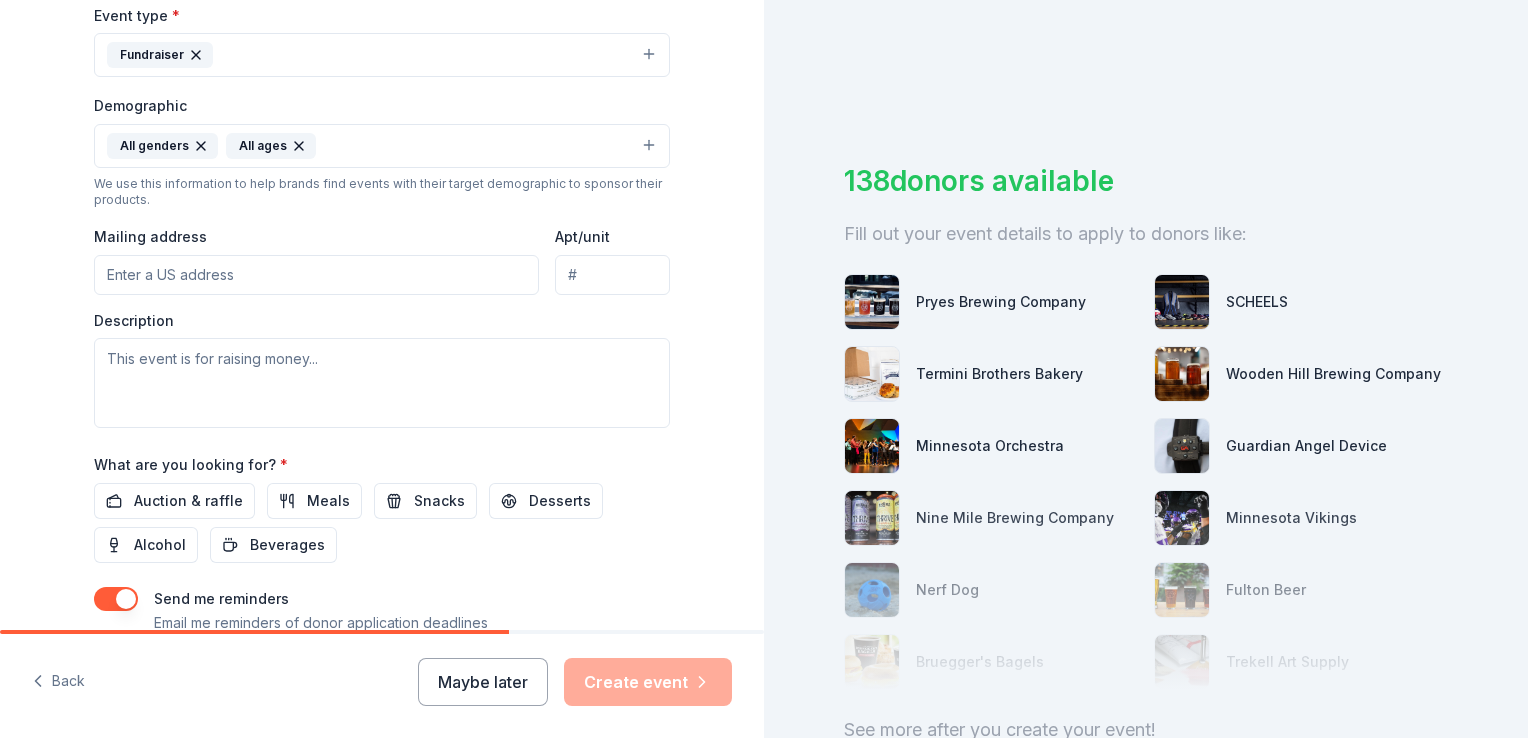 click on "Mailing address" at bounding box center (316, 275) 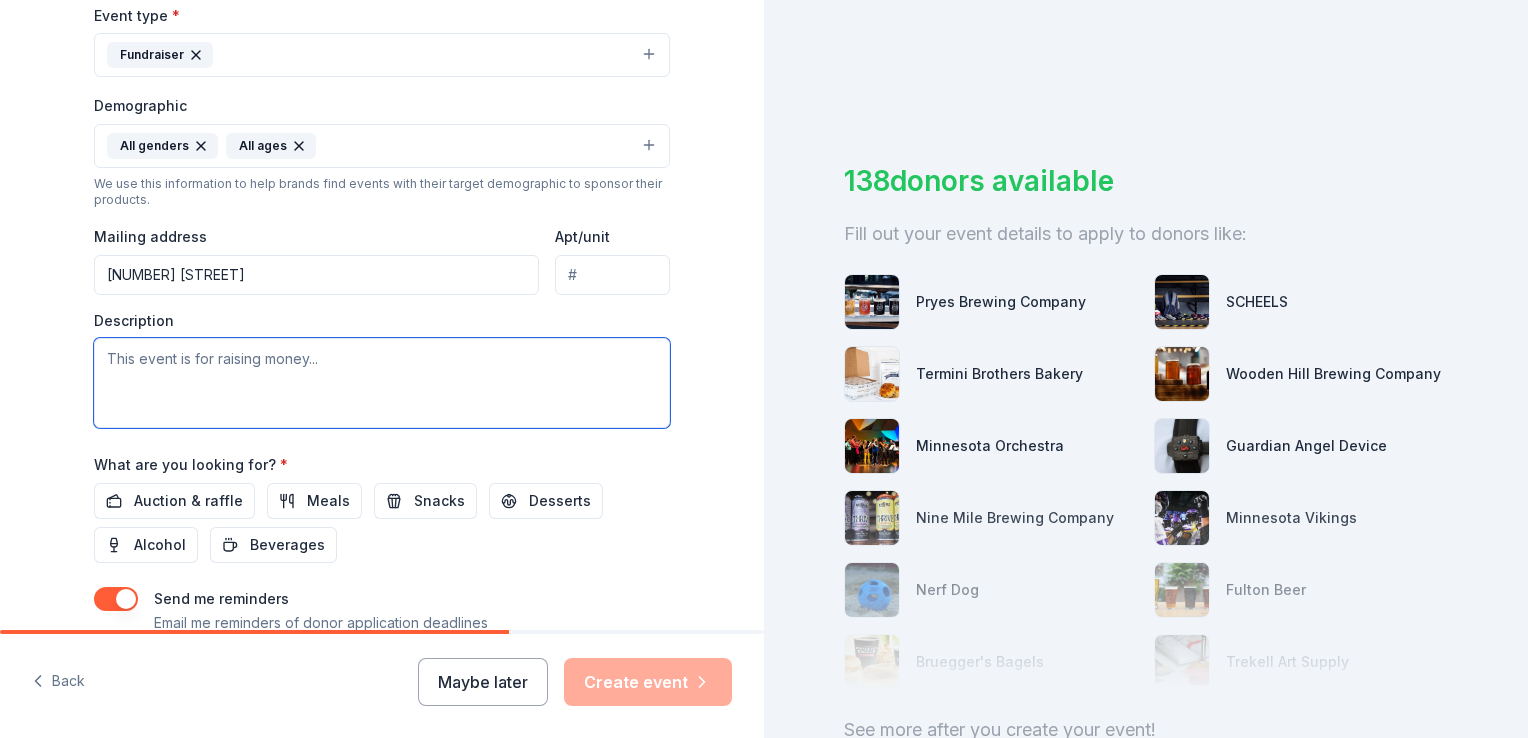 click at bounding box center [382, 383] 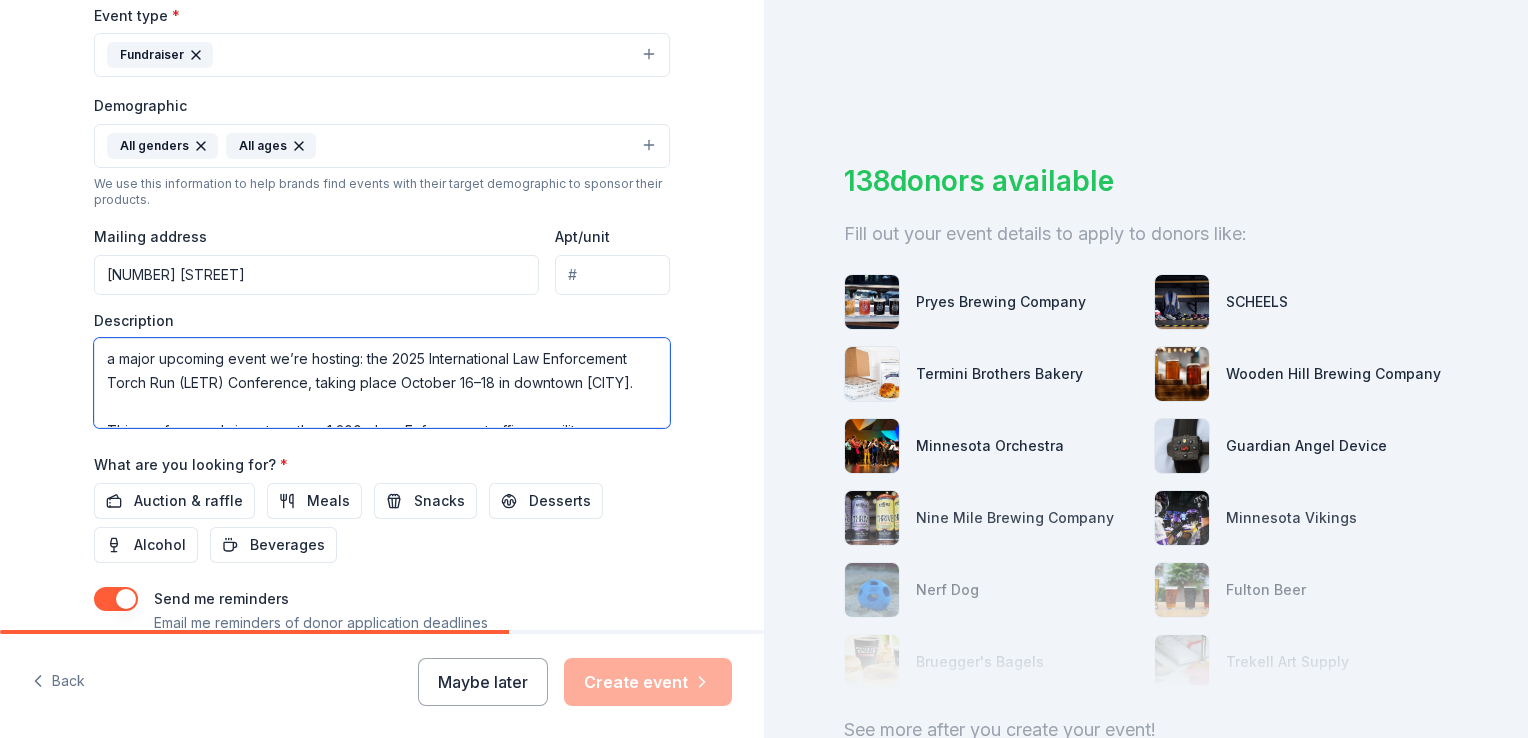 scroll, scrollTop: 372, scrollLeft: 0, axis: vertical 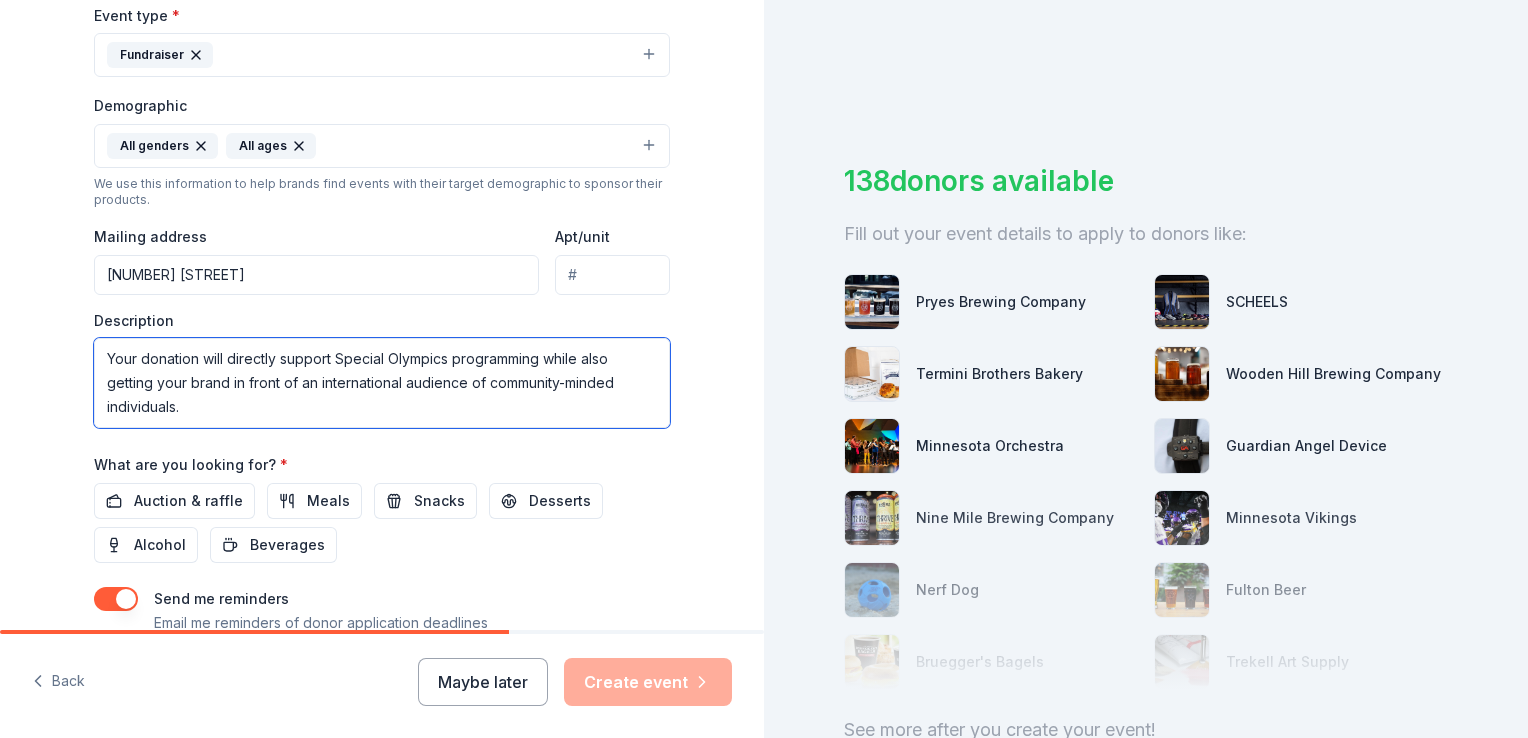 click on "a major upcoming event we’re hosting: the 2025 International Law Enforcement Torch Run (LETR) Conference, taking place October 16–18 in downtown Minneapolis.
This conference brings together 1,200+ Law Enforcement officers, military personnel and Special Olympics supporters from around the world, all united in their commitment to inclusion, community impact, and grassroots fundraising. The LETR movement has raised over $1 billion globally to support Special Olympics athletes—and this conference helps fuel that momentum.
As part of the weekend’s festivities, we’re holding a Silent/Live Auction, and we’re inviting great Minnesota companies to donate to the auction. Since you are a veteran owned business and based in MN, we thought you would be a great fit to be a part of the auction!
Your donation will directly support Special Olympics programming while also getting your brand in front of an international audience of community-minded individuals." at bounding box center (382, 383) 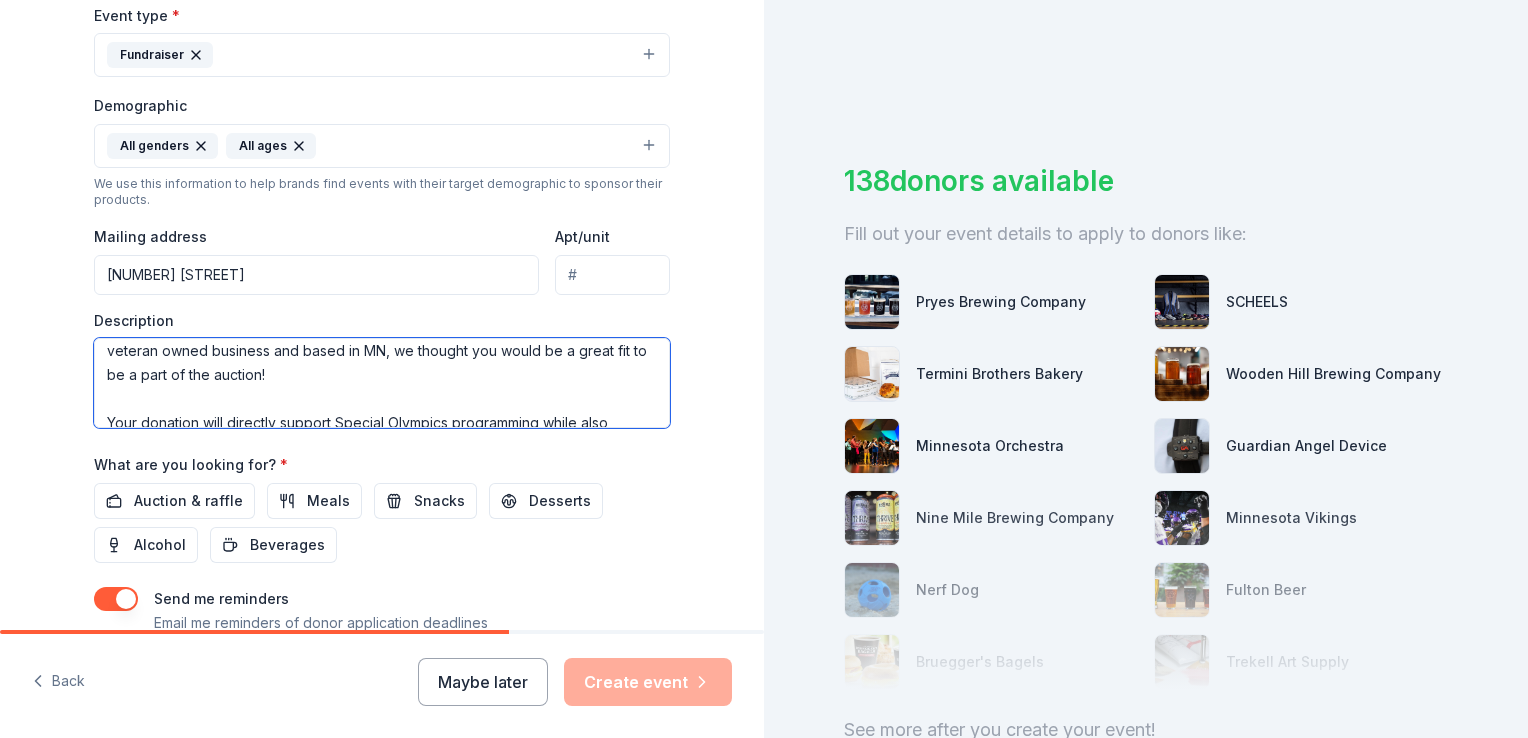 scroll, scrollTop: 252, scrollLeft: 0, axis: vertical 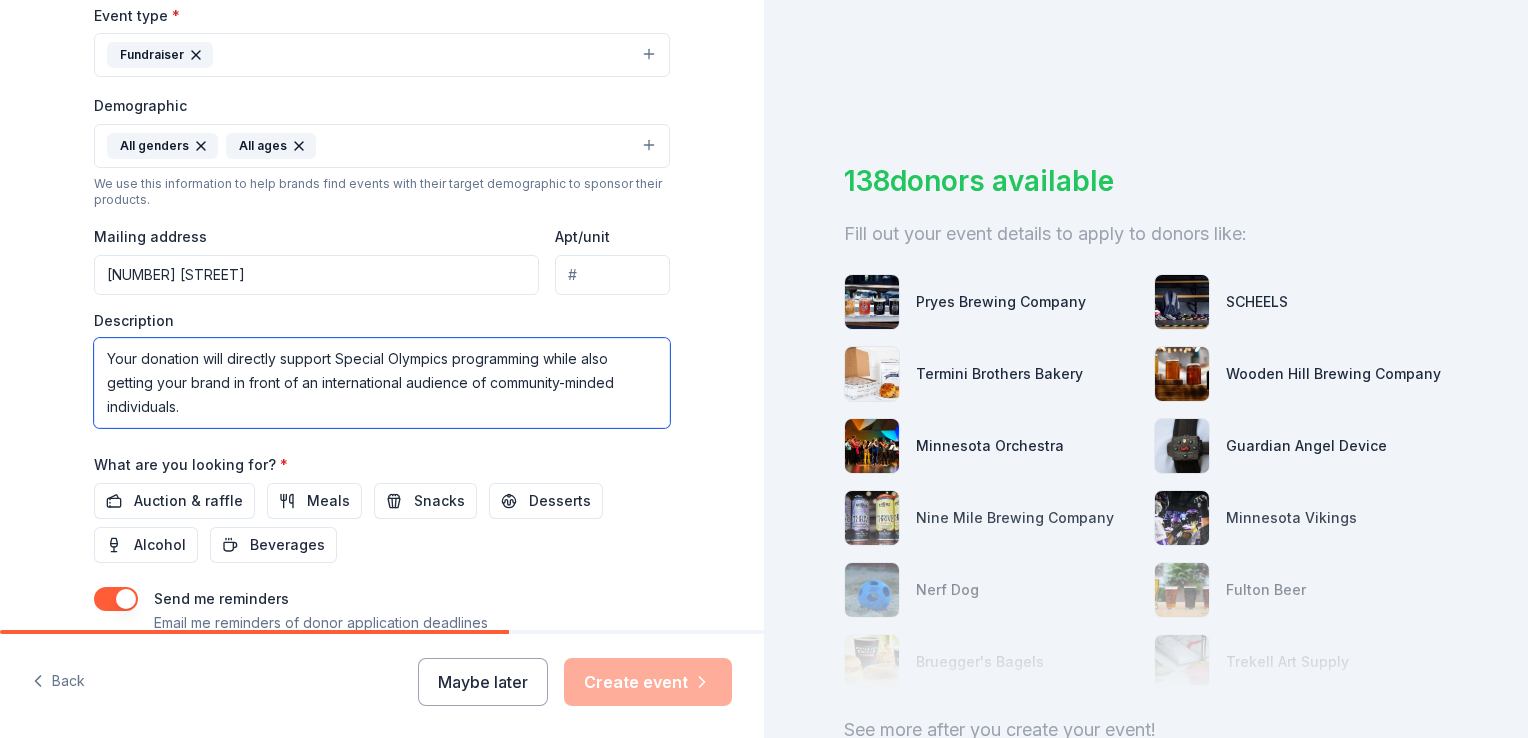 drag, startPoint x: 292, startPoint y: 419, endPoint x: 361, endPoint y: 378, distance: 80.26207 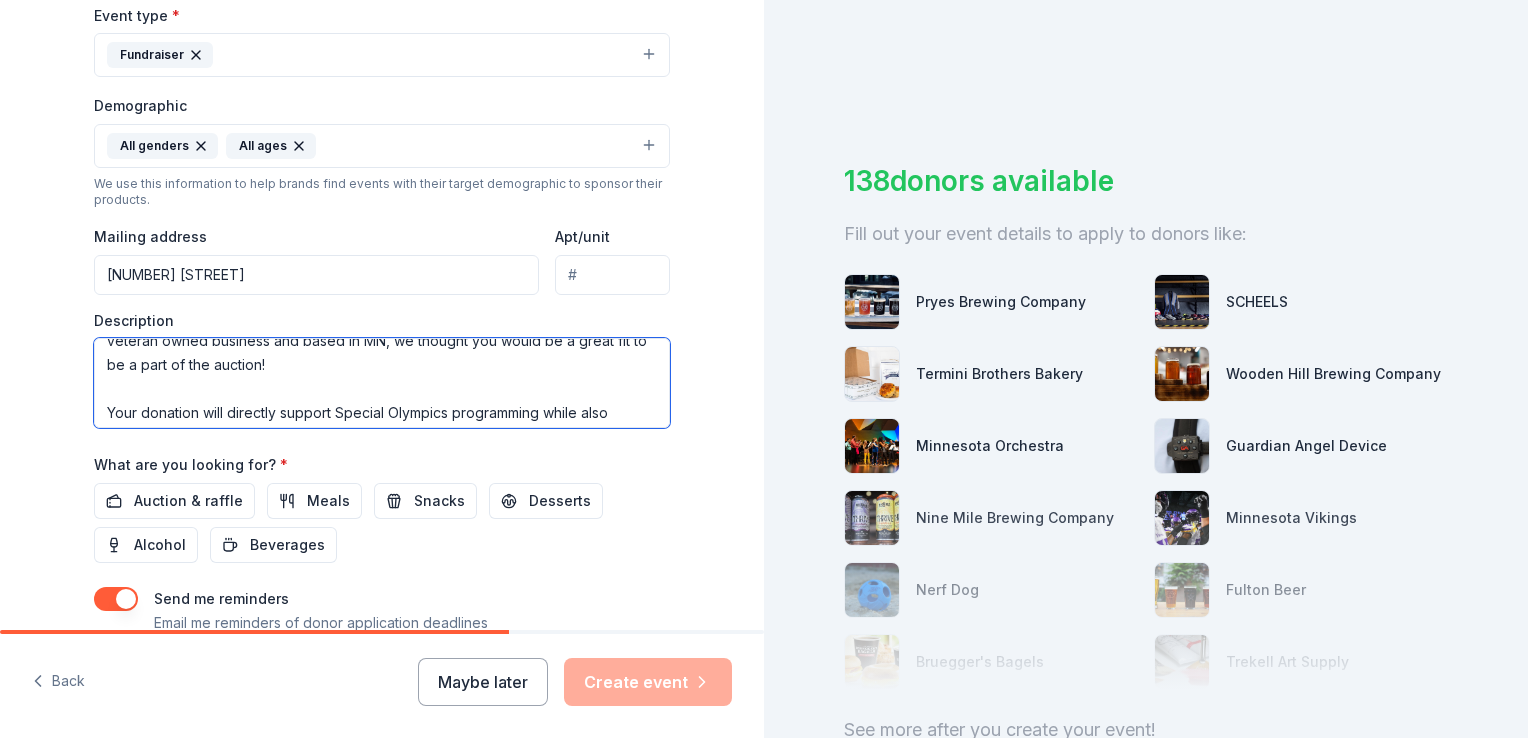 scroll, scrollTop: 264, scrollLeft: 0, axis: vertical 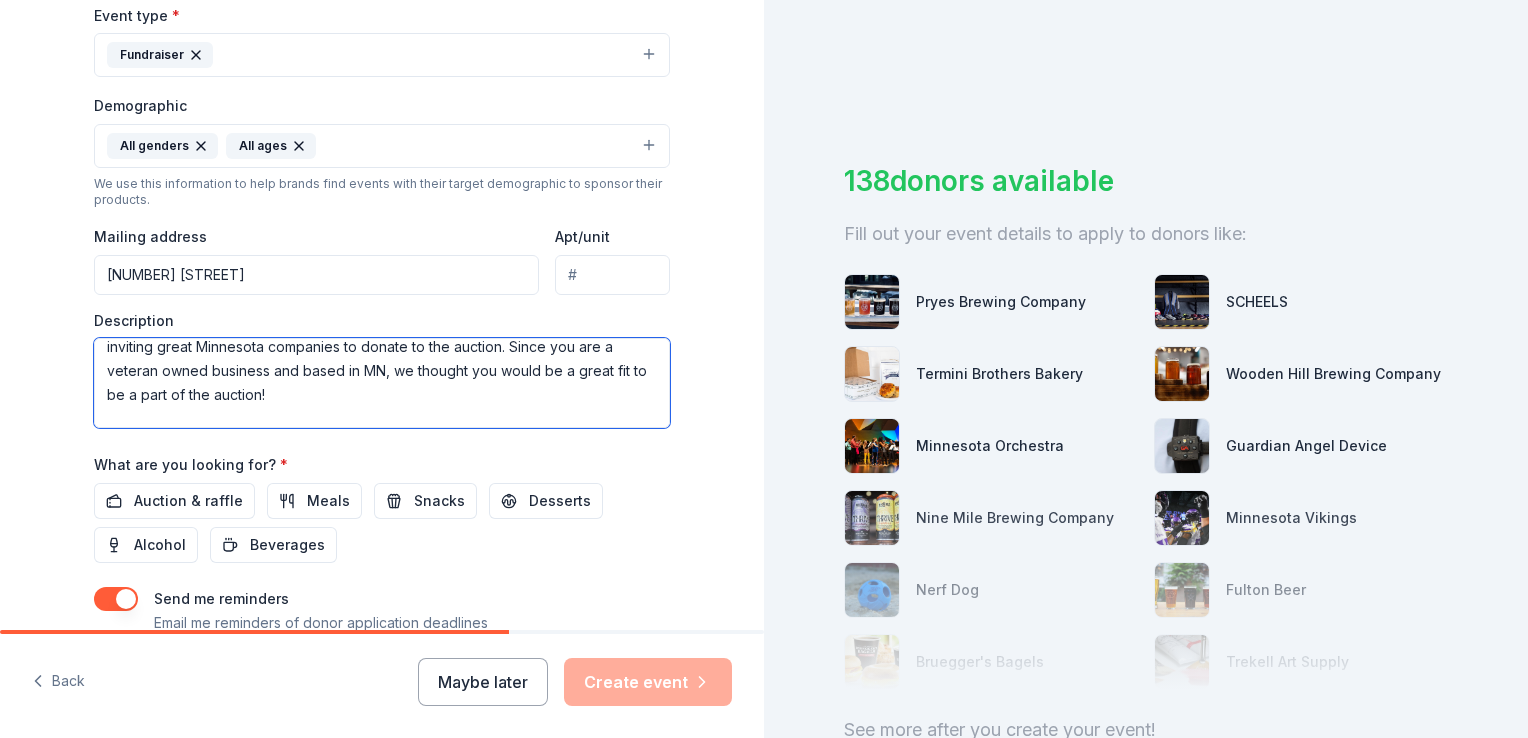 drag, startPoint x: 286, startPoint y: 406, endPoint x: 549, endPoint y: 372, distance: 265.1886 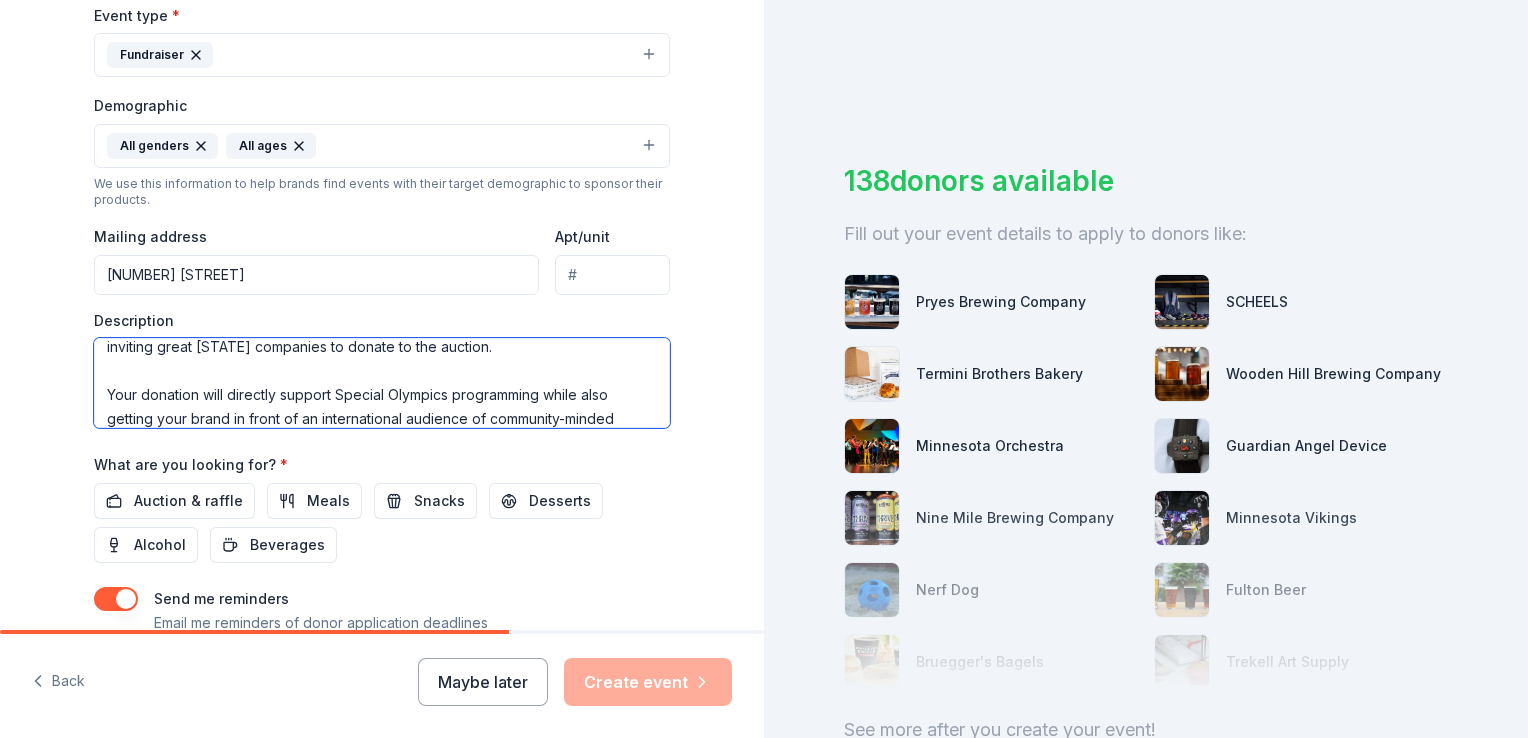 click on "a major upcoming event we’re hosting: the 2025 International Law Enforcement Torch Run (LETR) Conference, taking place October 16–18 in downtown Minneapolis.
This conference brings together 1,200+ Law Enforcement officers, military personnel and Special Olympics supporters from around the world, all united in their commitment to inclusion, community impact, and grassroots fundraising. The LETR movement has raised over $1 billion globally to support Special Olympics athletes—and this conference helps fuel that momentum.
As part of the weekend’s festivities, we’re holding a Silent/Live Auction, and we’re inviting great Minnesota companies to donate to the auction.
Your donation will directly support Special Olympics programming while also getting your brand in front of an international audience of community-minded individuals." at bounding box center (382, 383) 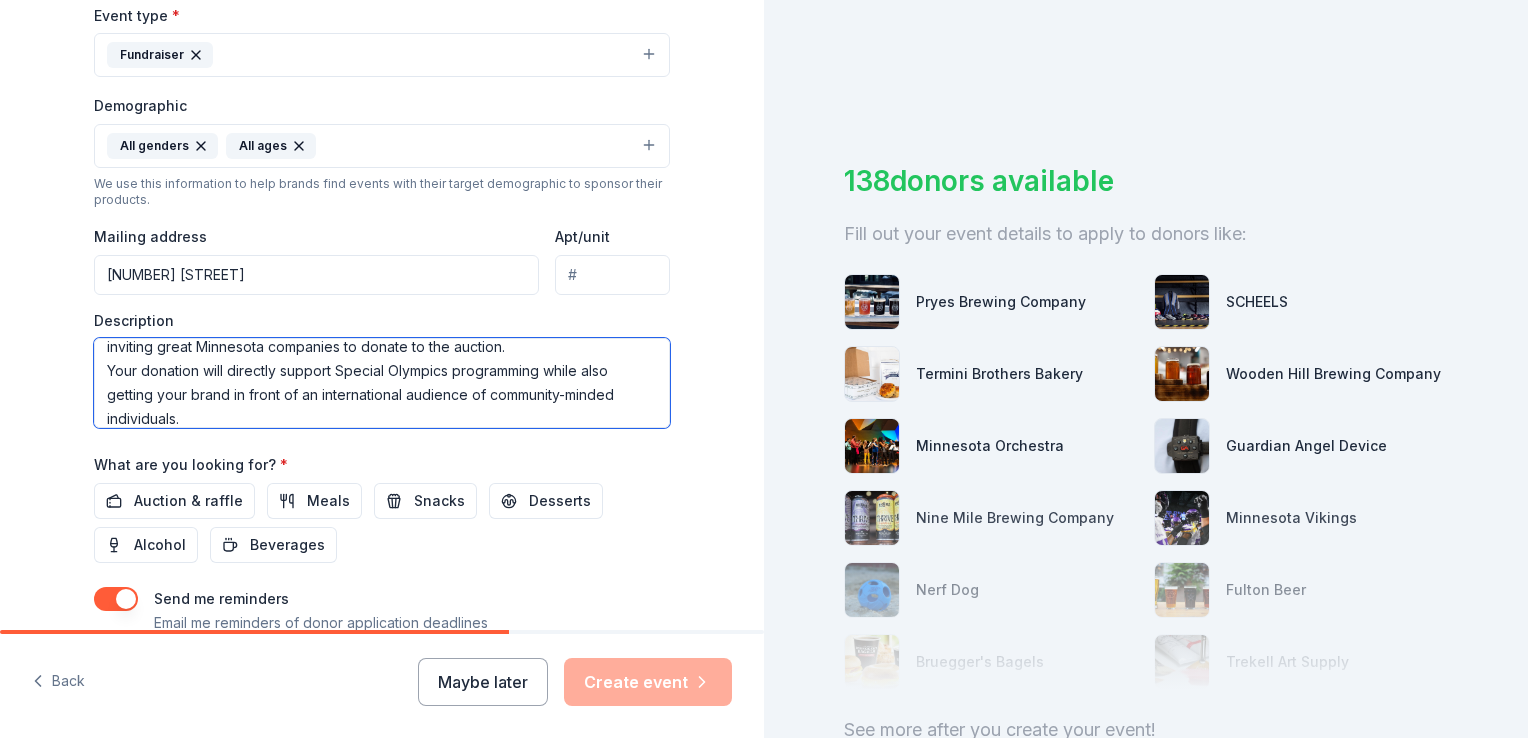 scroll, scrollTop: 228, scrollLeft: 0, axis: vertical 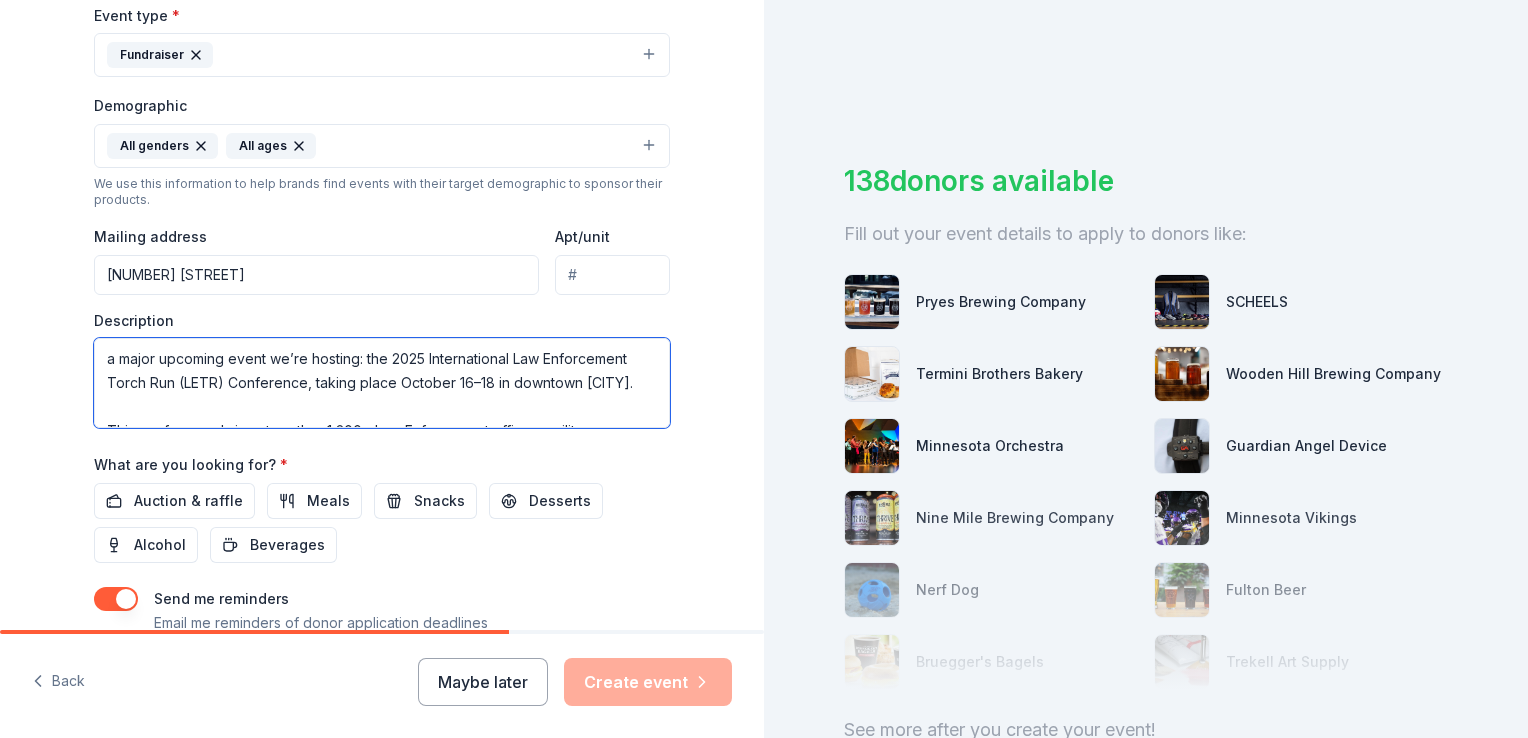 drag, startPoint x: 356, startPoint y: 360, endPoint x: 21, endPoint y: 358, distance: 335.00598 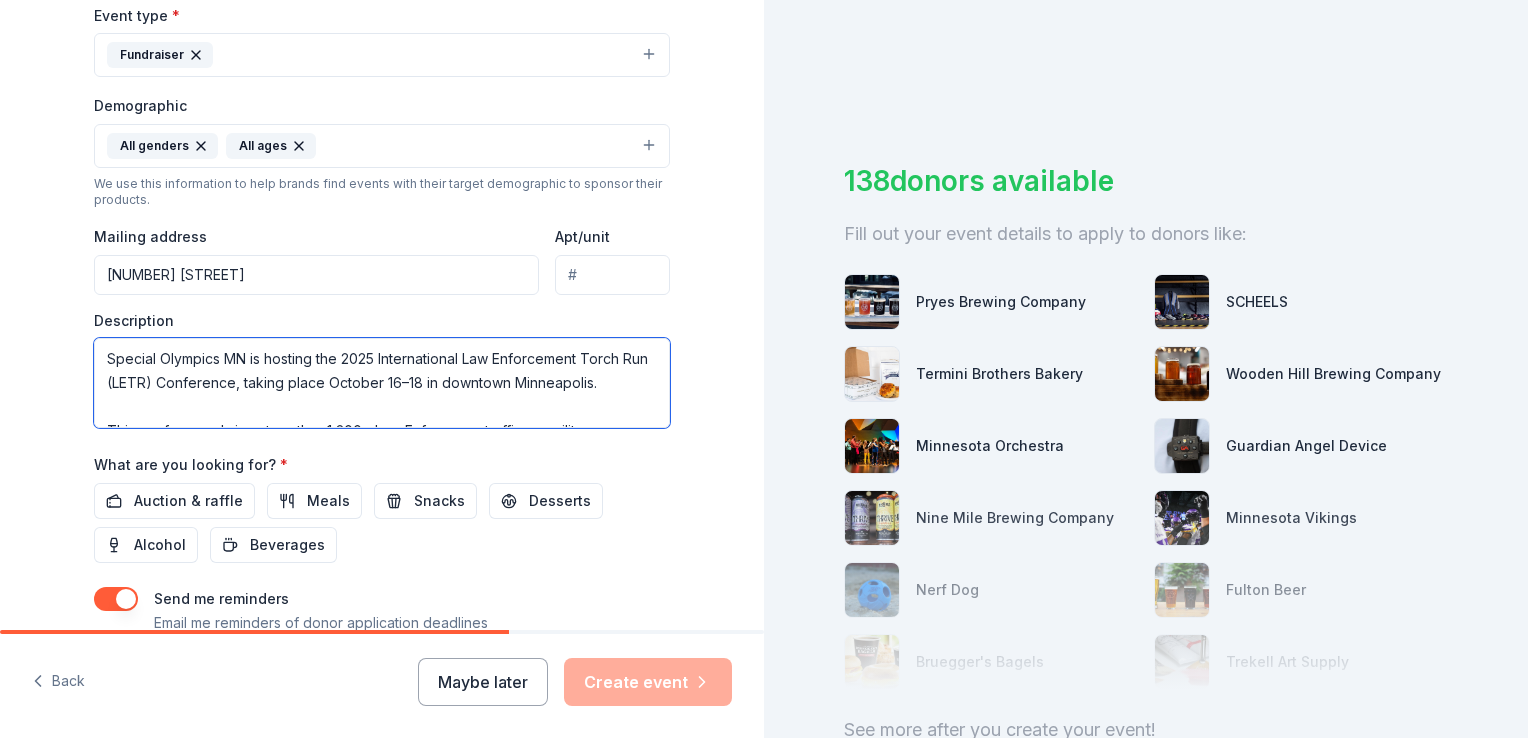 type on "Special Olympics MN is hosting the 2025 International Law Enforcement Torch Run (LETR) Conference, taking place October 16–18 in downtown Minneapolis.
This conference brings together 1,200+ Law Enforcement officers, military personnel and Special Olympics supporters from around the world, all united in their commitment to inclusion, community impact, and grassroots fundraising. The LETR movement has raised over $1 billion globally to support Special Olympics athletes—and this conference helps fuel that momentum.
As part of the weekend’s festivities, we’re holding a Silent/Live Auction, and we’re inviting great Minnesota companies to donate to the auction.
Your donation will directly support Special Olympics programming while also getting your brand in front of an international audience of community-minded individuals." 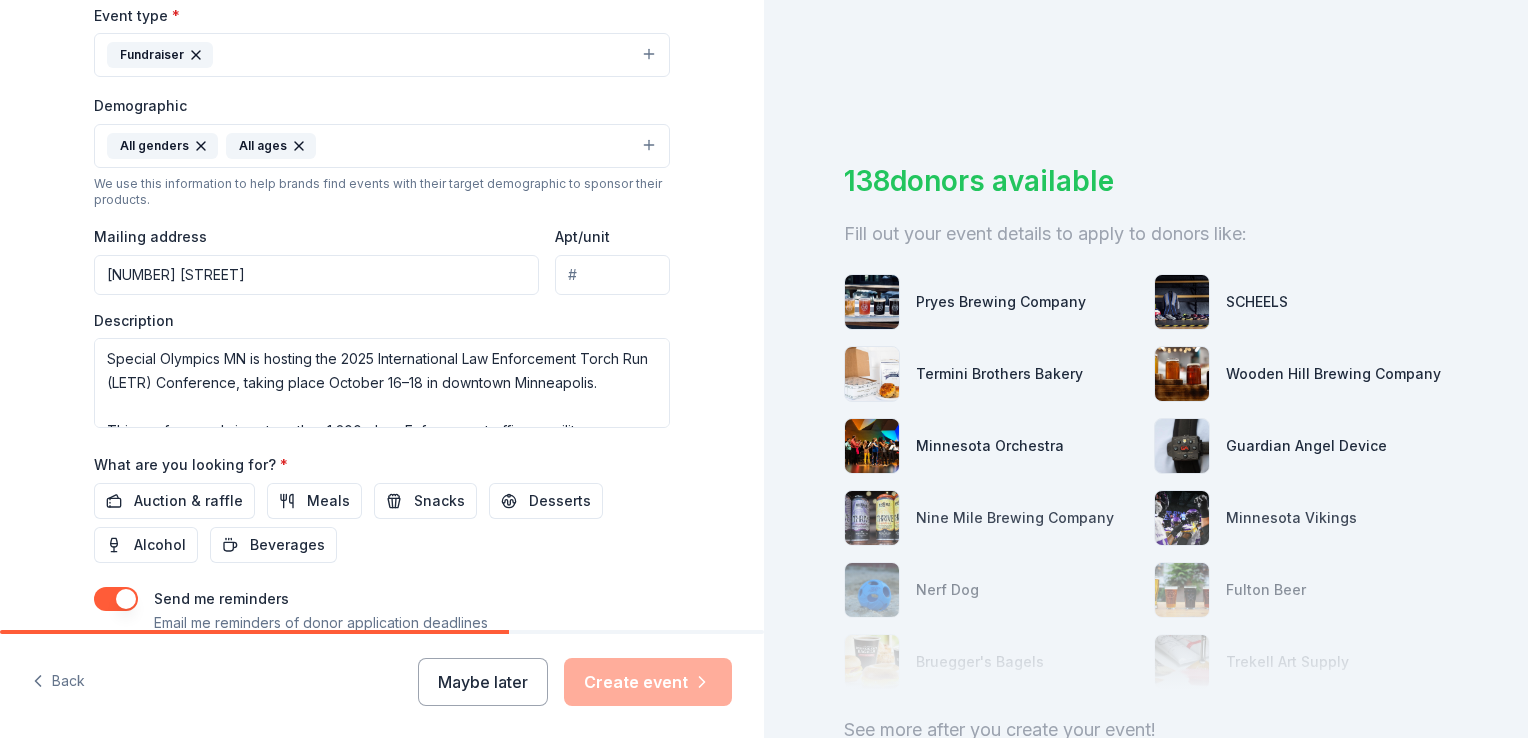 click on "900 2nd Ave N, Suite 300" at bounding box center [316, 275] 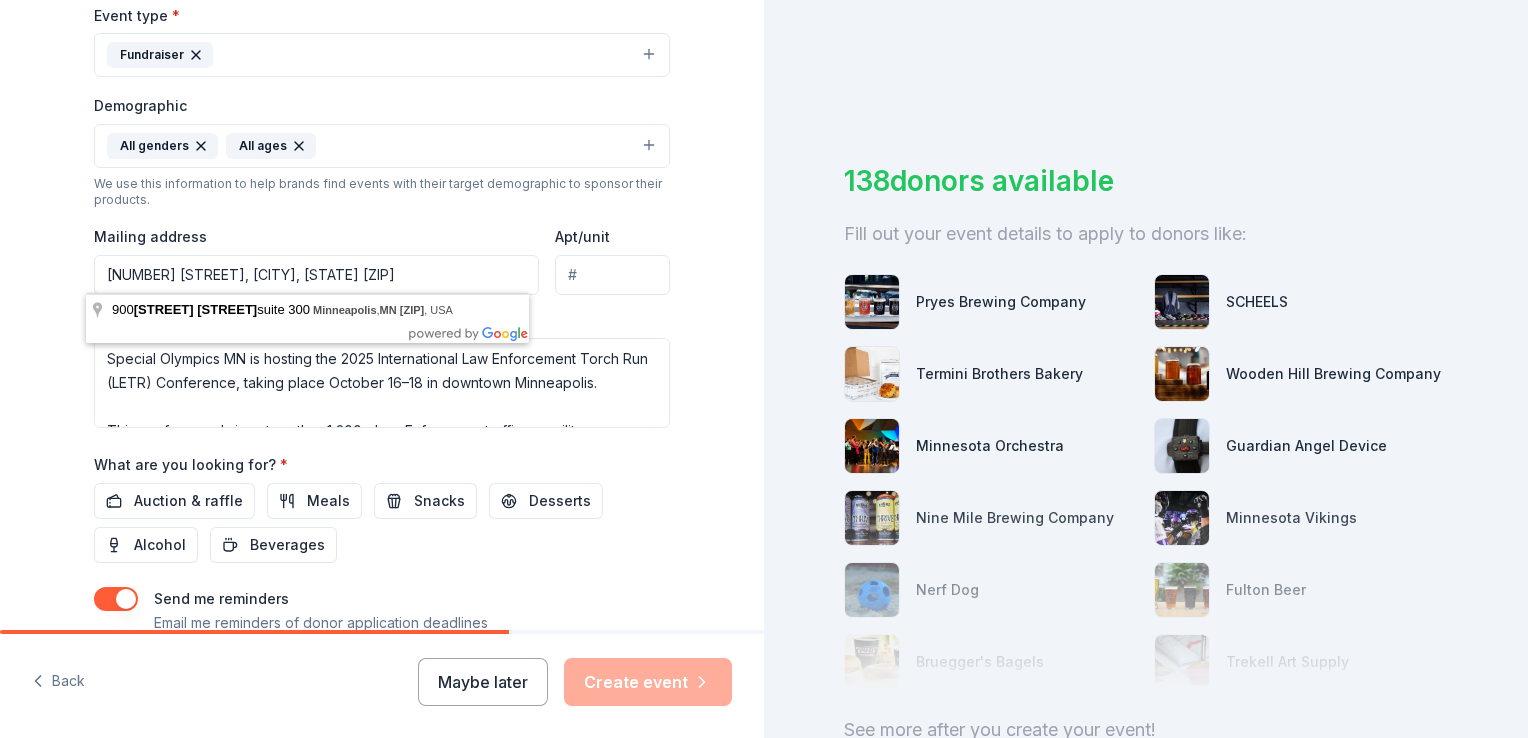 click on "Tell us about your event. We'll find in-kind donations you can apply for. Event name * Special Olympics MN - LETR International Conference Silent Auction 66 /100 Event website Attendance * 1200 Date * 10/17/2025 ZIP code * 55402 Event type * Fundraiser Demographic All genders All ages We use this information to help brands find events with their target demographic to sponsor their products. Mailing address 900 2nd Ave N, Suite 300 Minneapolis, MN 55402 Apt/unit Description What are you looking for? * Auction & raffle Meals Snacks Desserts Alcohol Beverages Send me reminders Email me reminders of donor application deadlines Recurring event" at bounding box center (382, 99) 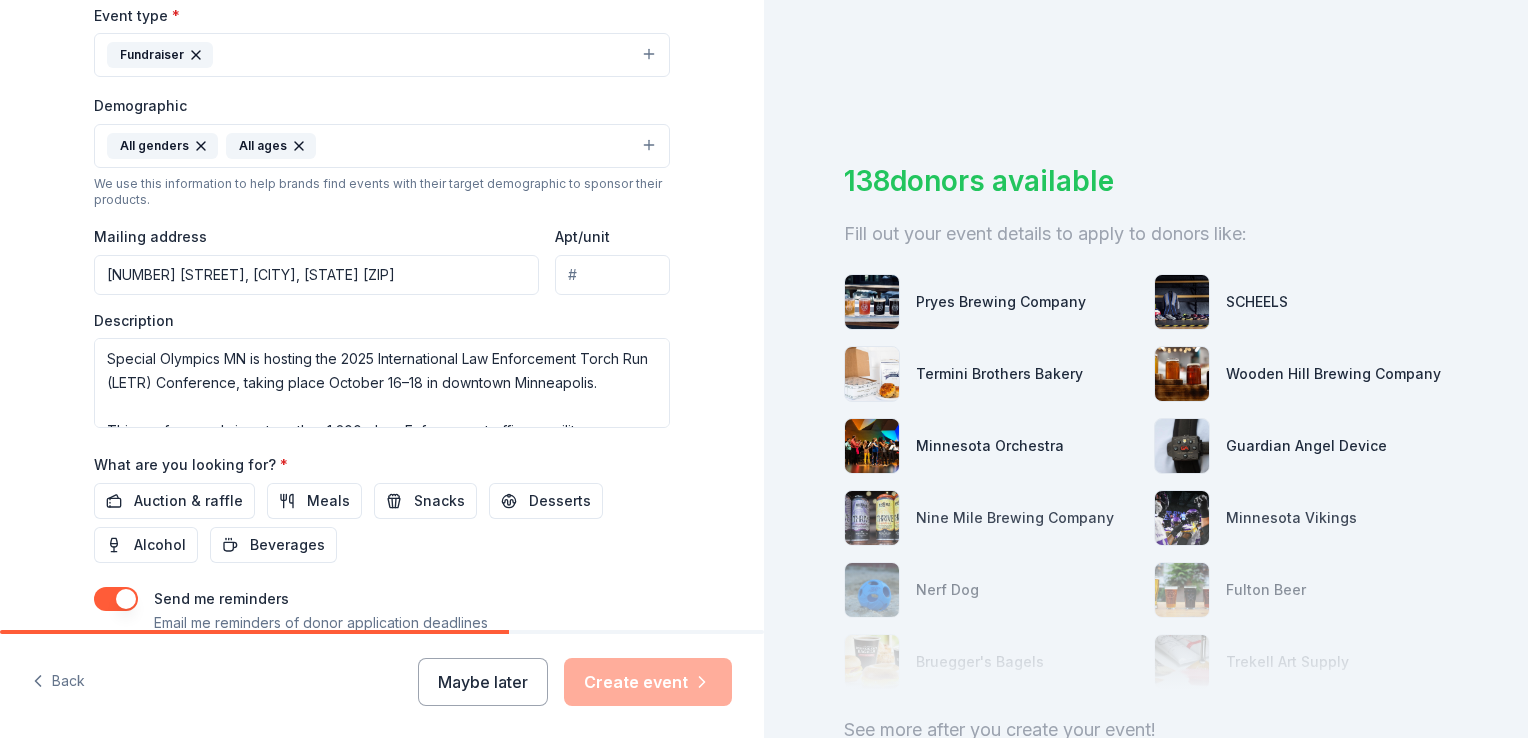 click on "900 2nd Ave N, Suite 300 Minneapolis, MN 55402" at bounding box center [316, 275] 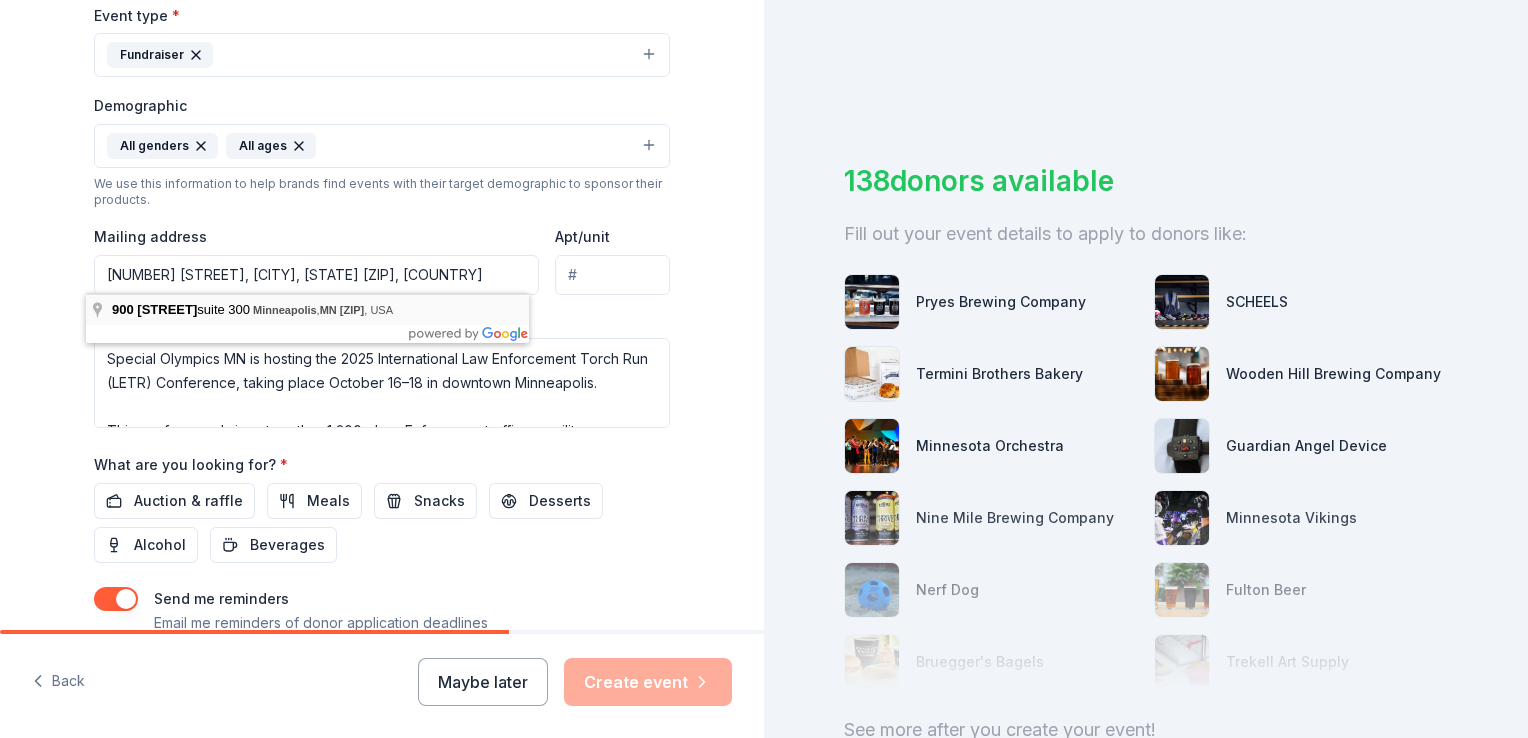 type on "900 2nd Avenue South, Minneapolis, MN, 55402" 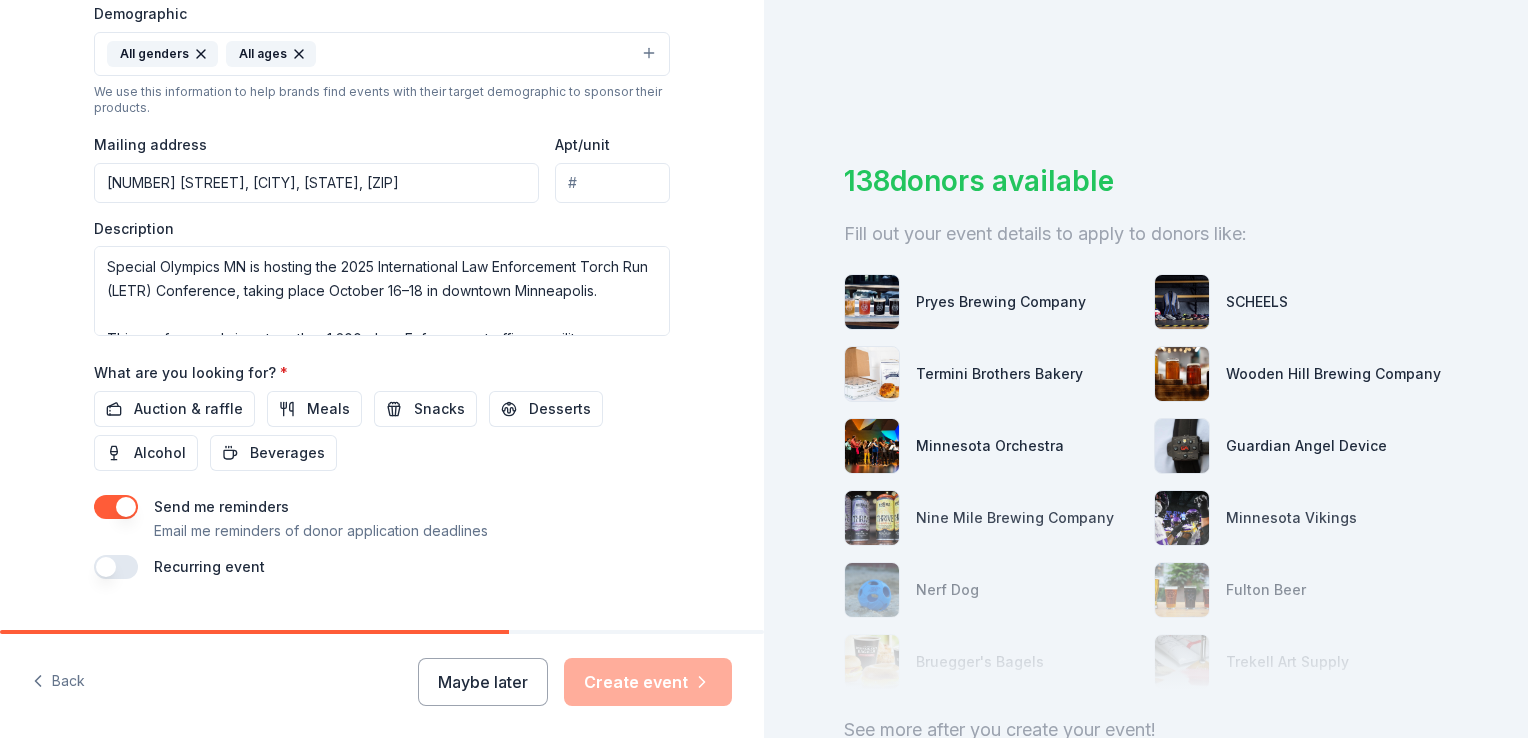 scroll, scrollTop: 704, scrollLeft: 0, axis: vertical 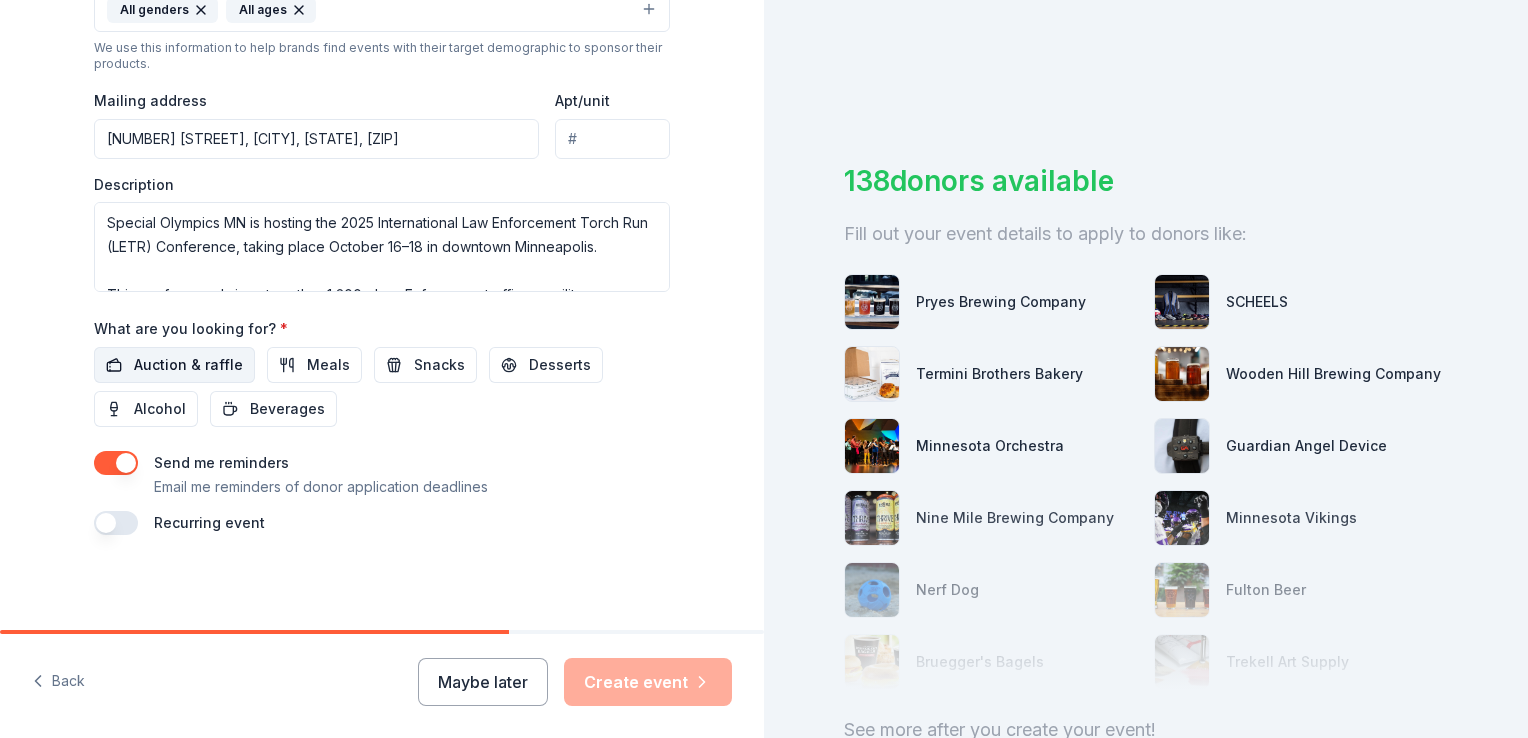 click on "Auction & raffle" at bounding box center (188, 365) 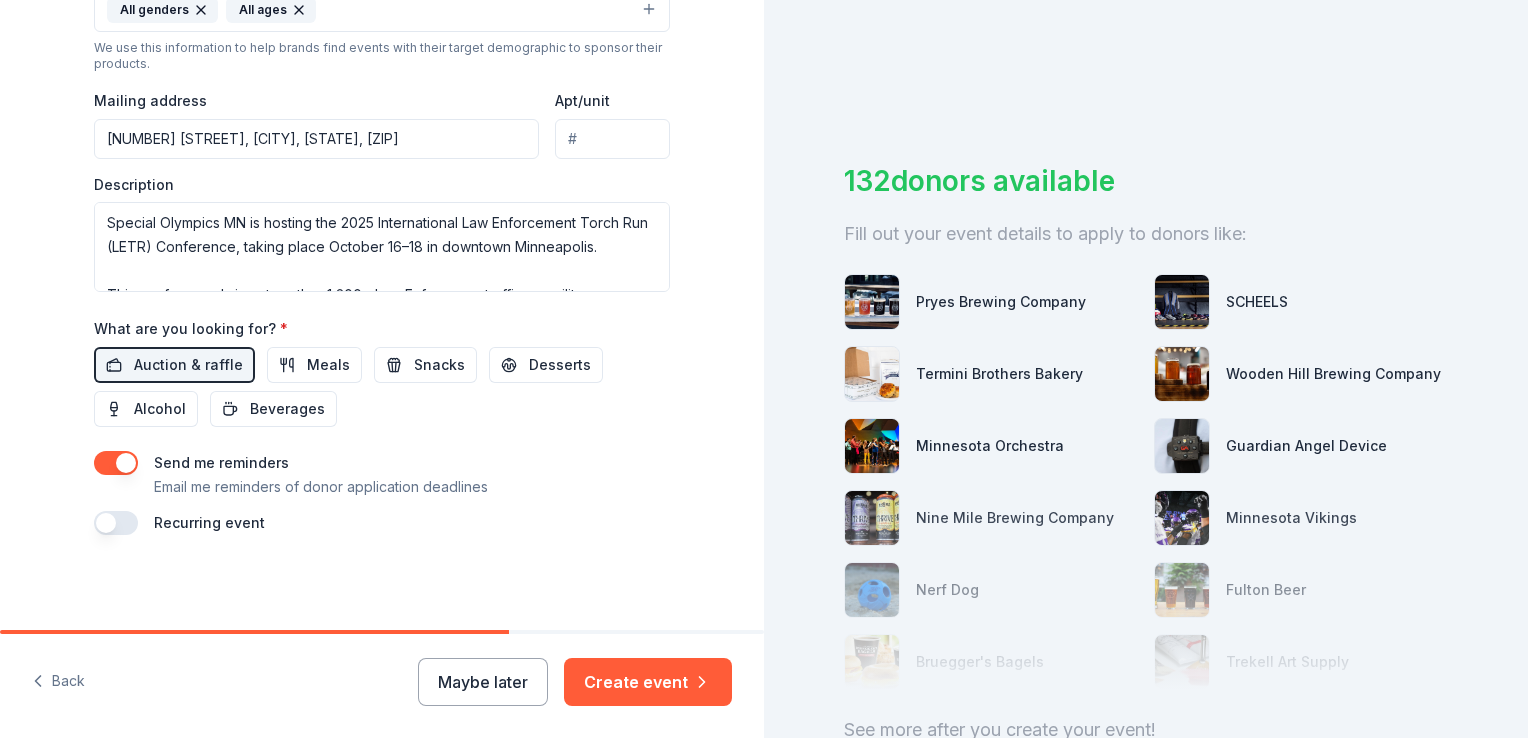 click at bounding box center [116, 463] 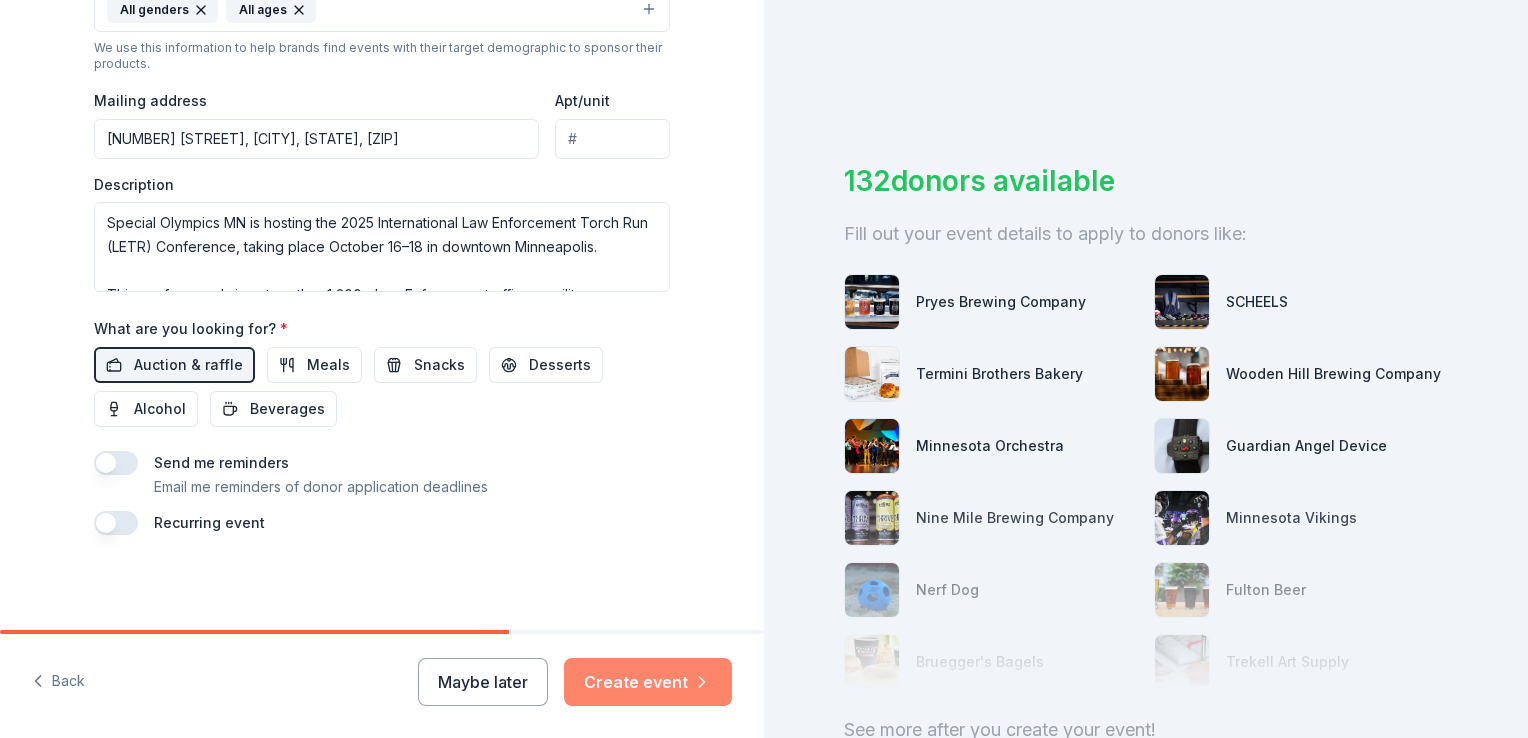 click on "Create event" at bounding box center [648, 682] 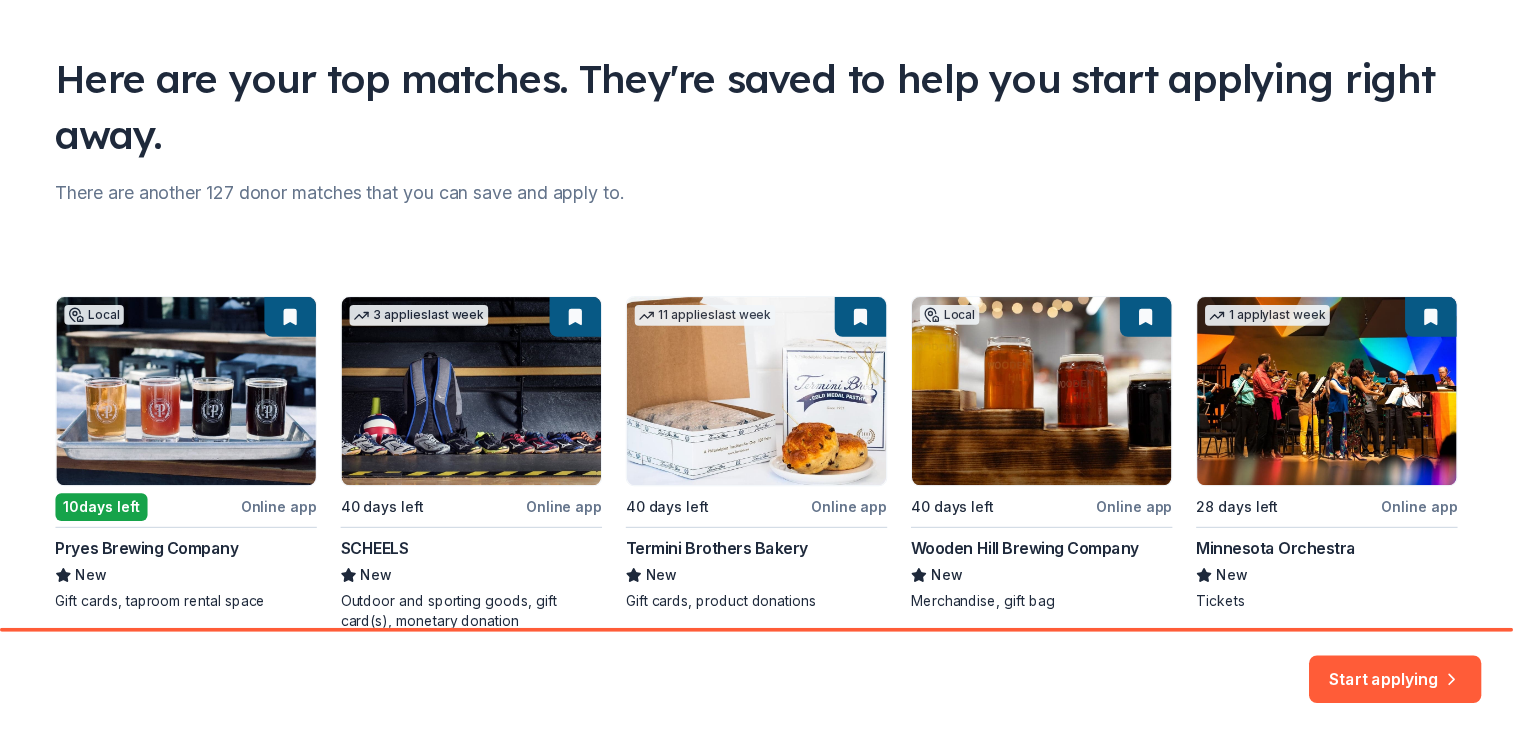 scroll, scrollTop: 210, scrollLeft: 0, axis: vertical 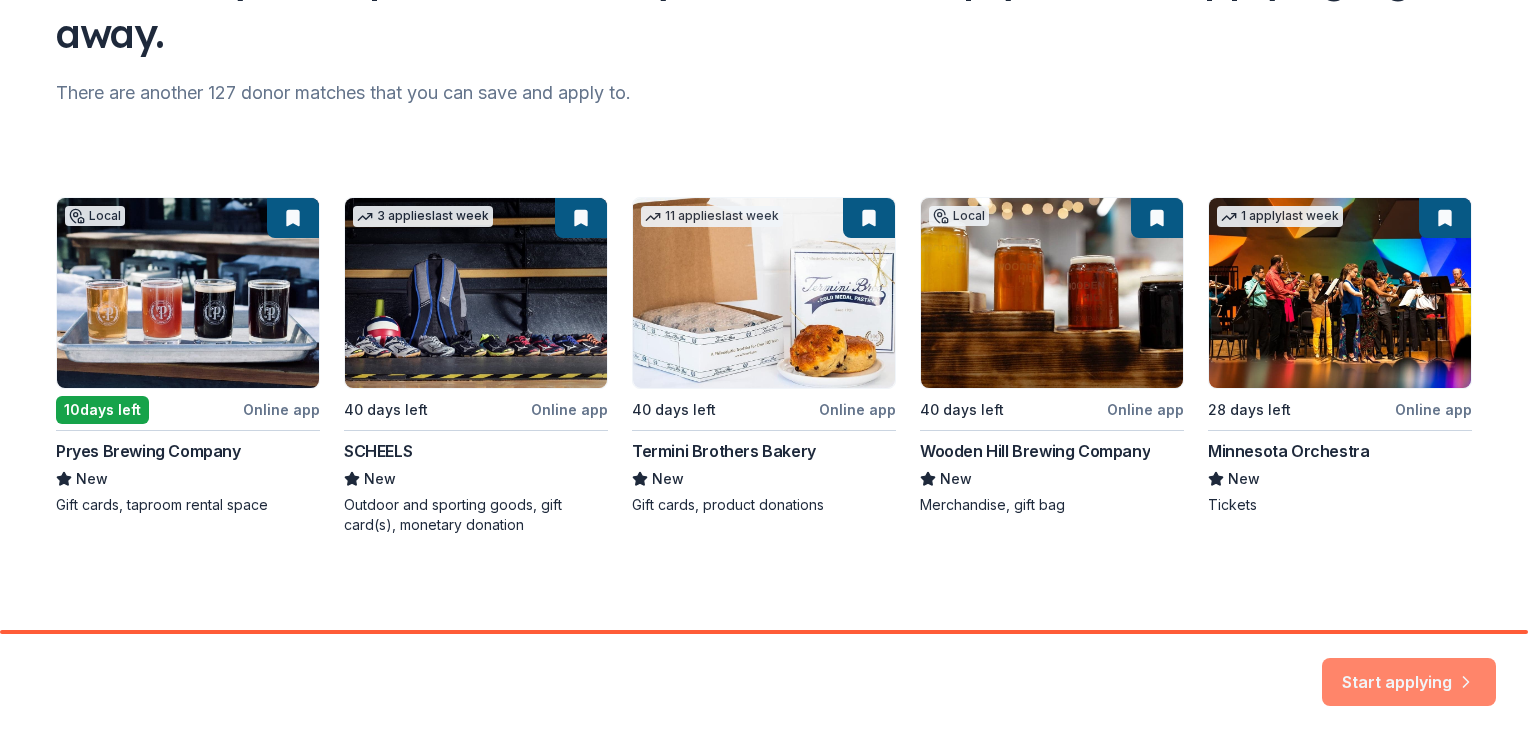 click on "Start applying" at bounding box center (1409, 677) 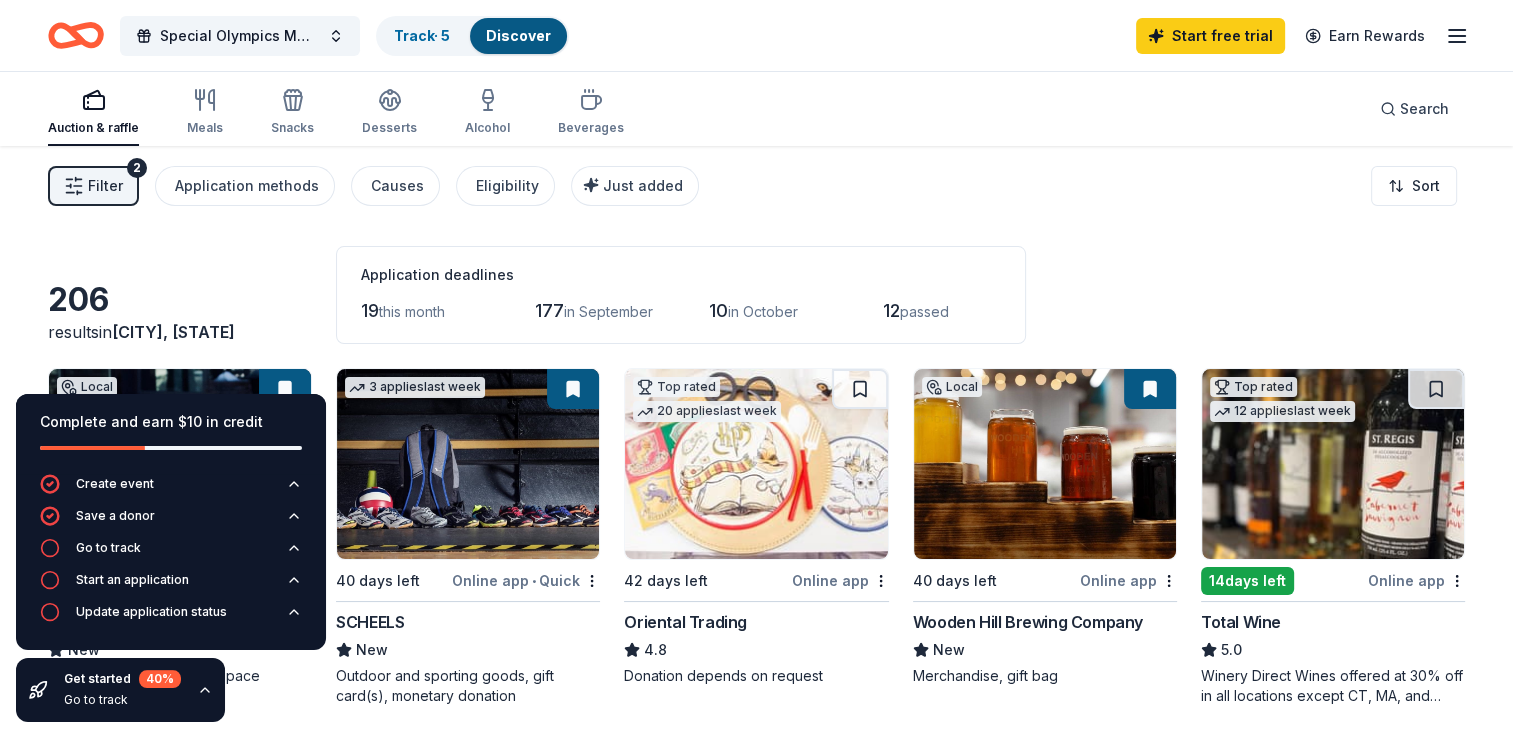 click on "Auction & raffle Meals Snacks Desserts Alcohol Beverages Search" at bounding box center [756, 109] 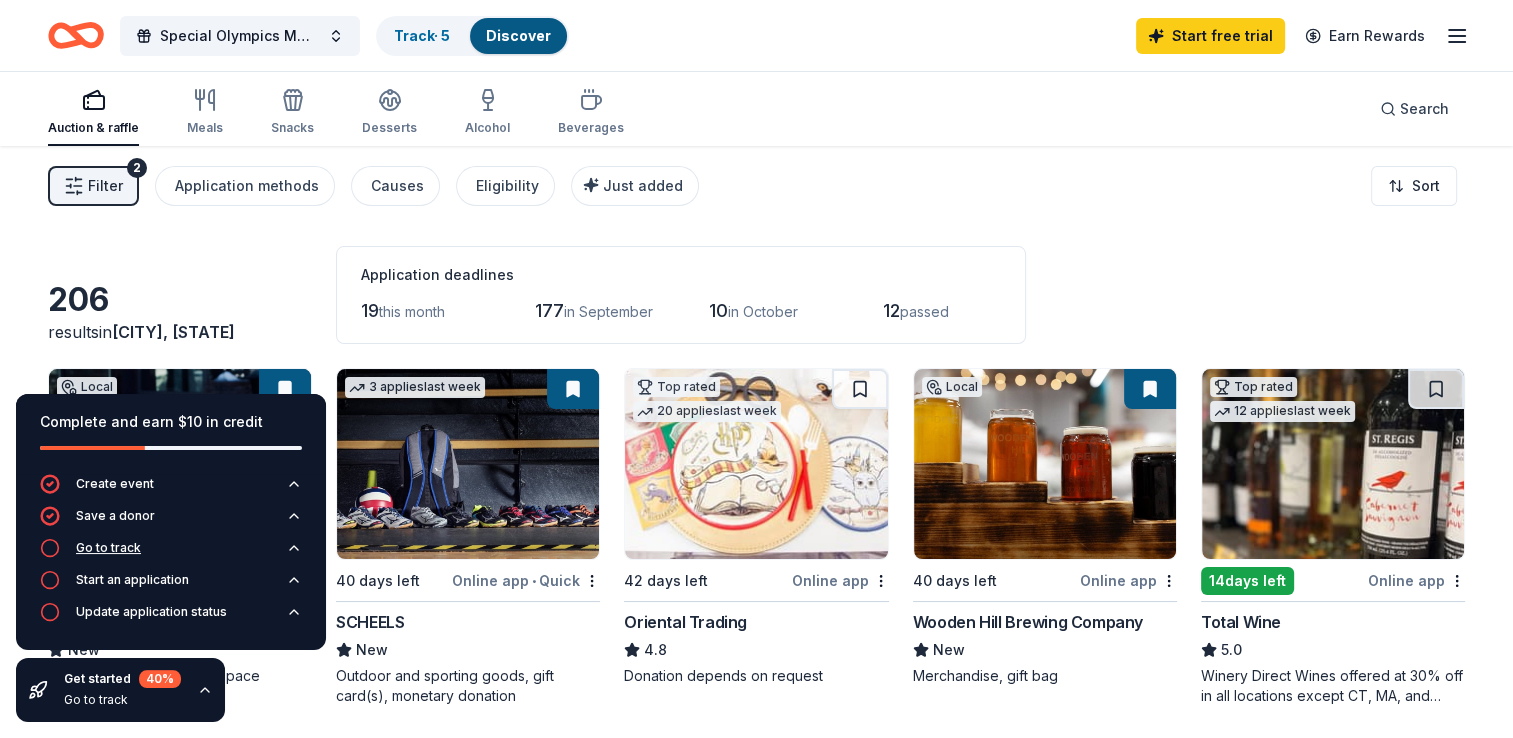 click on "Go to track" at bounding box center (108, 548) 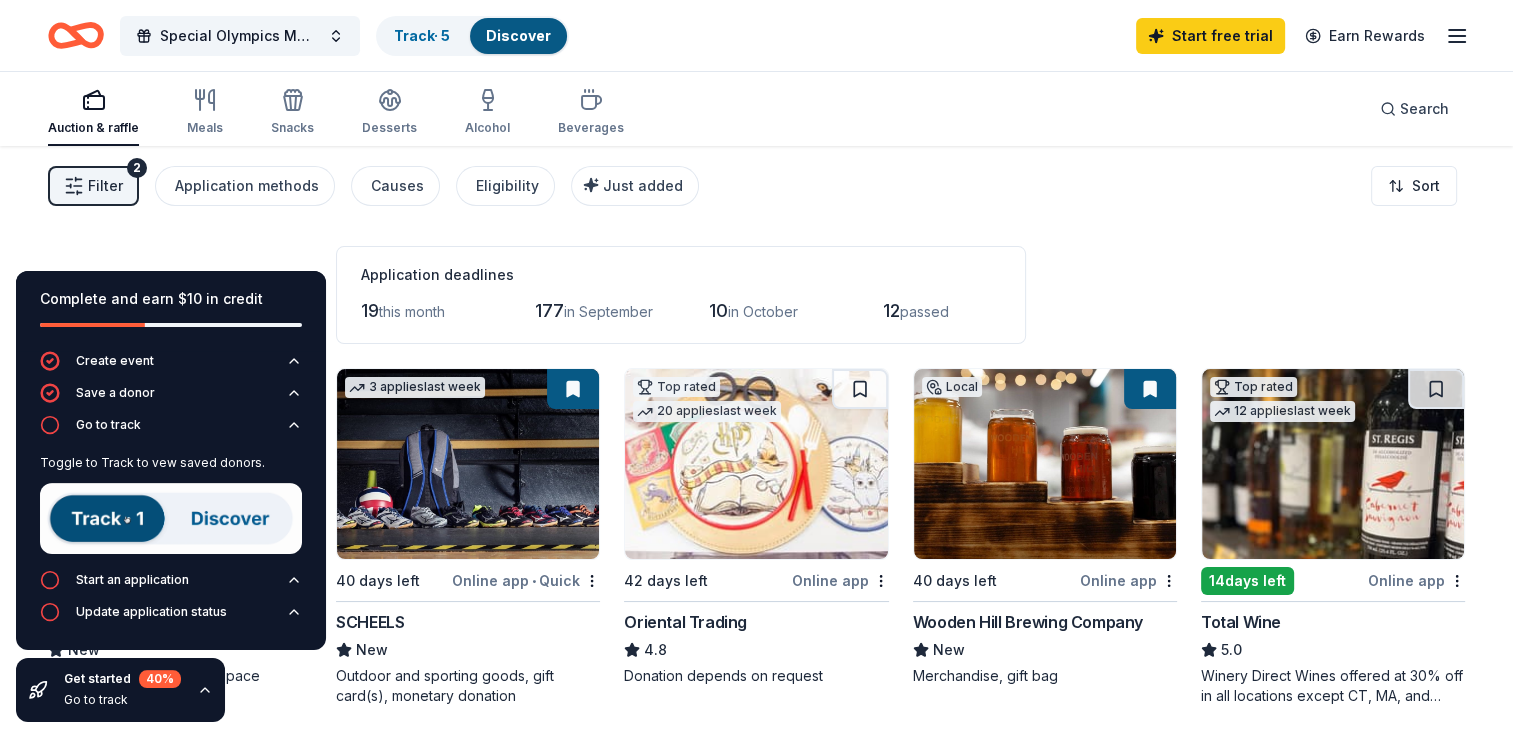 click at bounding box center (171, 518) 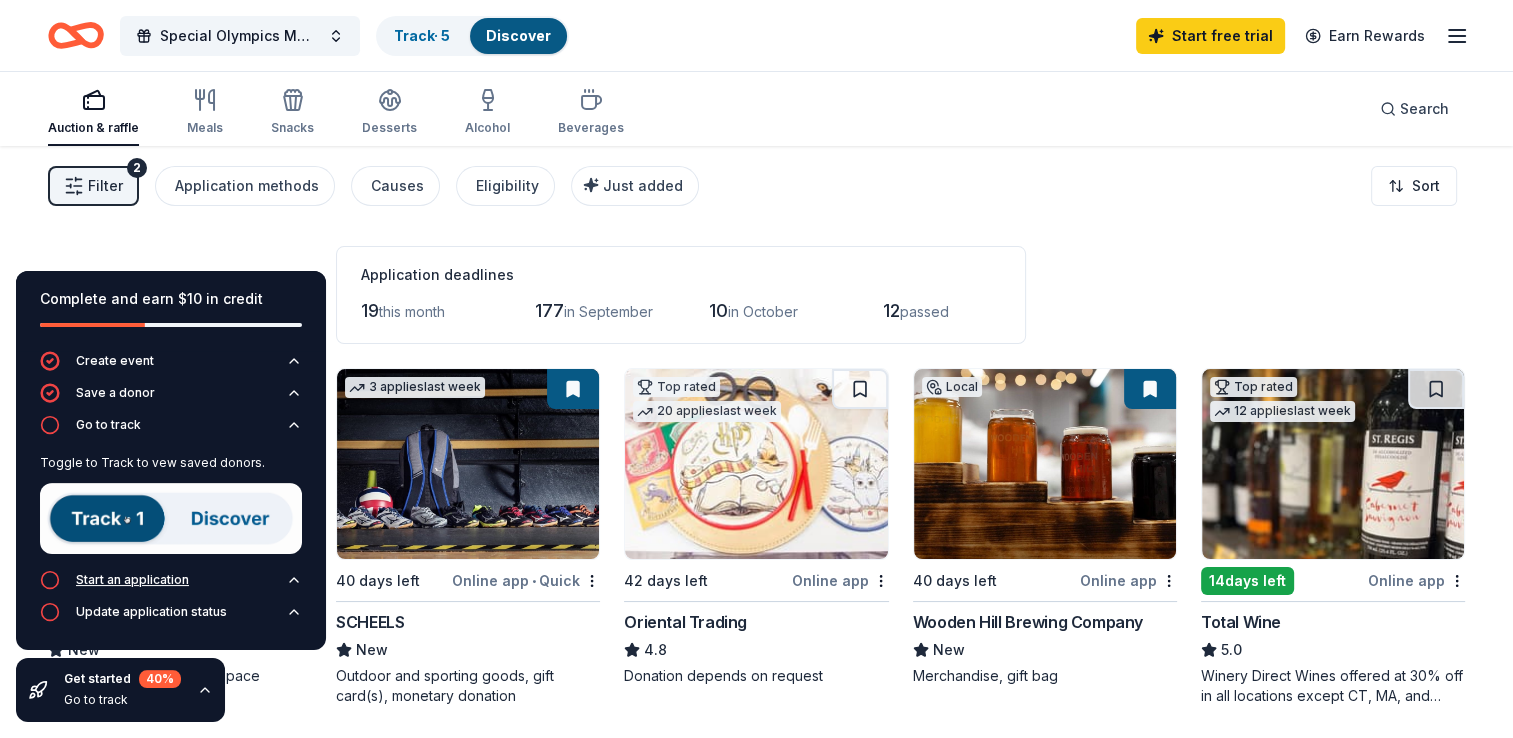 click on "Start an application" at bounding box center (132, 580) 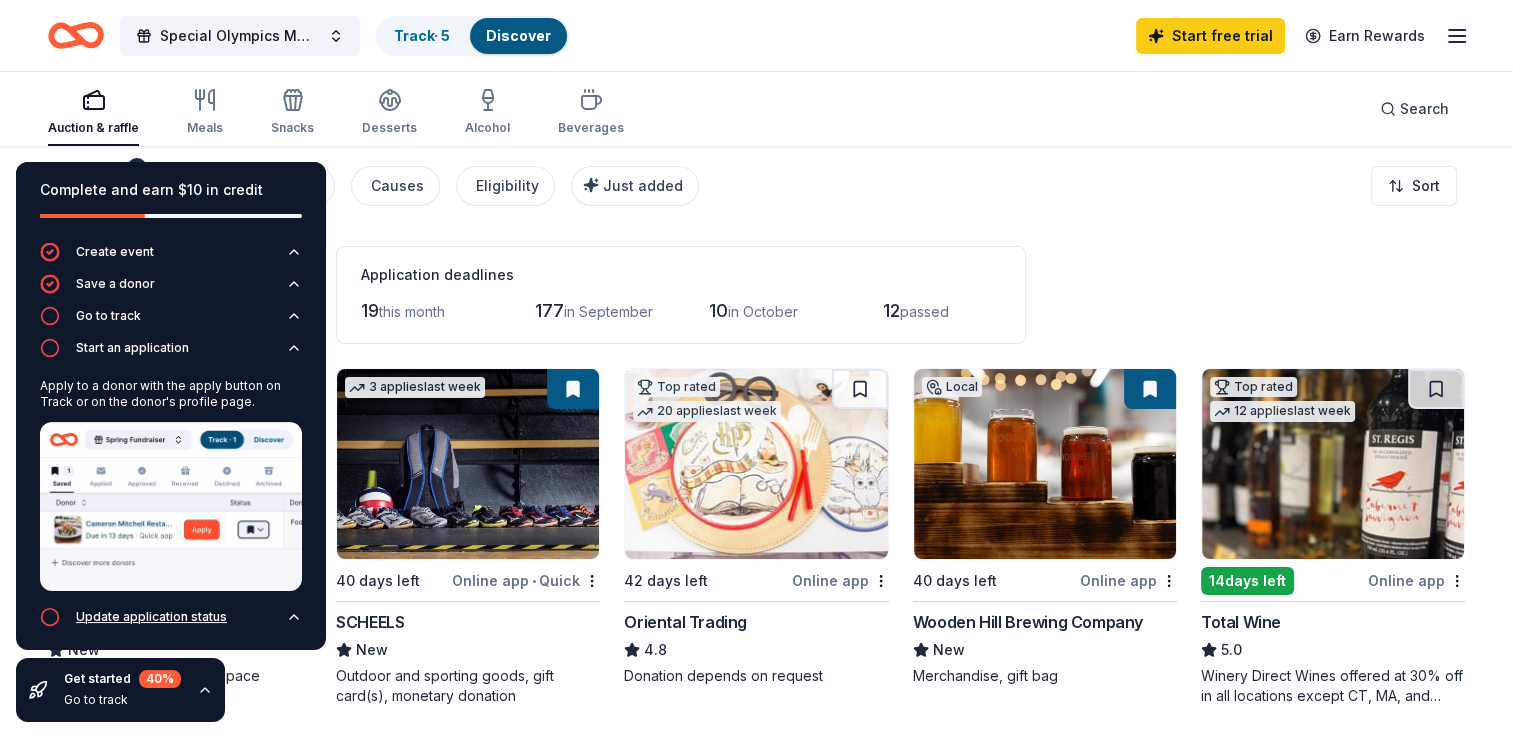 click on "Update application status" at bounding box center (151, 617) 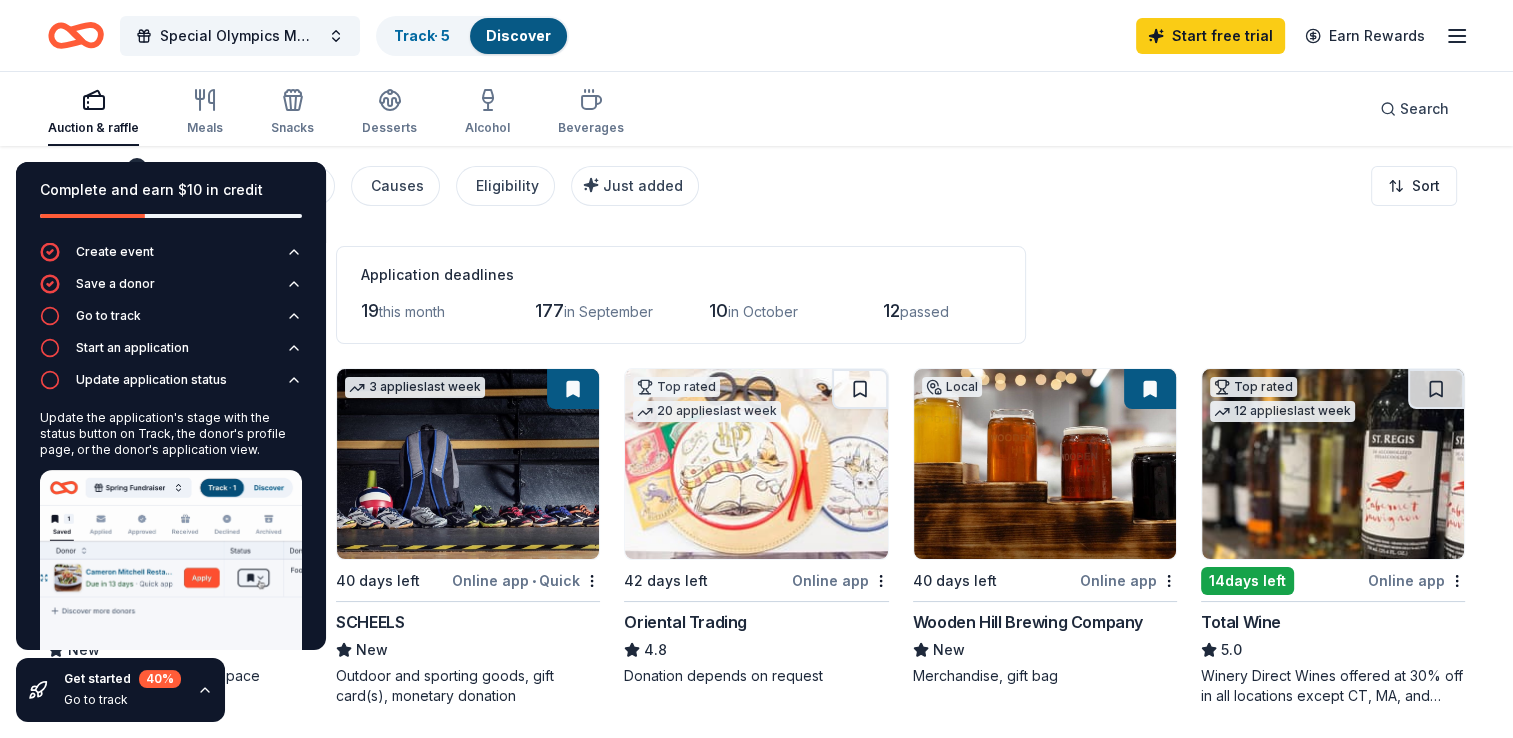 click on "Complete and earn $10 in credit" at bounding box center [171, 202] 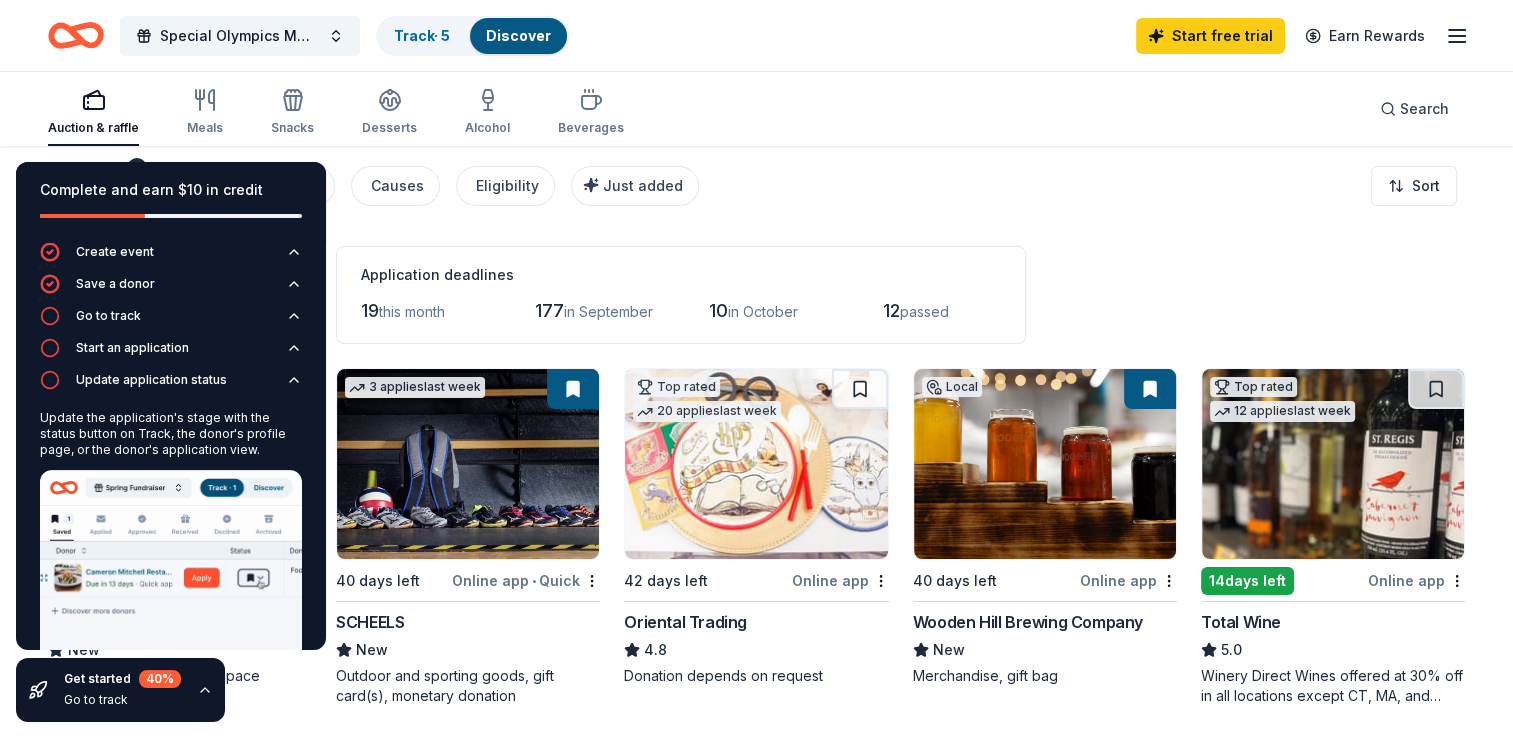 click on "Auction & raffle Meals Snacks Desserts Alcohol Beverages Search" at bounding box center (756, 109) 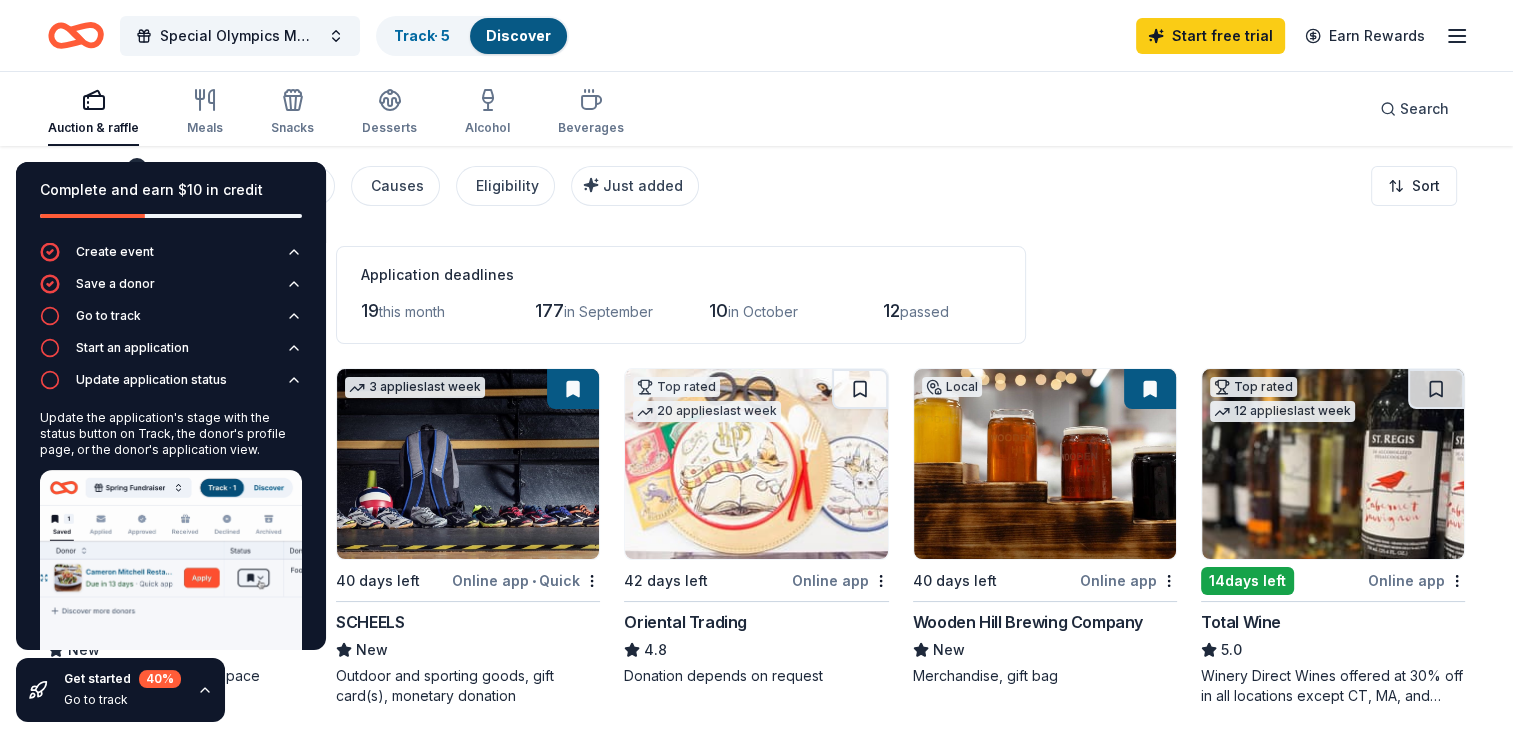 click 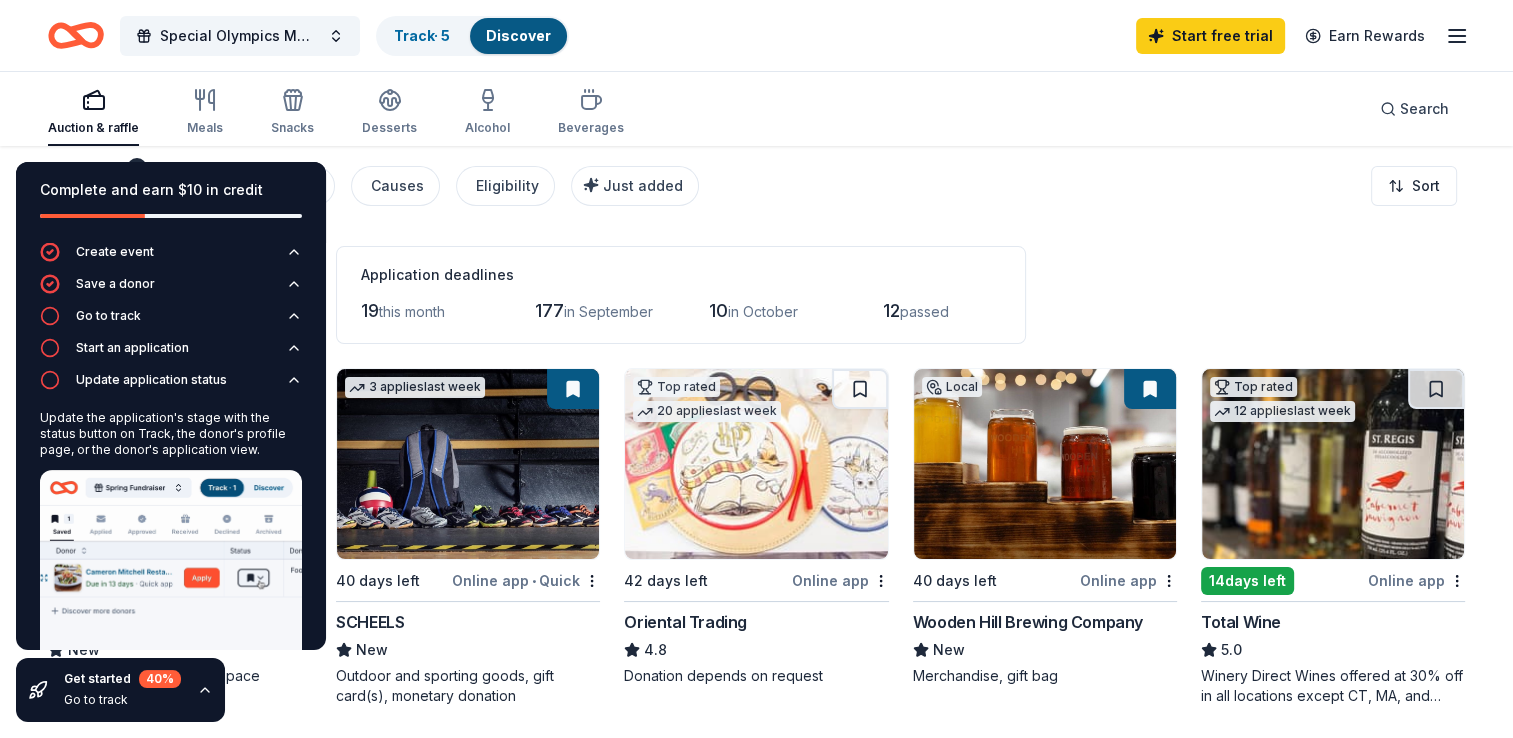 click on "Go to track" at bounding box center (122, 700) 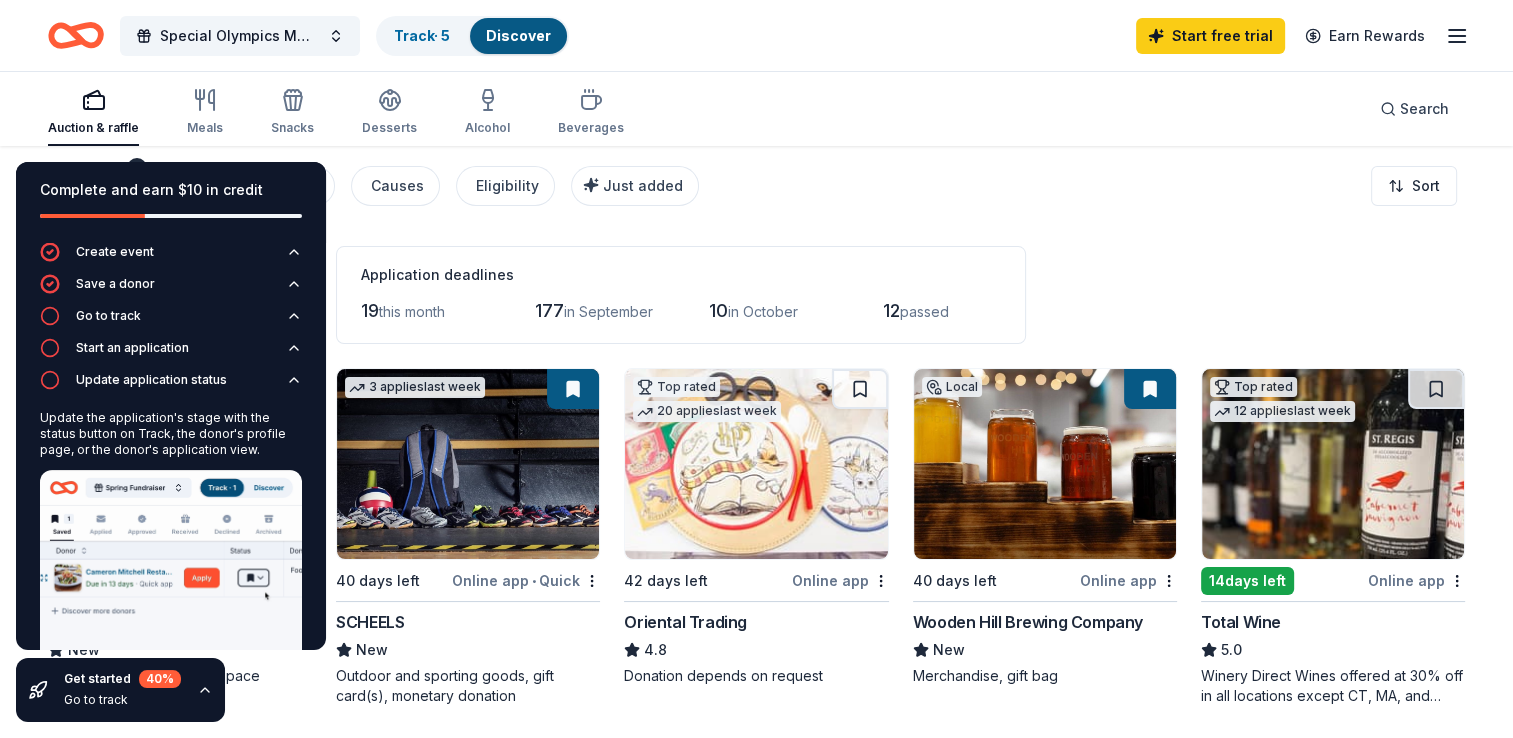 click on "40 %" at bounding box center (160, 679) 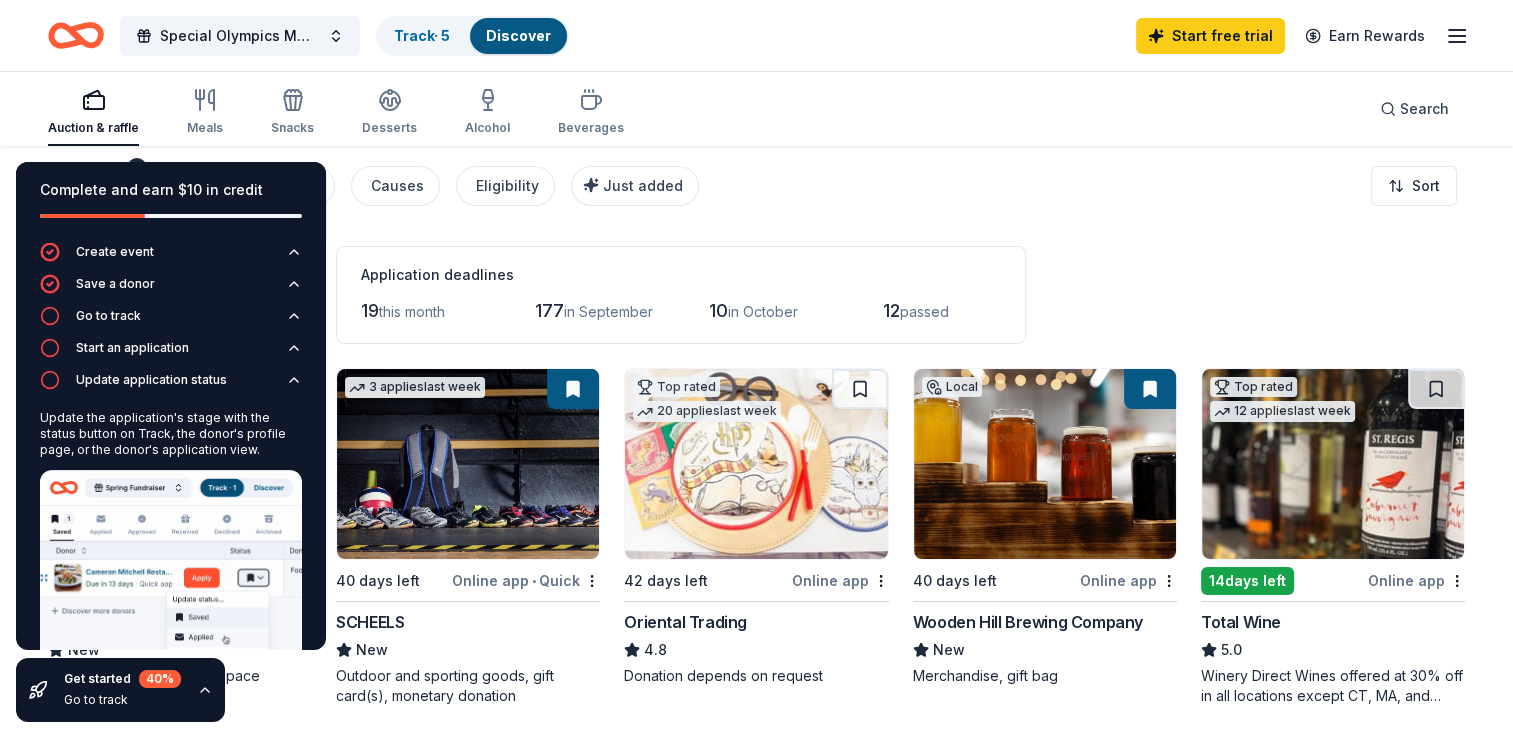 click on "Go to track" at bounding box center (122, 700) 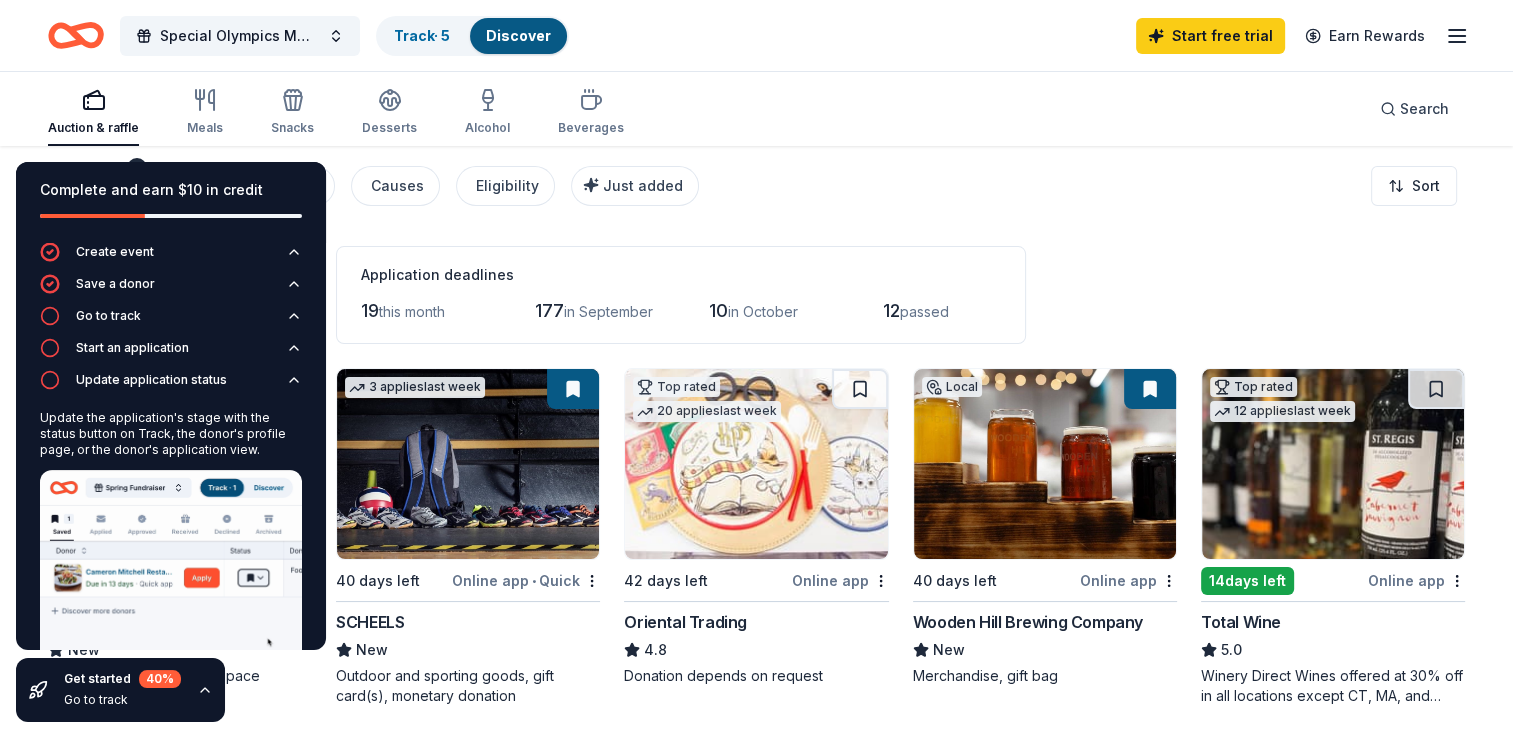 click 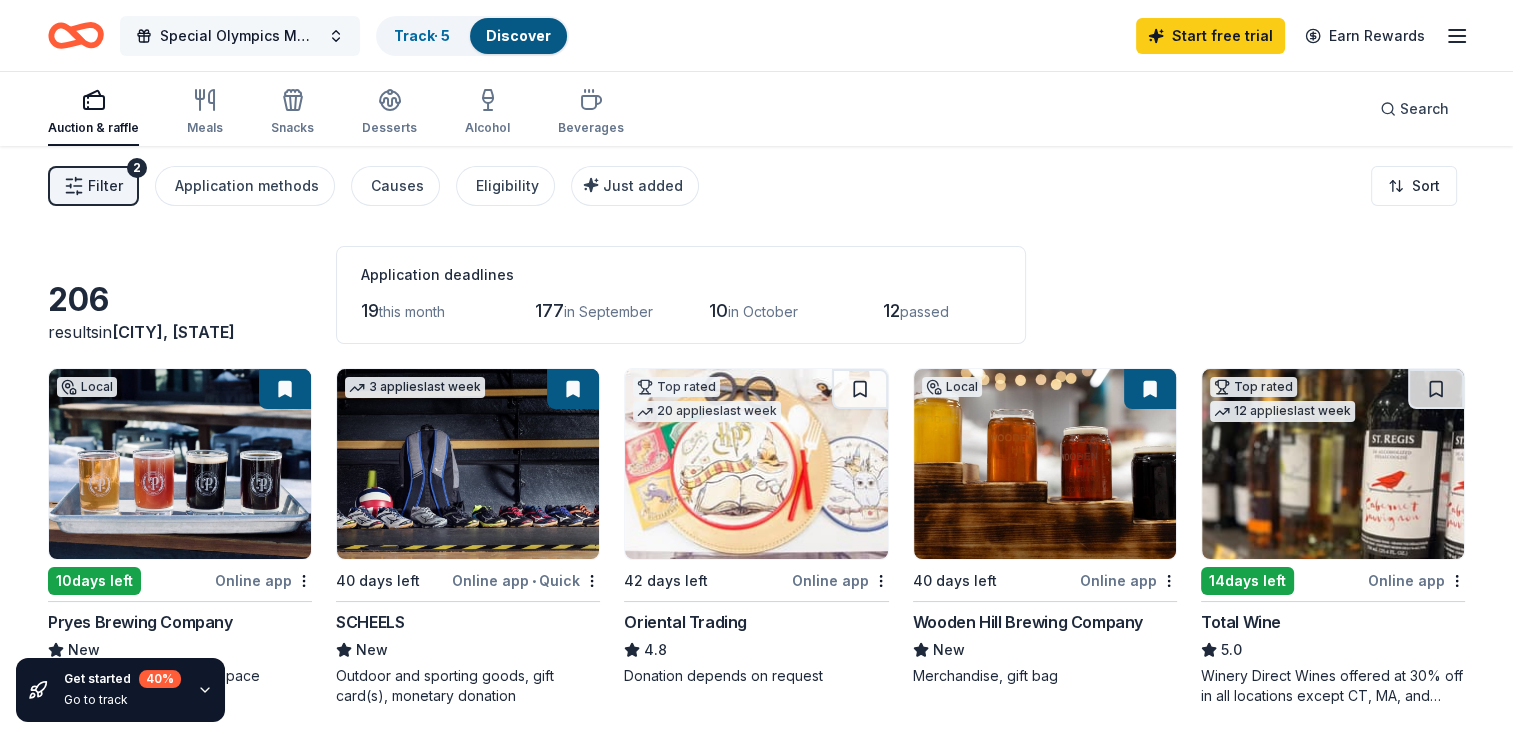 click on "Special Olympics MN - LETR International Conference Silent Auction" at bounding box center [240, 36] 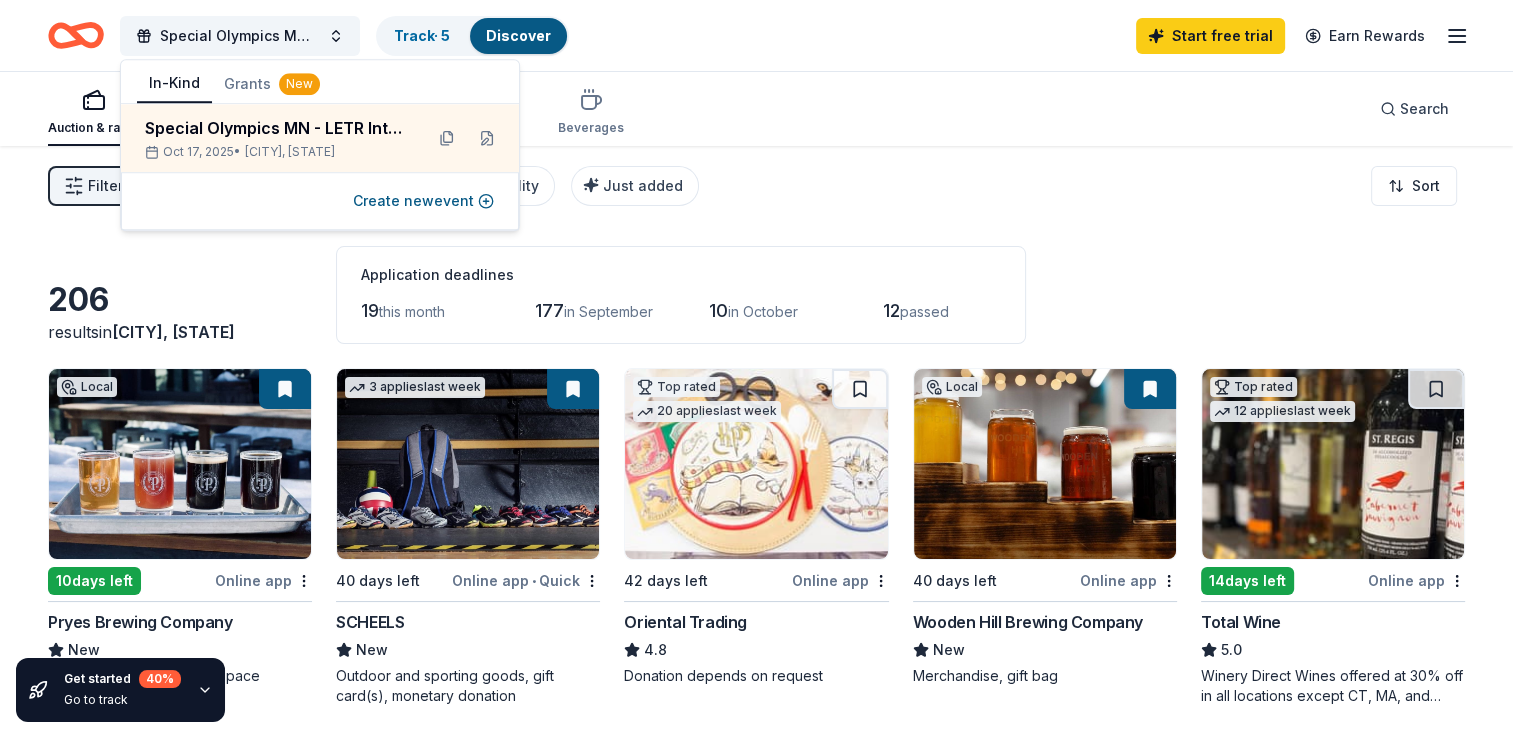 click 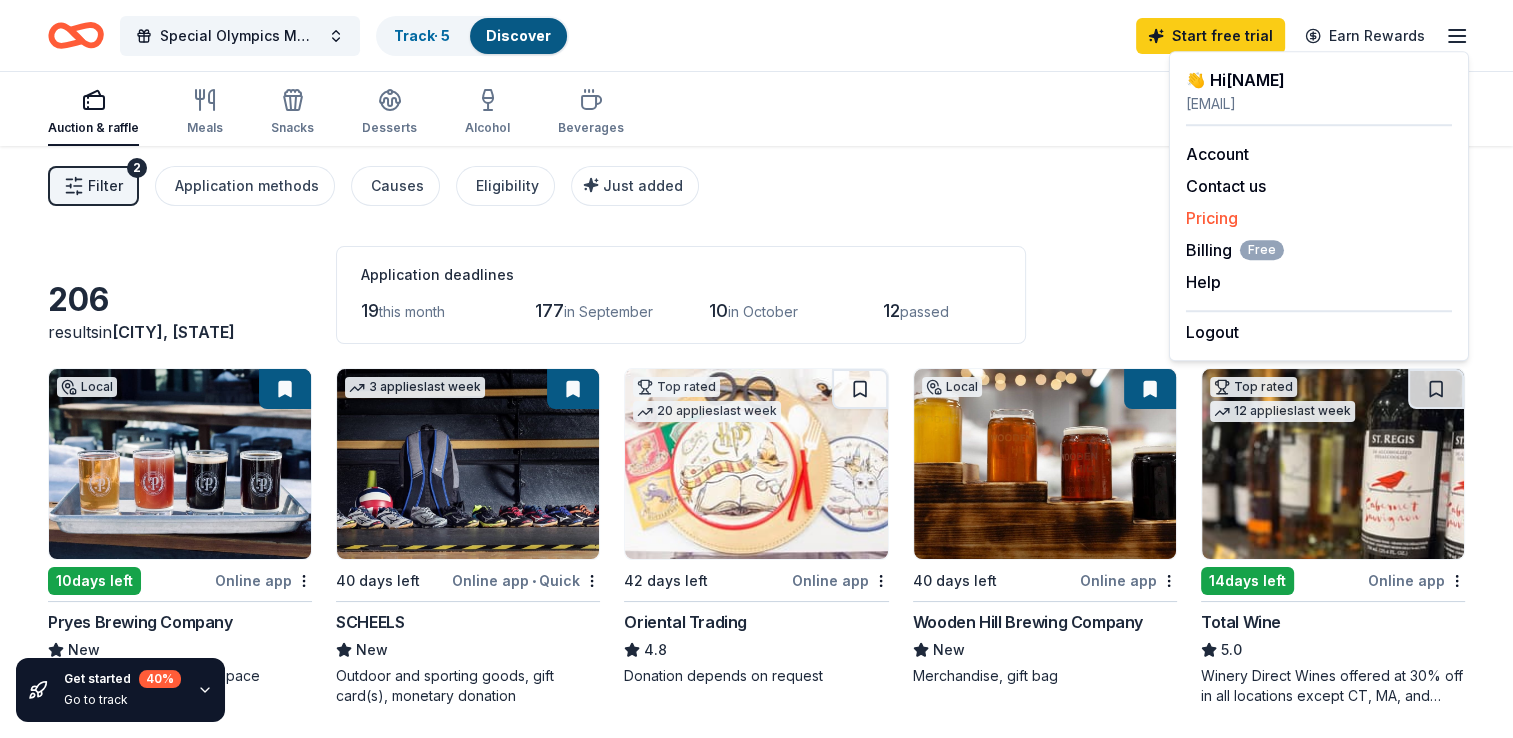 click on "Pricing" at bounding box center (1212, 218) 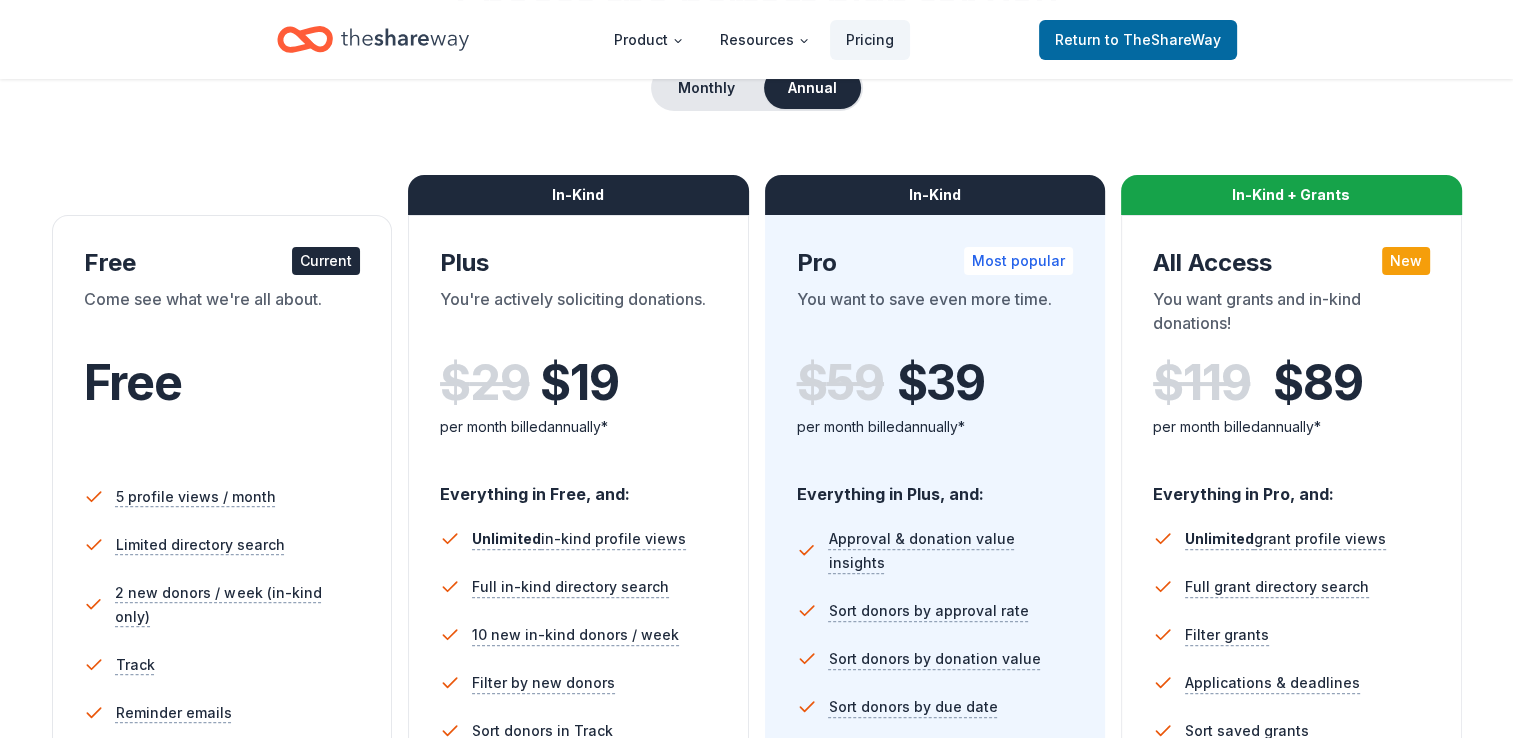 scroll, scrollTop: 0, scrollLeft: 0, axis: both 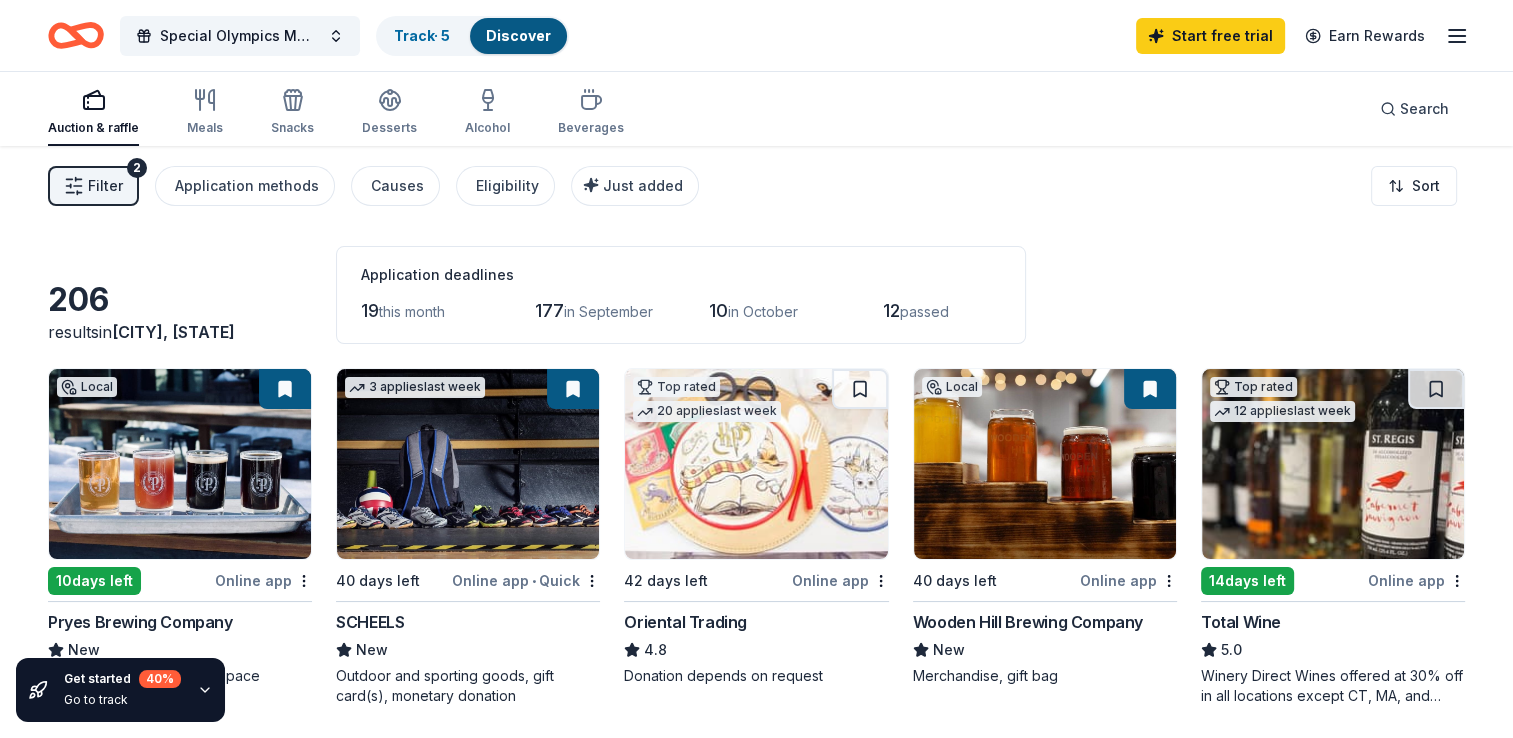 click 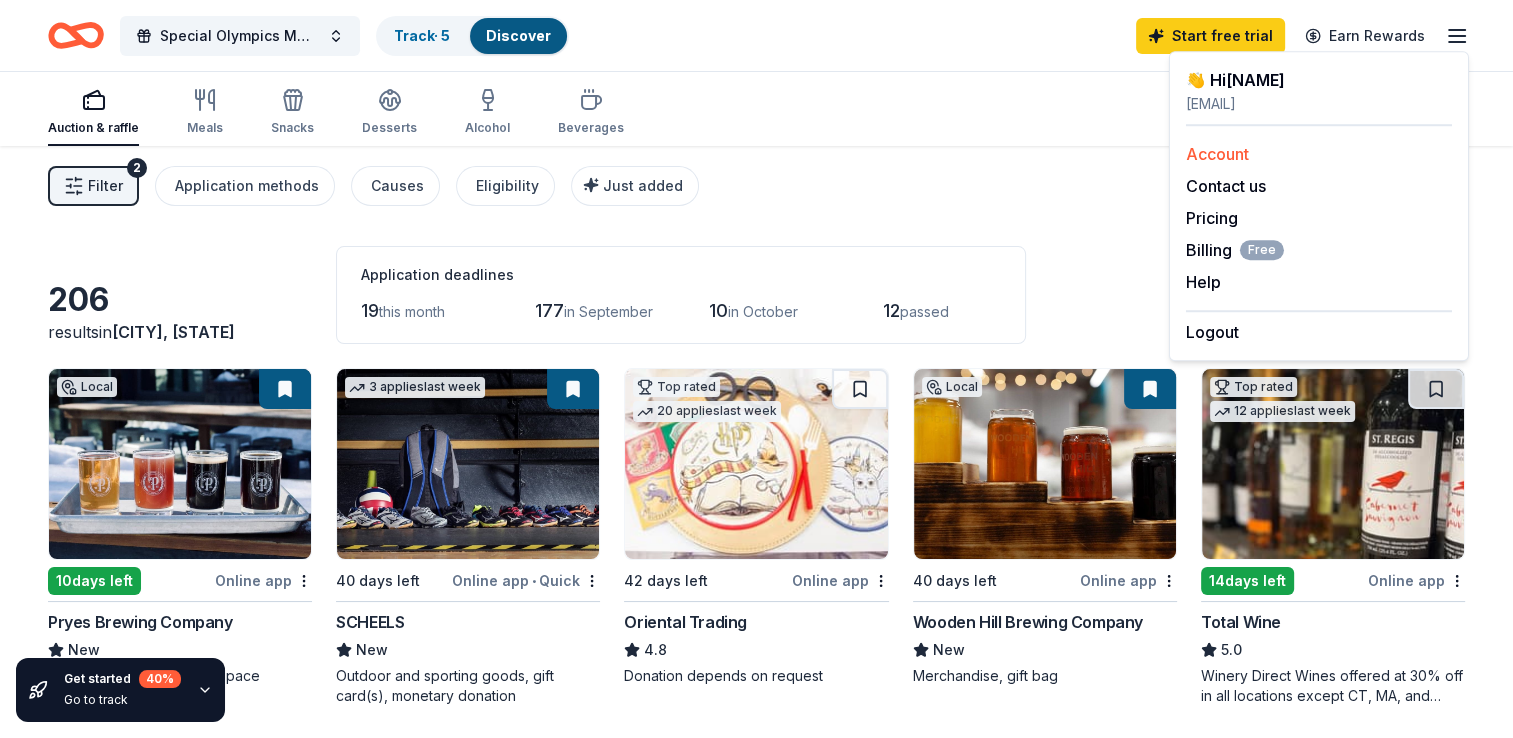 click on "Account" at bounding box center [1217, 154] 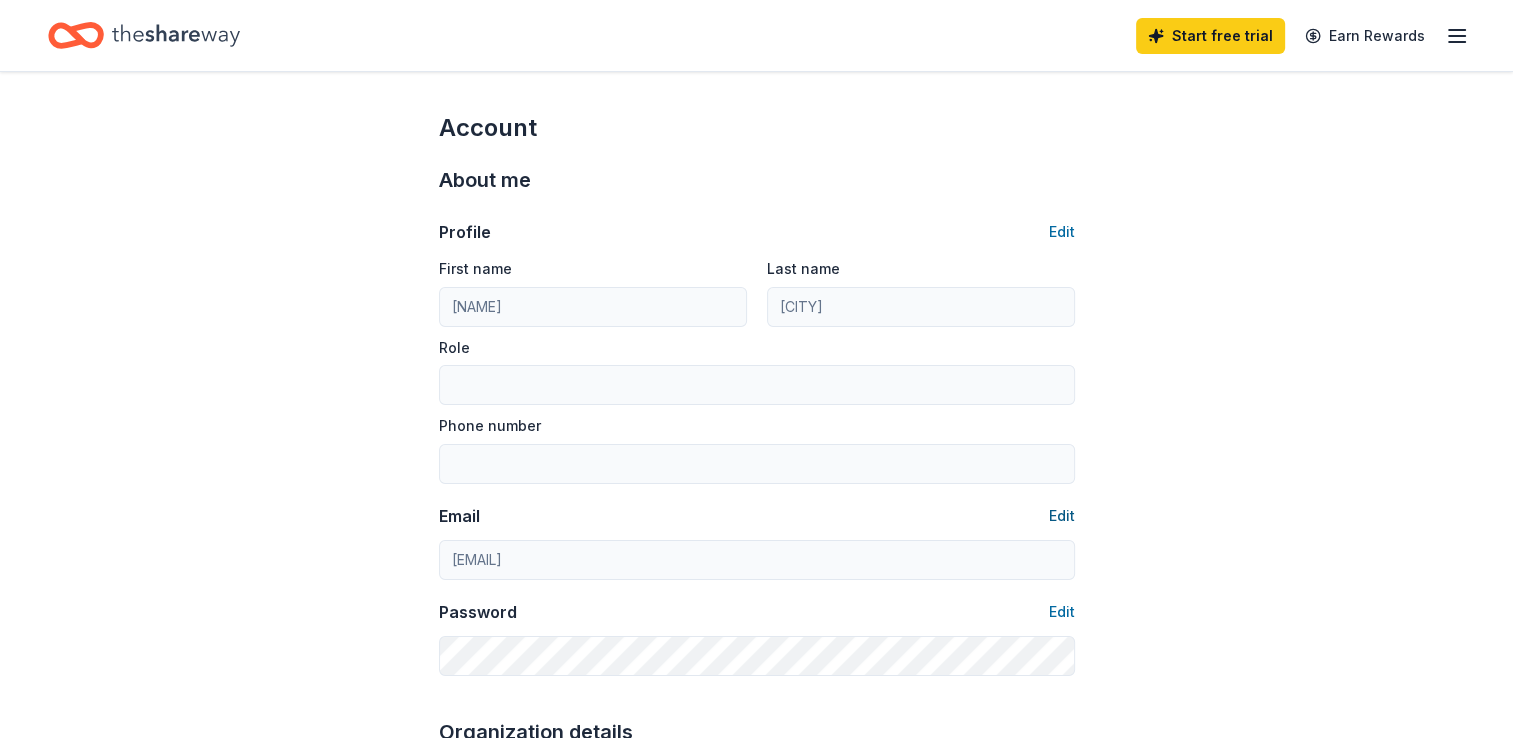 click on "Edit" at bounding box center (1062, 516) 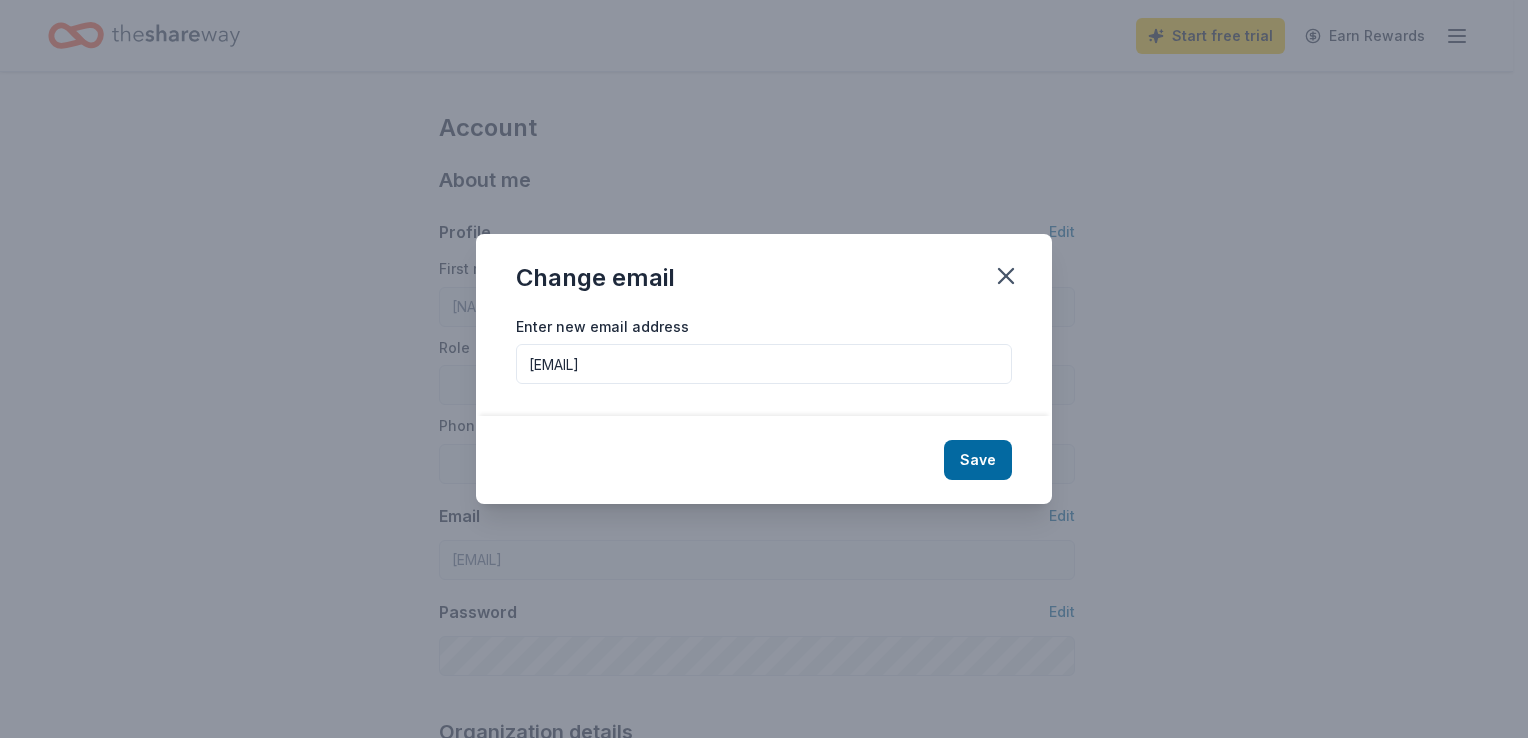 drag, startPoint x: 726, startPoint y: 366, endPoint x: 513, endPoint y: 374, distance: 213.15018 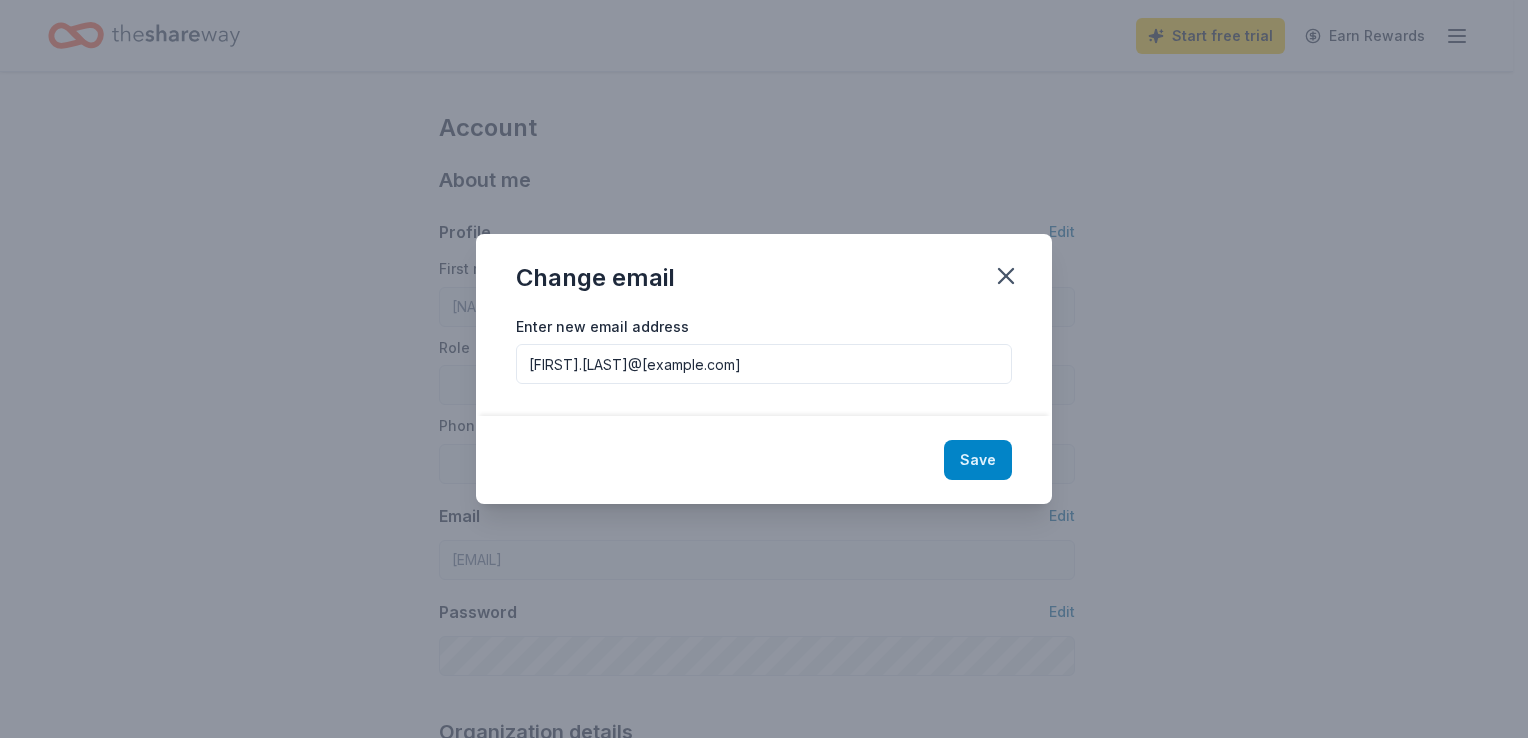 click on "Save" at bounding box center [978, 460] 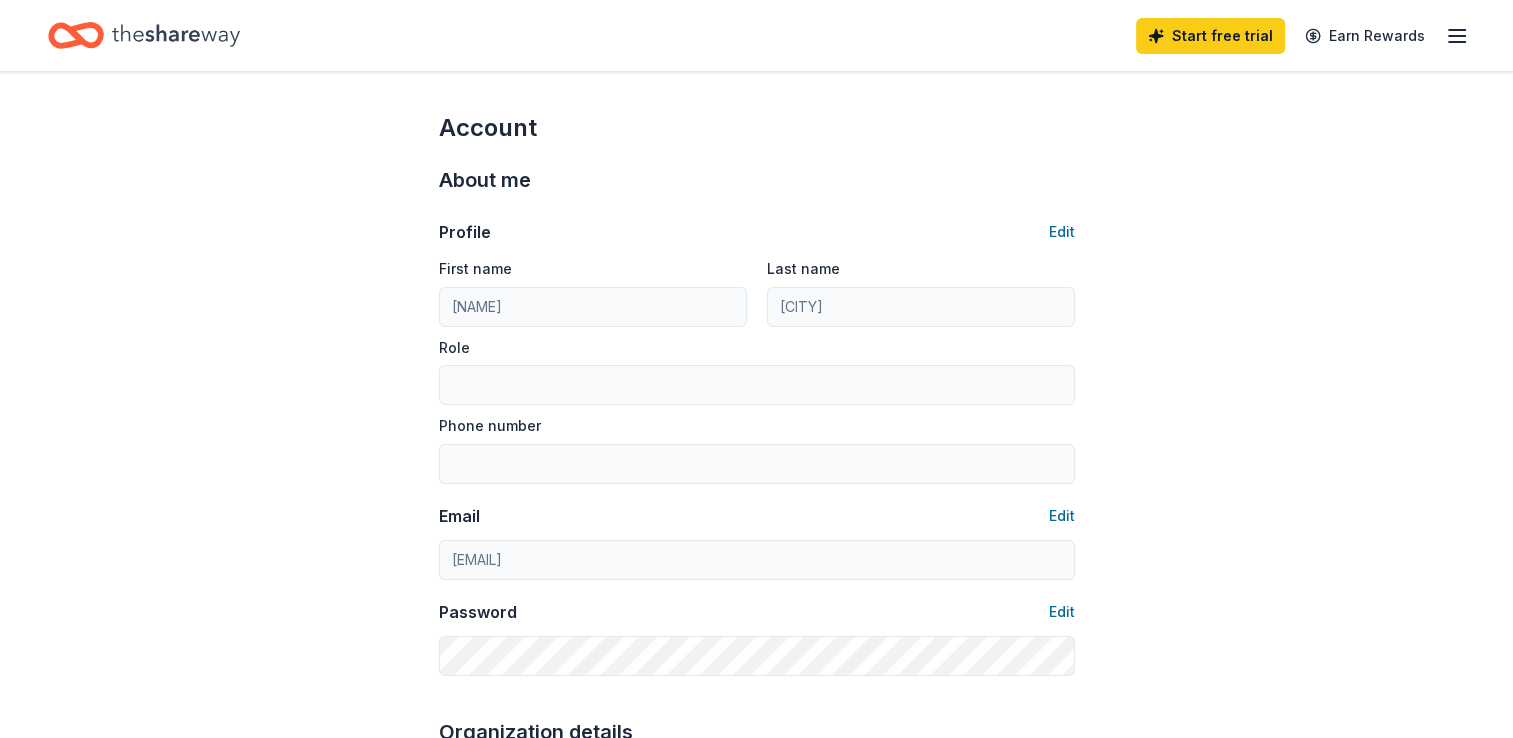 type on "molly.egan@somn.org" 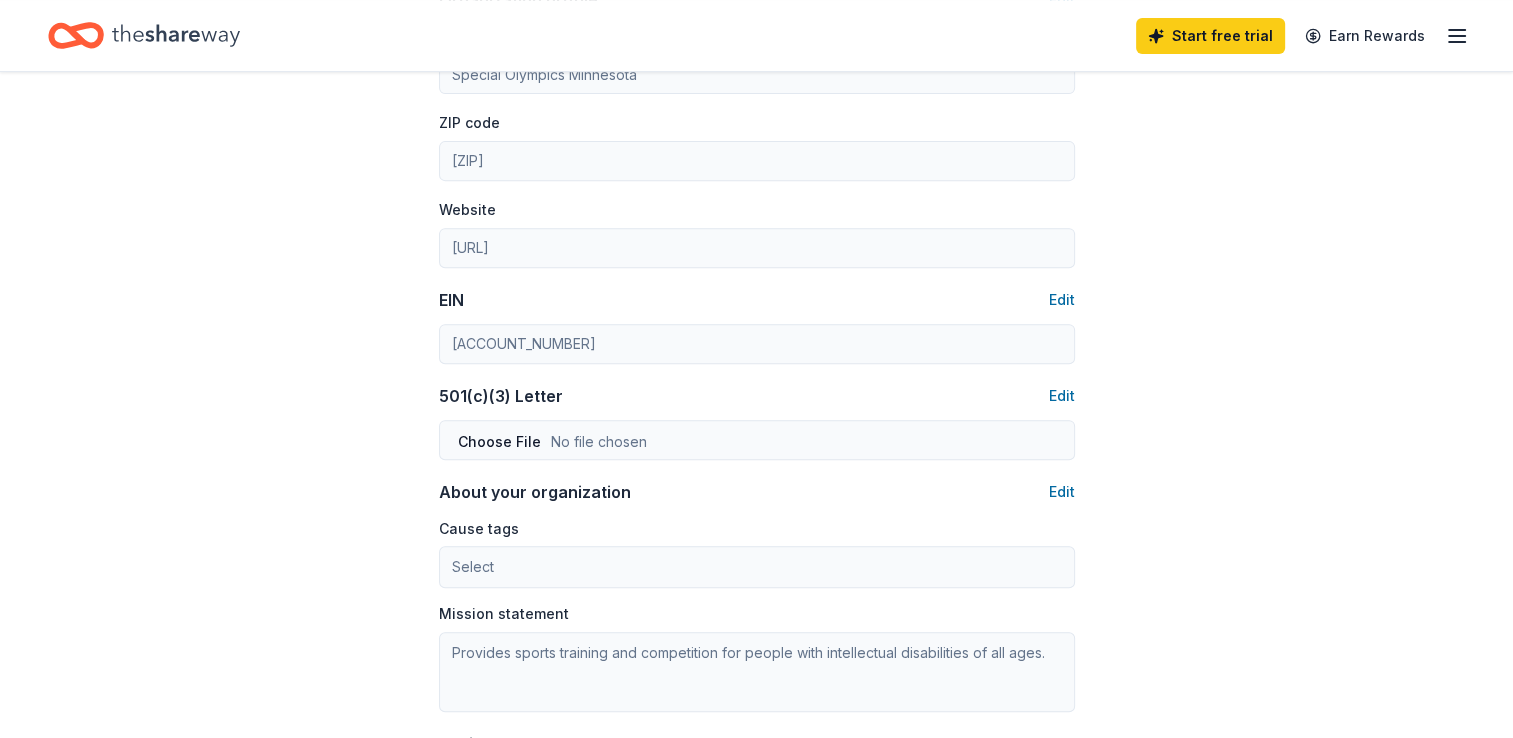 scroll, scrollTop: 779, scrollLeft: 0, axis: vertical 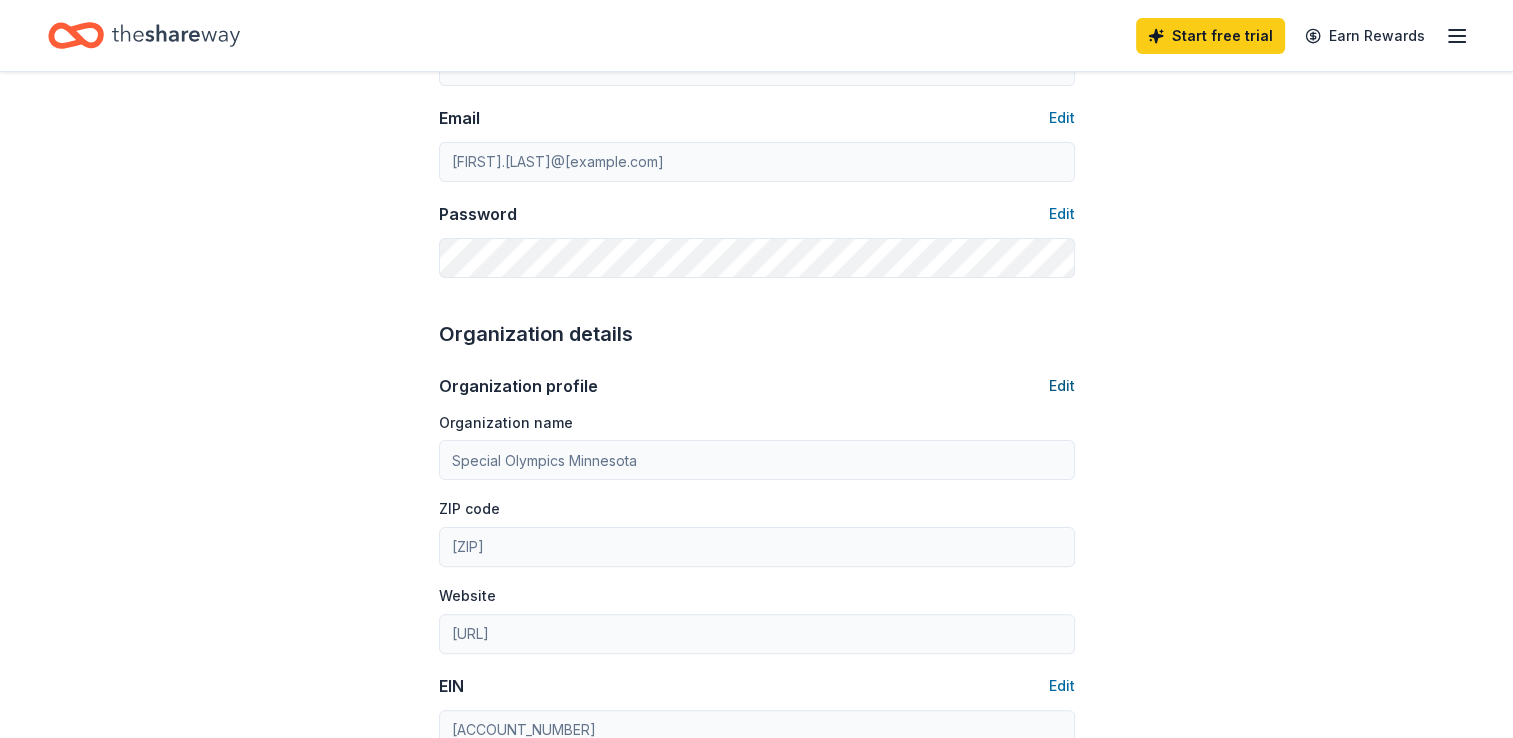 click on "Edit" at bounding box center [1062, 386] 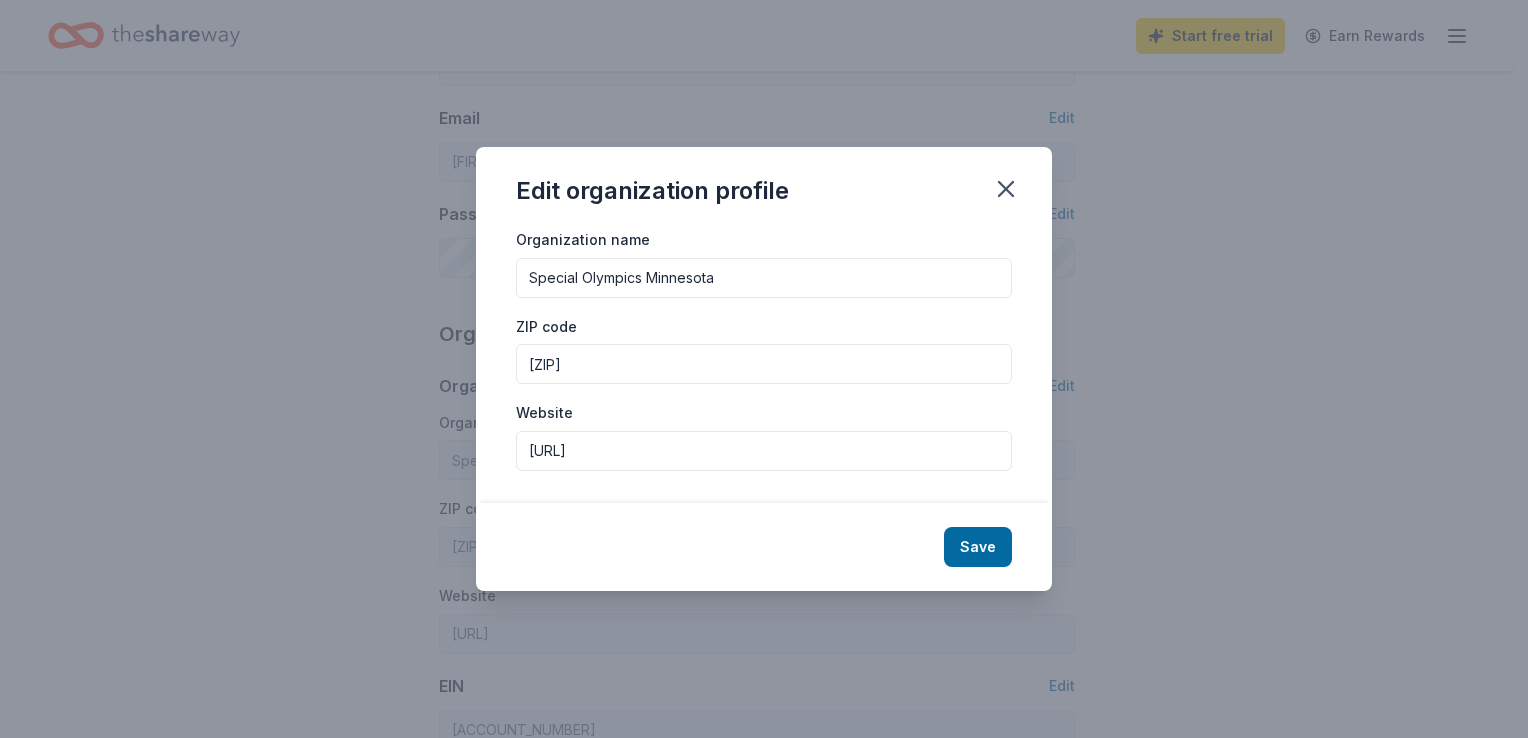 click on "http://somn.org/volunteers" at bounding box center (764, 451) 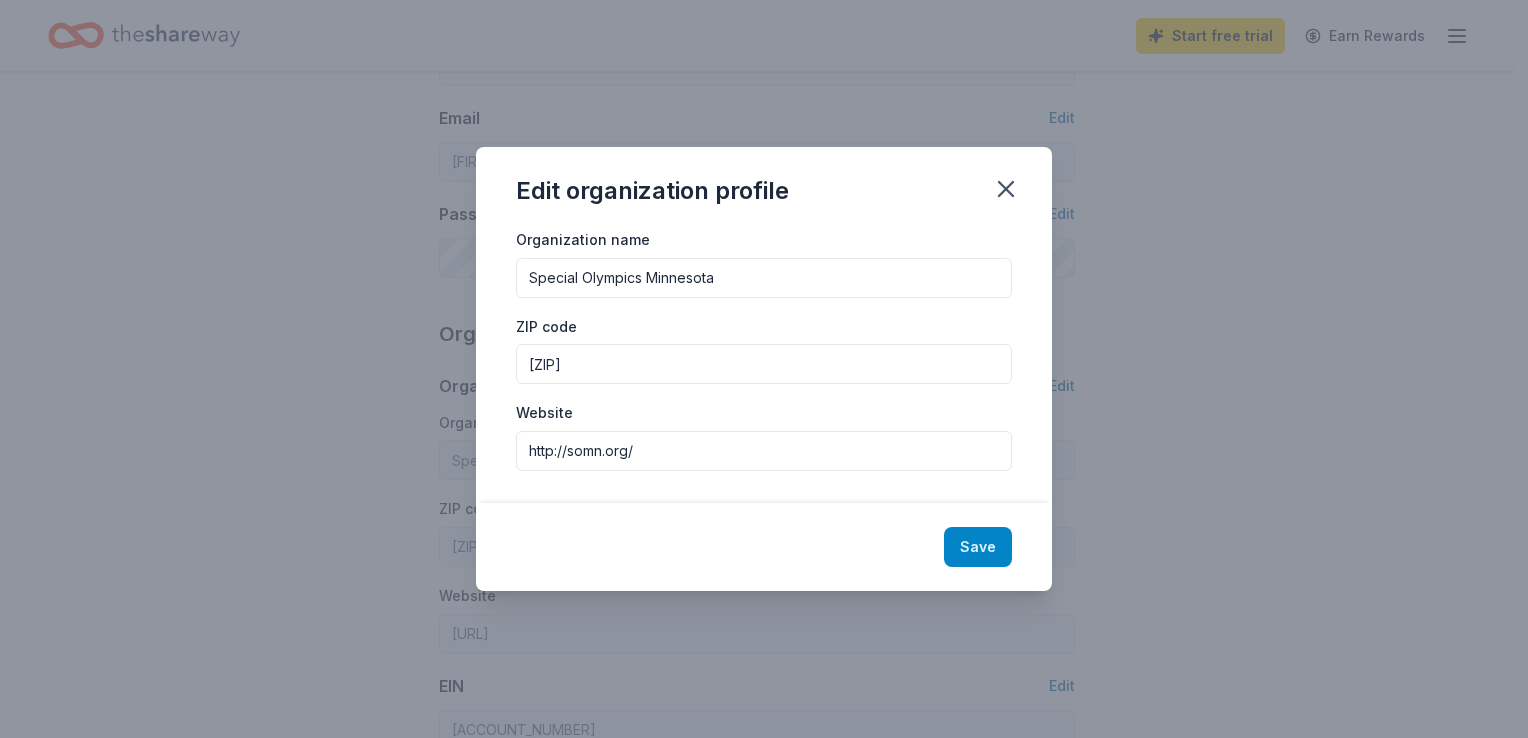 type on "http://somn.org/" 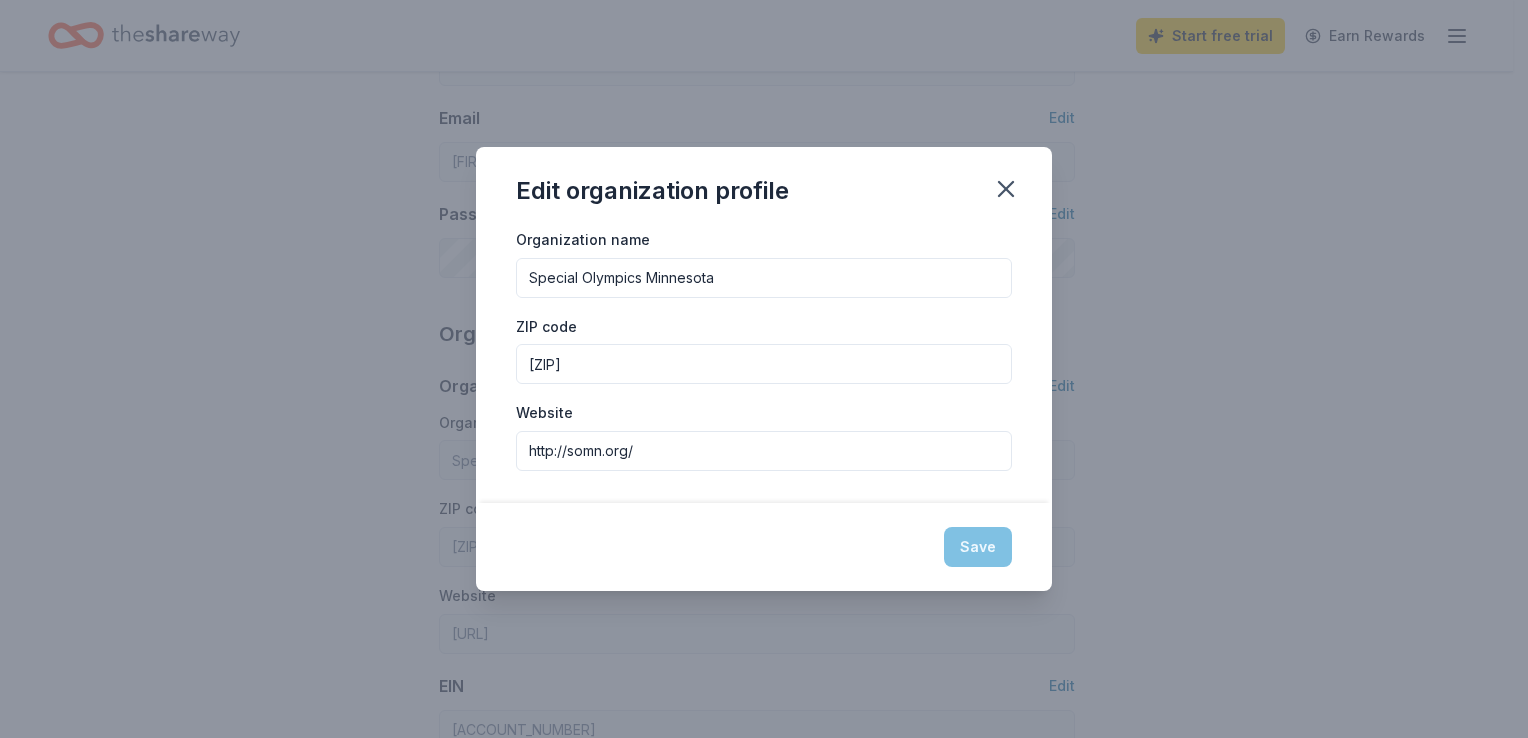 type on "http://somn.org/" 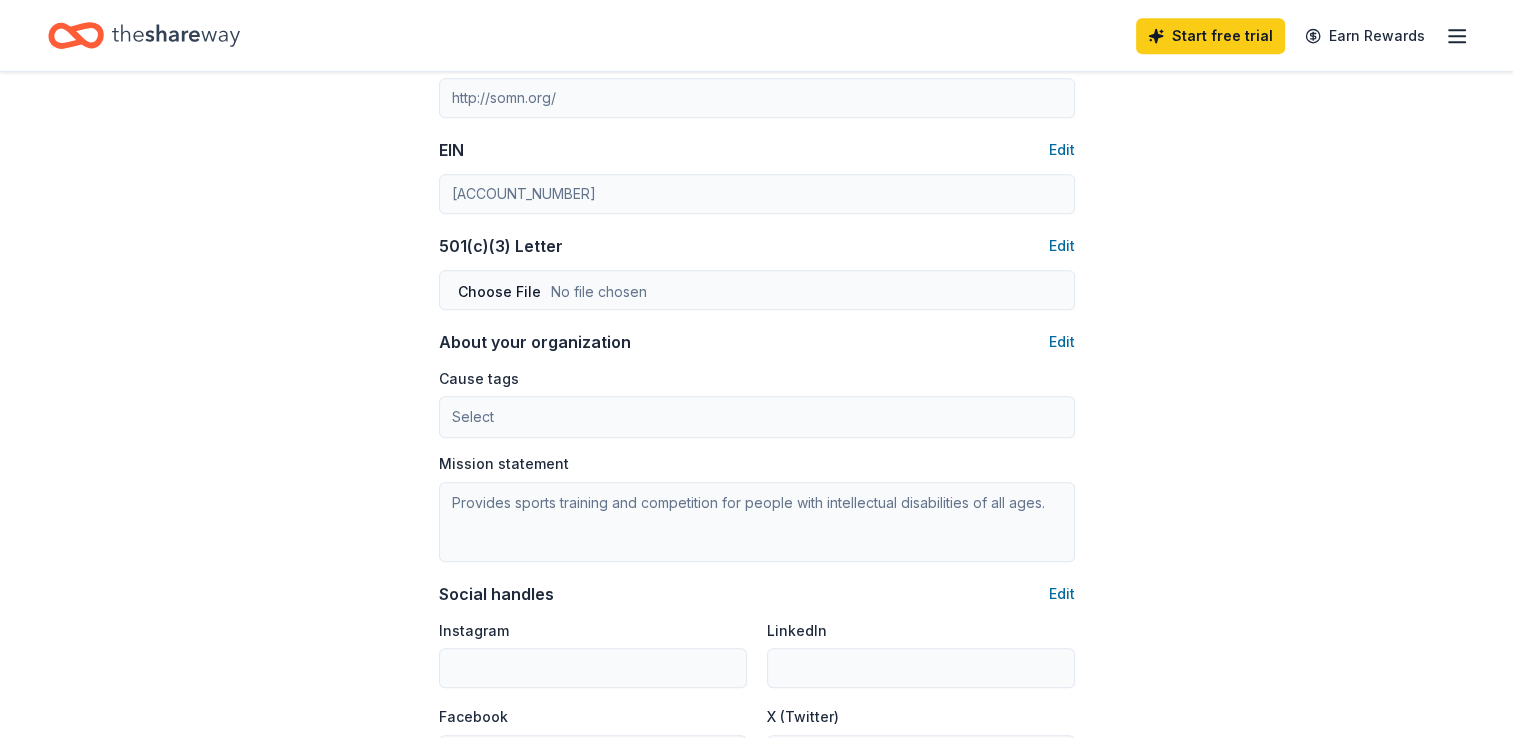 scroll, scrollTop: 938, scrollLeft: 0, axis: vertical 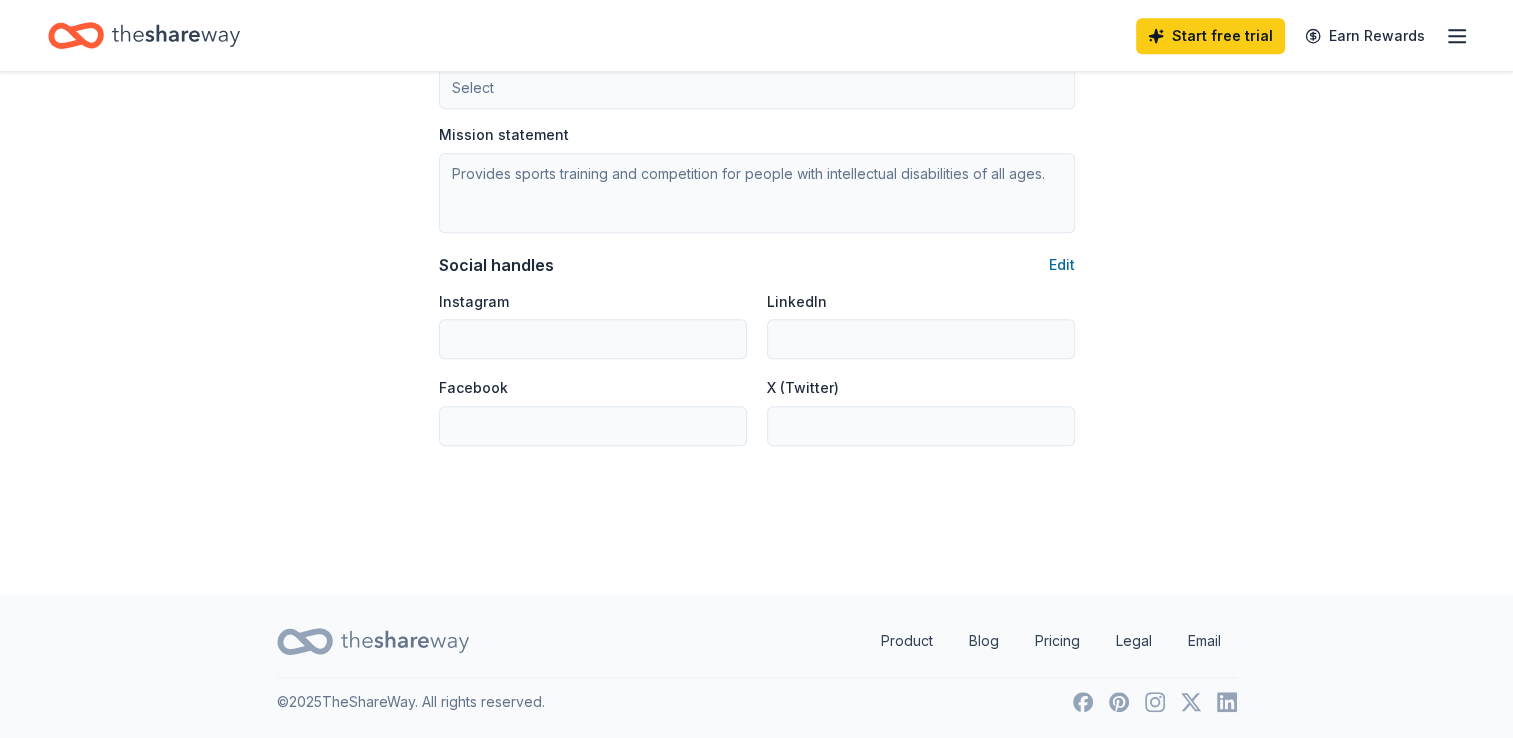 type 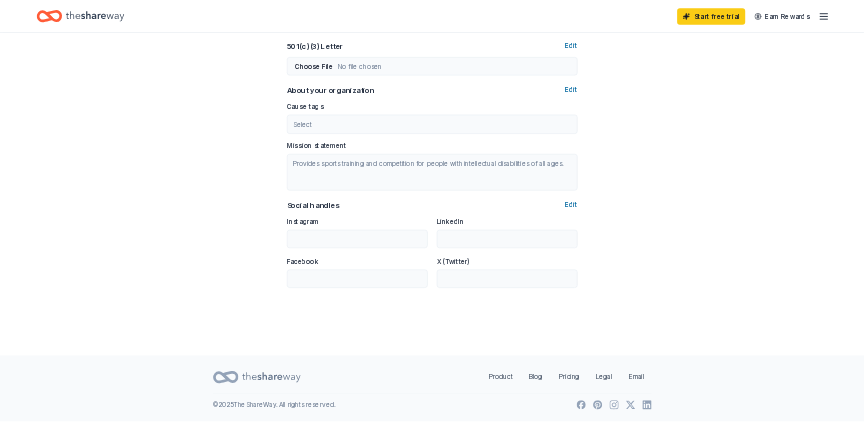 scroll, scrollTop: 1078, scrollLeft: 0, axis: vertical 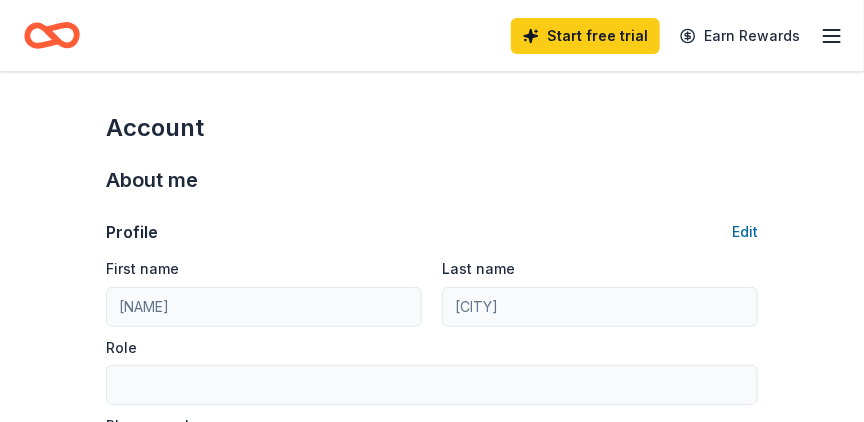 click 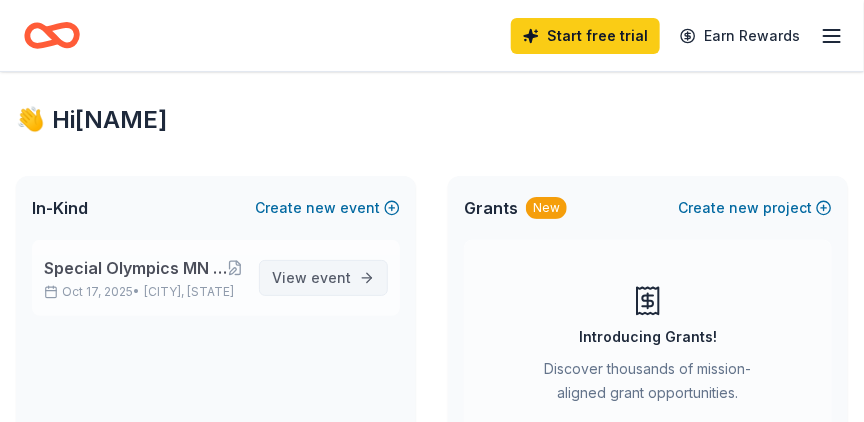 click on "event" at bounding box center [331, 277] 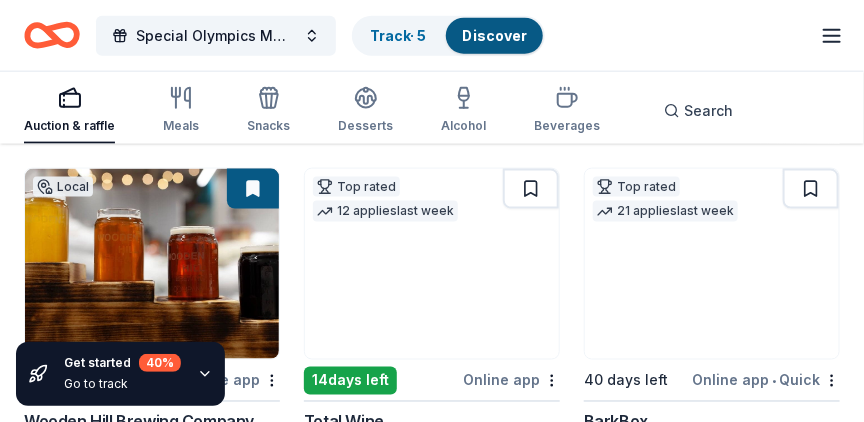 scroll, scrollTop: 639, scrollLeft: 0, axis: vertical 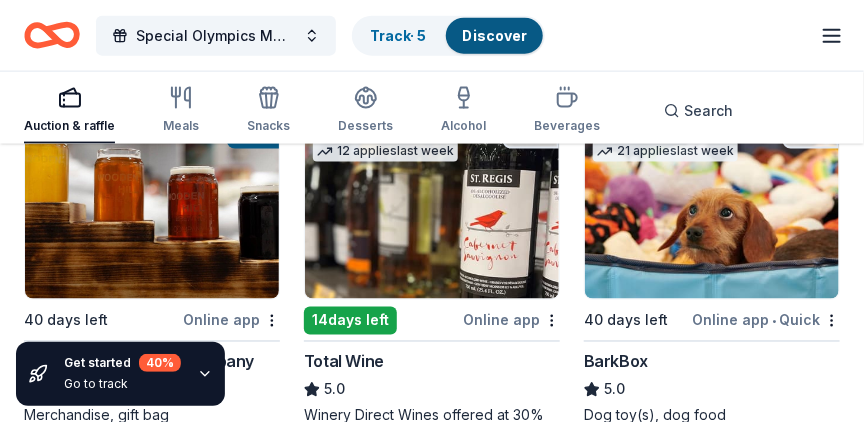 click at bounding box center (432, 204) 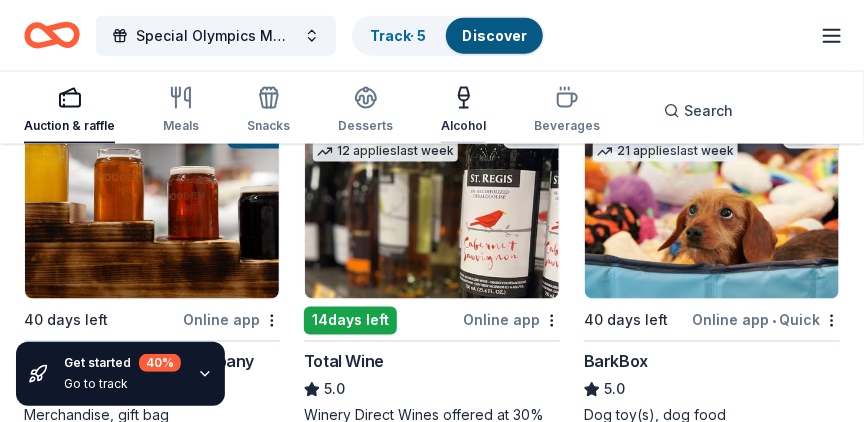 click on "Alcohol" at bounding box center [463, 126] 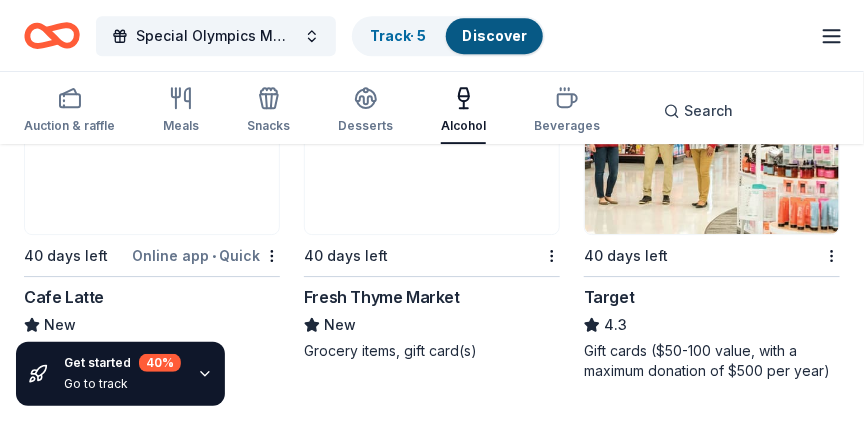 scroll, scrollTop: 1478, scrollLeft: 0, axis: vertical 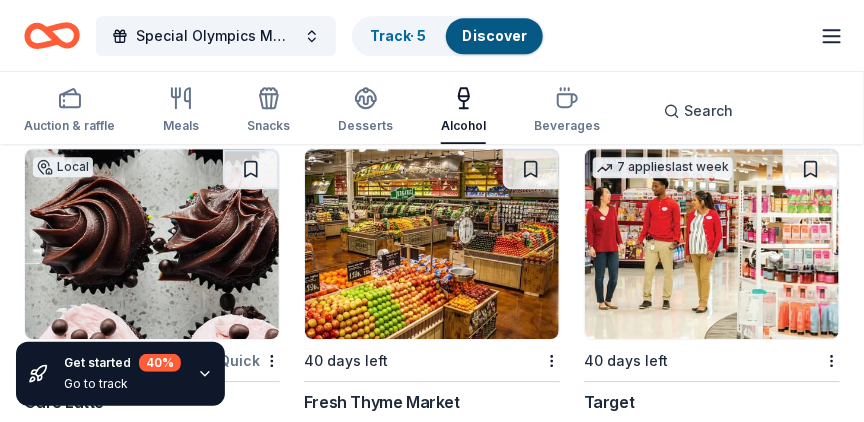 click at bounding box center (712, 244) 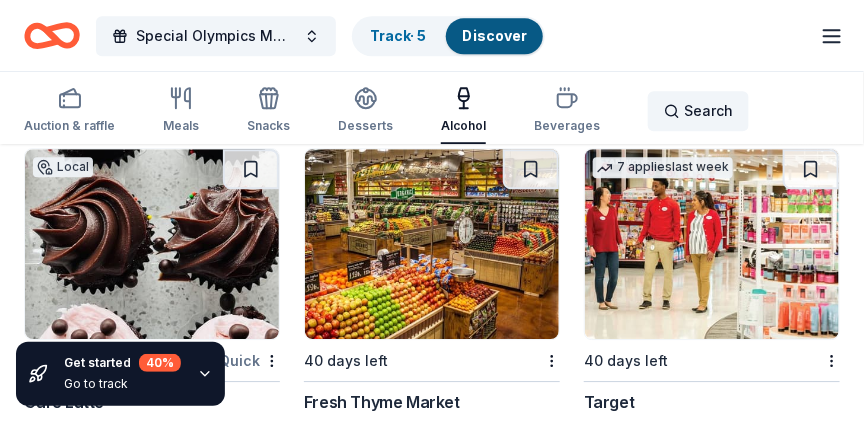 click on "Search" at bounding box center (708, 111) 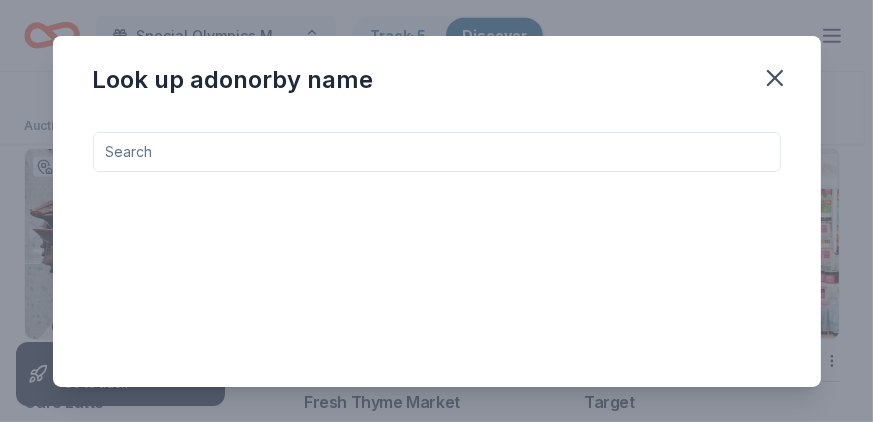 click at bounding box center [437, 152] 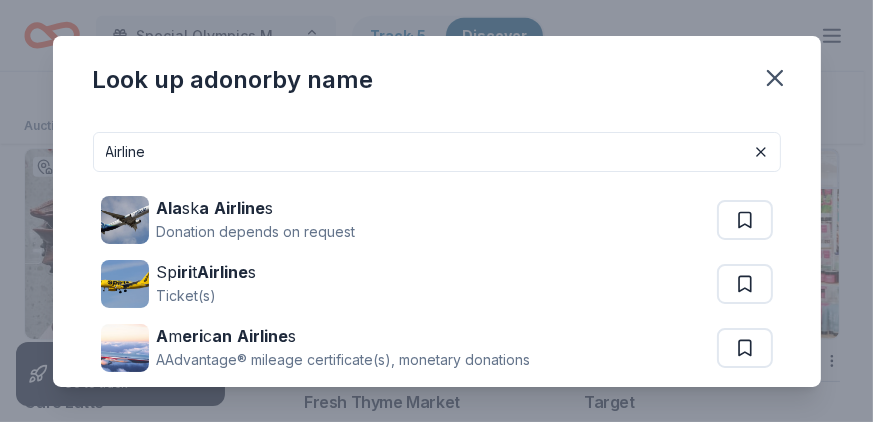 type on "Airline" 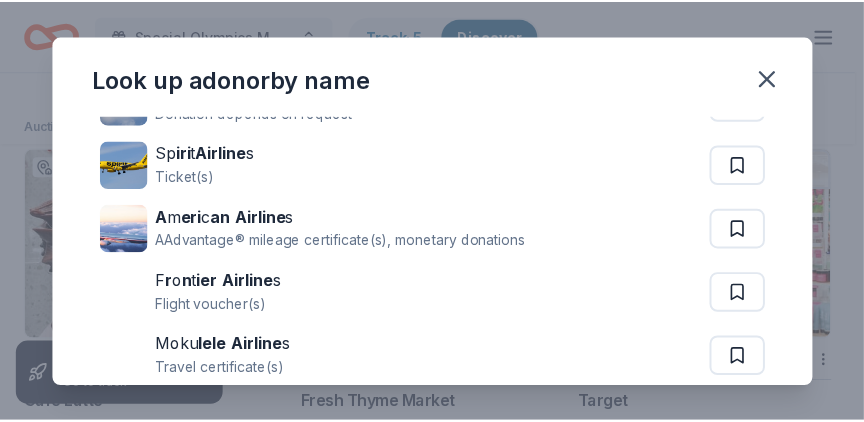 scroll, scrollTop: 97, scrollLeft: 0, axis: vertical 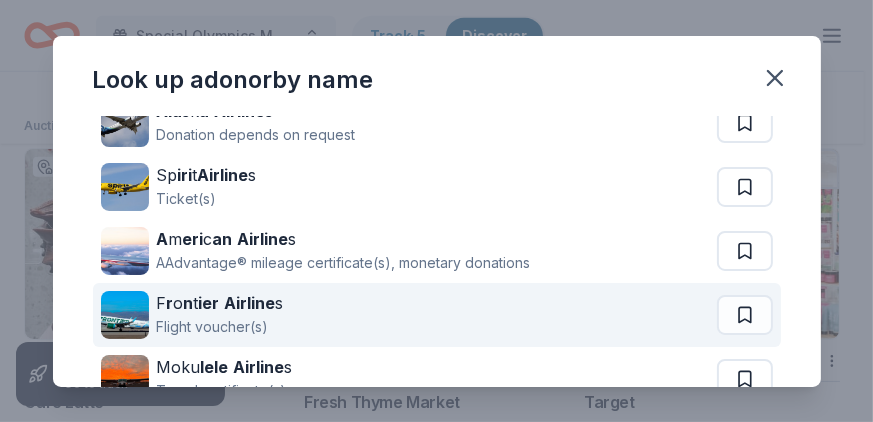 click on "Airline" at bounding box center (250, 303) 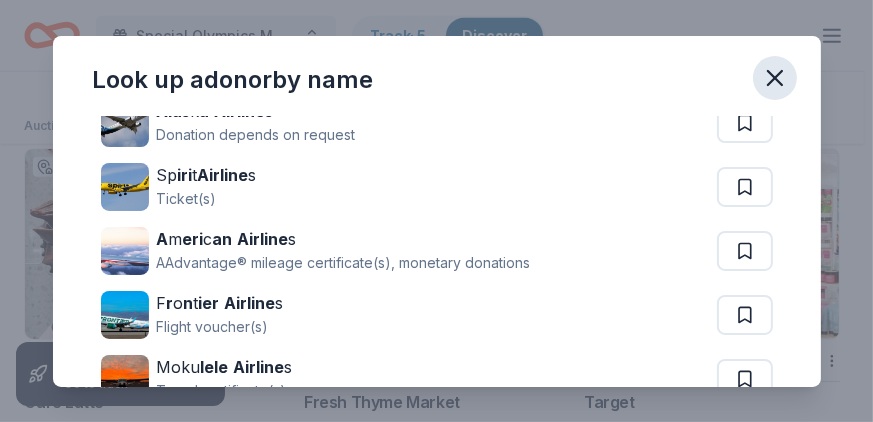 click 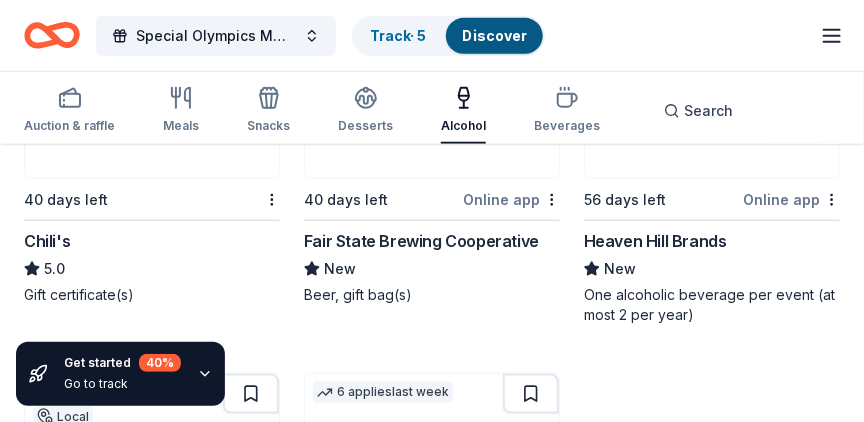 scroll, scrollTop: 2273, scrollLeft: 0, axis: vertical 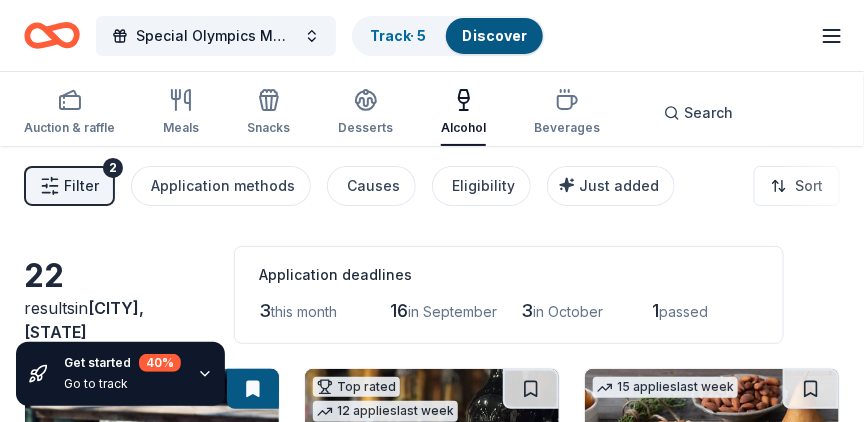 click 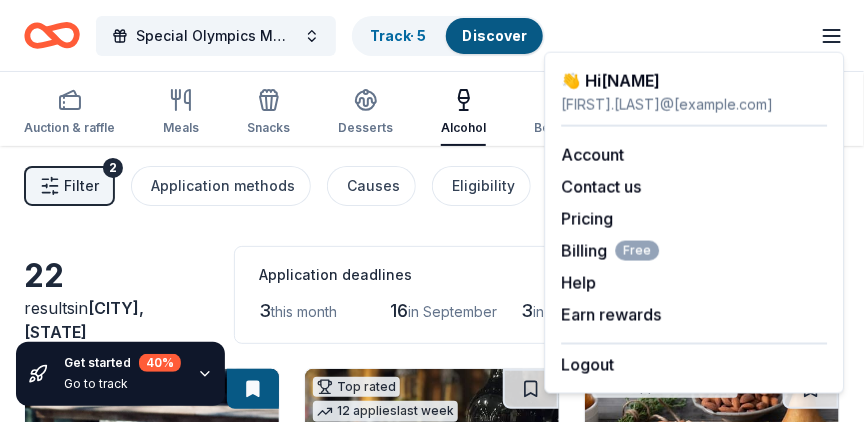 click 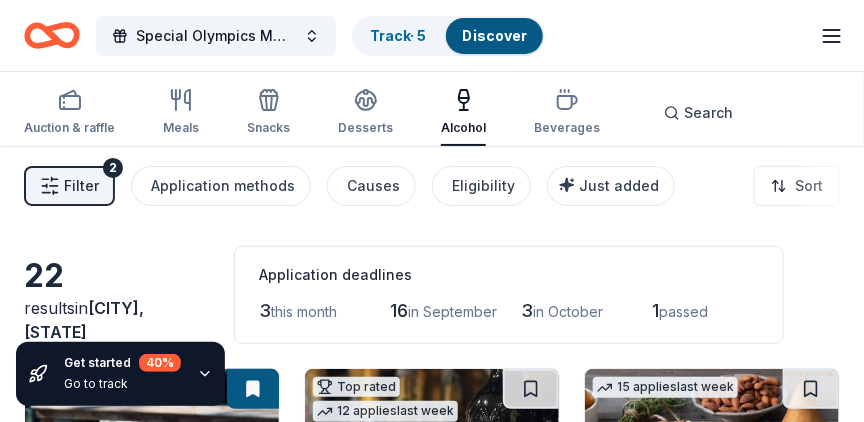 click 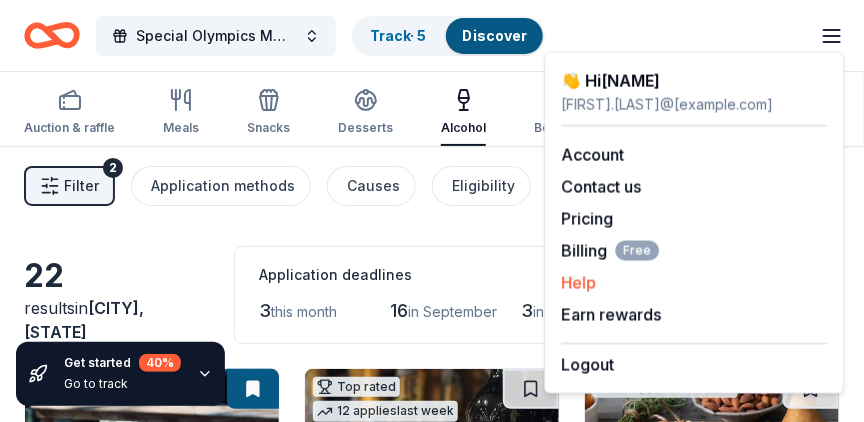 click on "Help" at bounding box center [578, 283] 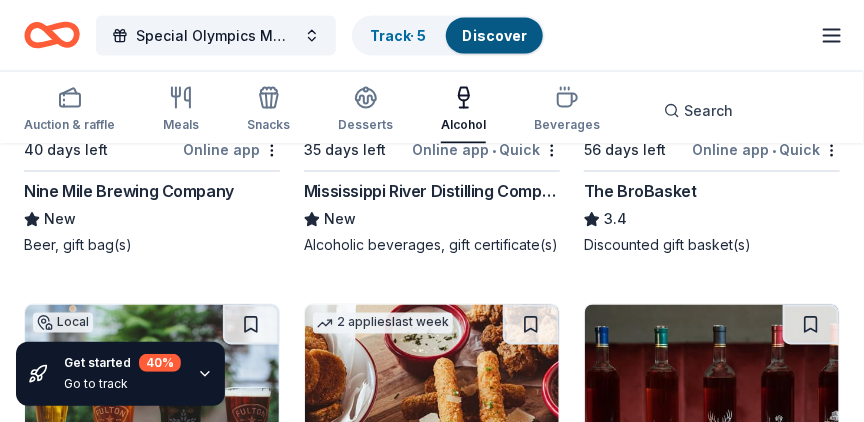 scroll, scrollTop: 0, scrollLeft: 0, axis: both 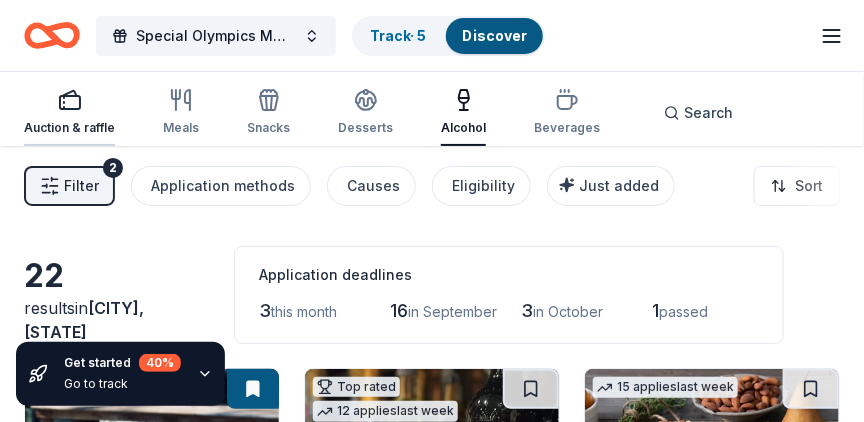 click 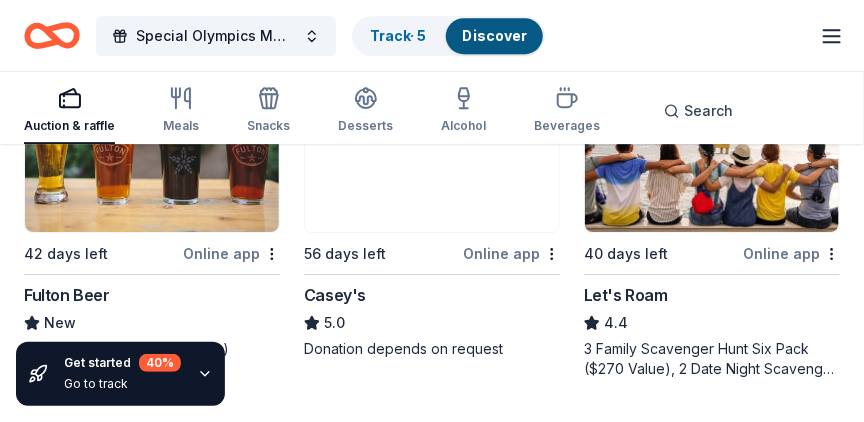 scroll, scrollTop: 1472, scrollLeft: 0, axis: vertical 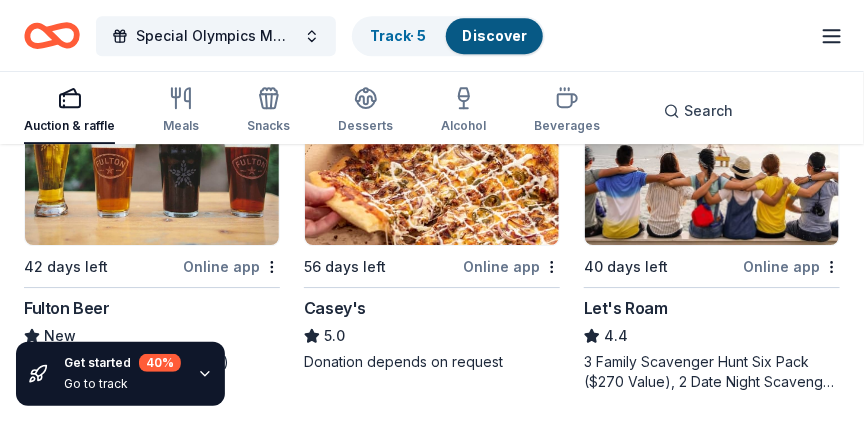 click at bounding box center (432, 150) 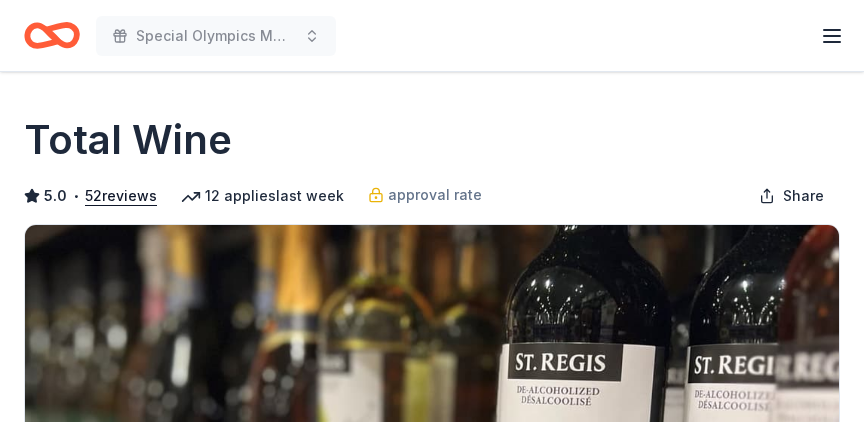 scroll, scrollTop: 0, scrollLeft: 0, axis: both 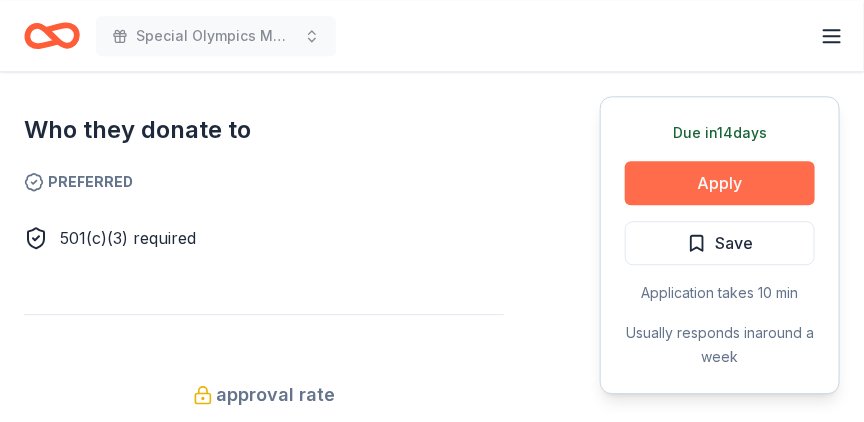 click on "Apply" at bounding box center [720, 183] 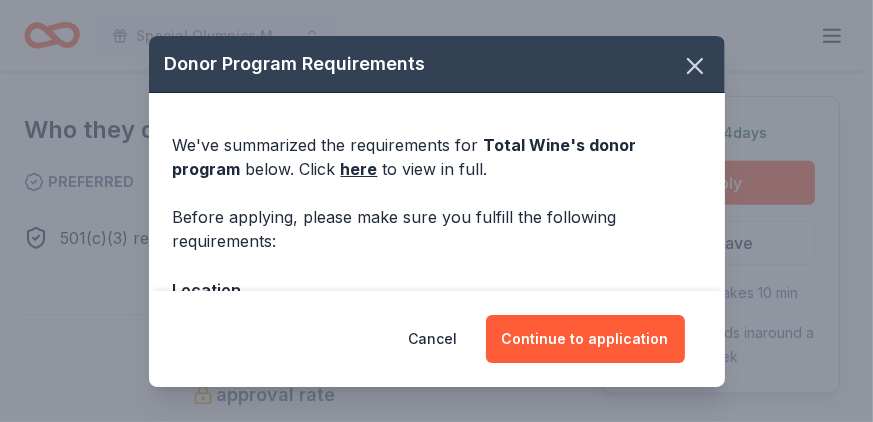 click on "We've summarized the requirements for Total Wine 's donor program below. Click here to view in full. Before applying, please make sure you fulfill the following requirements: Location [STATE]; [STATE]; [STATE]; [STATE]; [STATE]; [STATE]; [STATE]; [STATE]; [STATE]; [STATE]; [STATE]; [STATE]; [STATE]; [STATE]; [STATE]; [STATE]; [STATE]; [STATE]; [STATE]; [STATE]; [STATE]; [STATE]; [STATE]; [STATE]; [STATE] Store locator Legal 501(c)(3) required Deadline Due in 14 days" at bounding box center (437, 330) 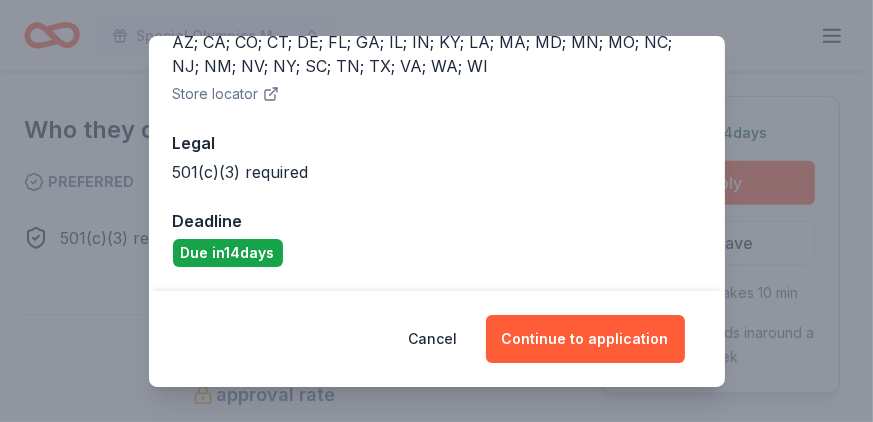 scroll, scrollTop: 81, scrollLeft: 0, axis: vertical 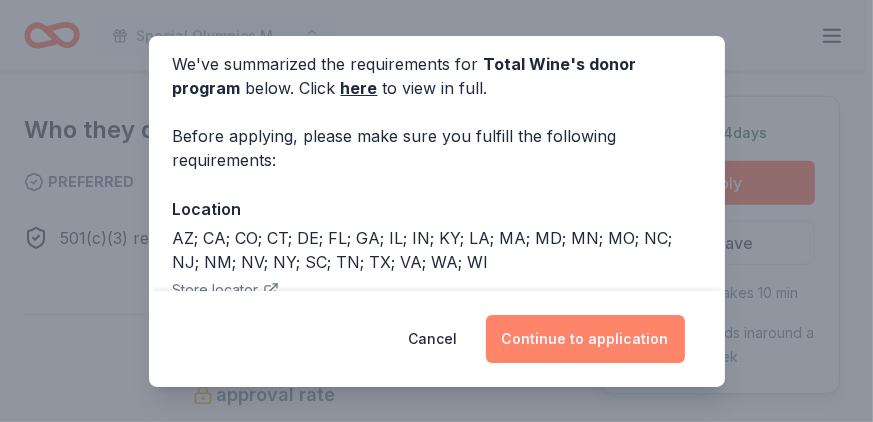 click on "Continue to application" at bounding box center [585, 339] 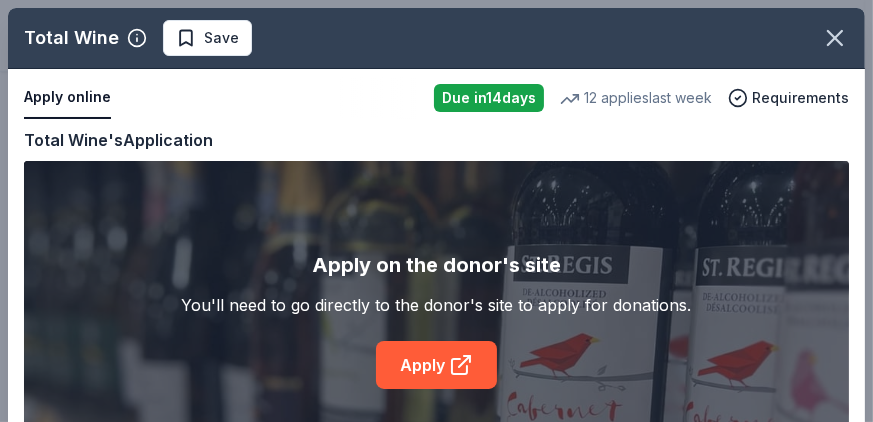 click on "Total Wine Save Apply online Due in 14 days 12 applies last week Requirements Copy and paste your information: Event information Edit Name Special Olympics [STATE] - LETR International Conference Silent Auction Click here to copy the relevant content to use as needed. Step 1 / 2 Next Date 10/17/25 Attendance 1200 Mailing address [NUMBER] [STREET], [CITY], [STATE] Description Organization information Edit Name Special Olympics Minnesota Website http://somn.org/ EIN Mission statement Provides sports training and competition for people with intellectual disabilities of all ages. Total Wine's Application Apply on the donor's site You'll need to go directly to the donor's site to apply for donations. Apply" at bounding box center [436, 250] 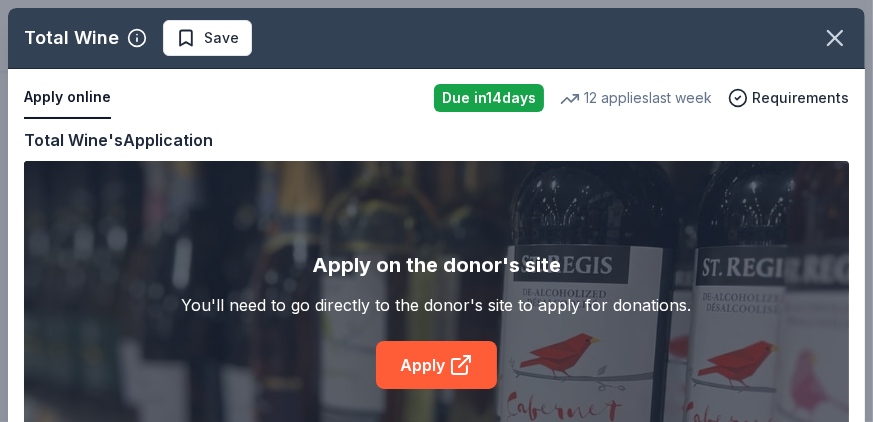 scroll, scrollTop: 78, scrollLeft: 0, axis: vertical 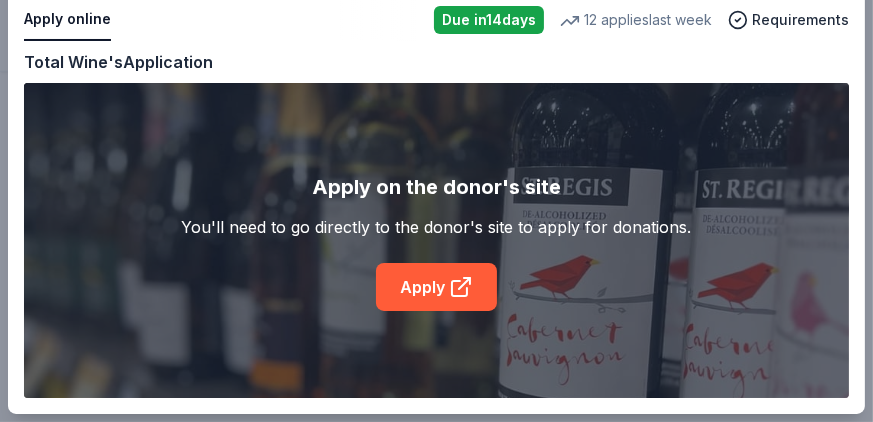 click on "Total Wine Save Apply online Due in 14 days 12 applies last week Requirements Copy and paste your information: Event information Edit Name Special Olympics [STATE] - LETR International Conference Silent Auction Click here to copy the relevant content to use as needed. Step 1 / 2 Next Date 10/17/25 Attendance 1200 Mailing address [NUMBER] [STREET], [CITY], [STATE] Description Organization information Edit Name Special Olympics Minnesota Website http://somn.org/ EIN Mission statement Provides sports training and competition for people with intellectual disabilities of all ages. Total Wine's Application Apply on the donor's site You'll need to go directly to the donor's site to apply for donations. Apply" at bounding box center [436, 172] 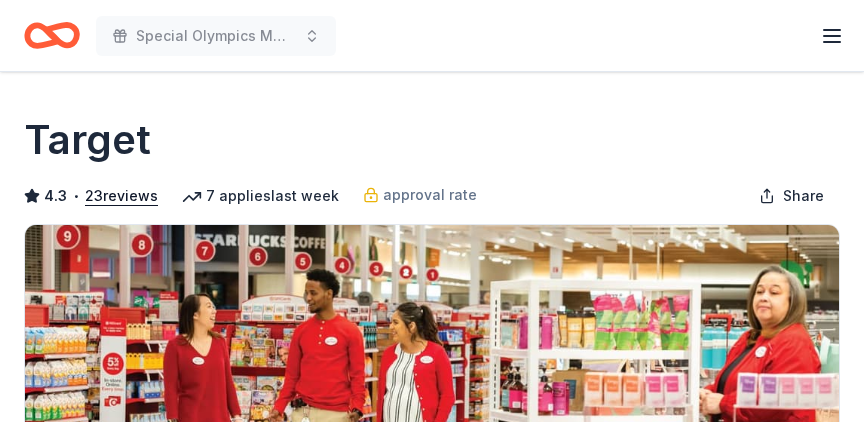 scroll, scrollTop: 0, scrollLeft: 0, axis: both 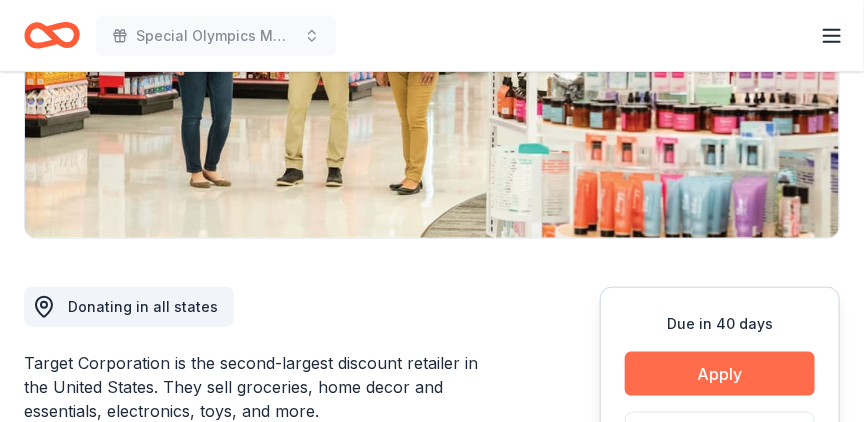 click on "Apply" at bounding box center [720, 374] 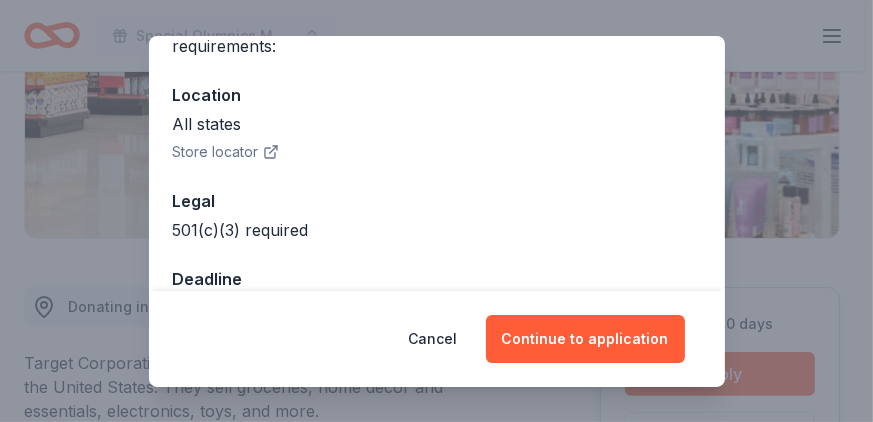 scroll, scrollTop: 253, scrollLeft: 0, axis: vertical 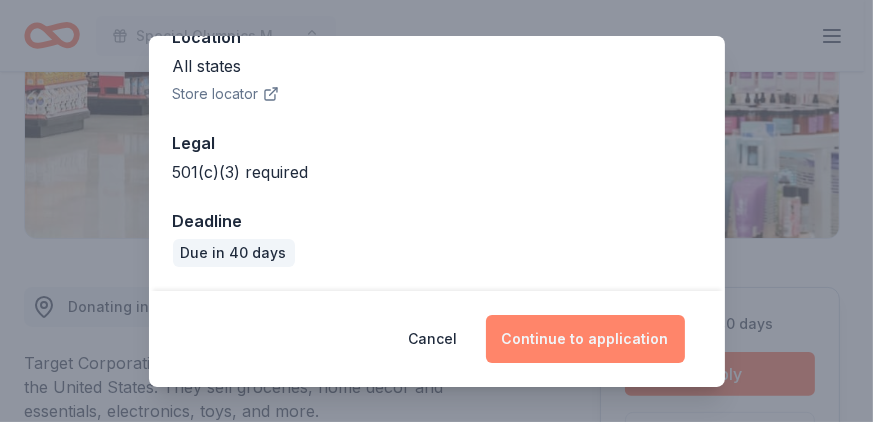 click on "Continue to application" at bounding box center [585, 339] 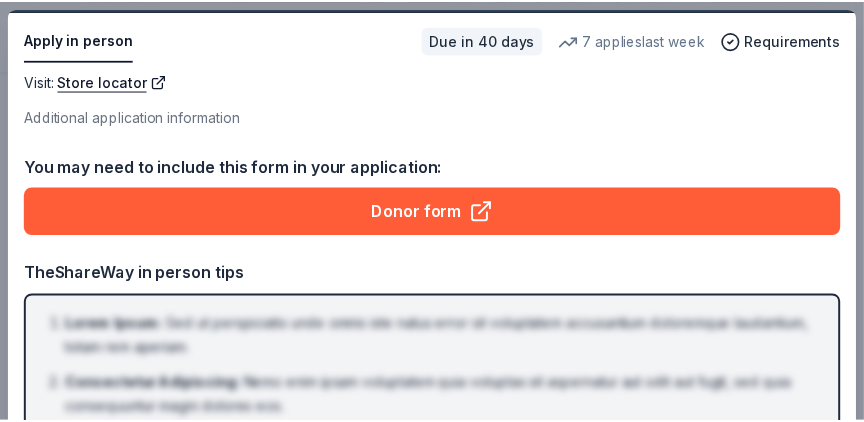 scroll, scrollTop: 0, scrollLeft: 0, axis: both 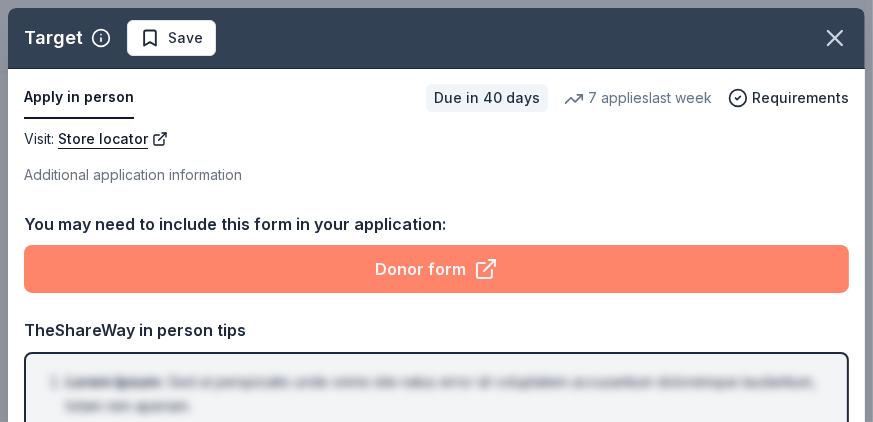 click on "Donor form" at bounding box center [436, 269] 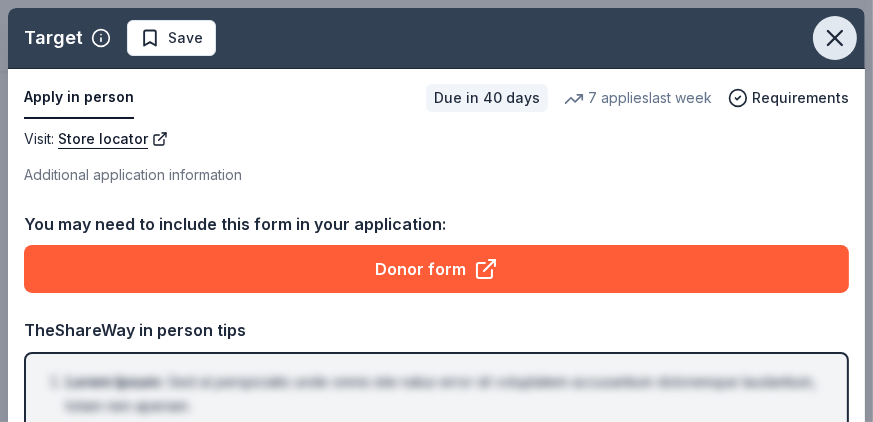 click 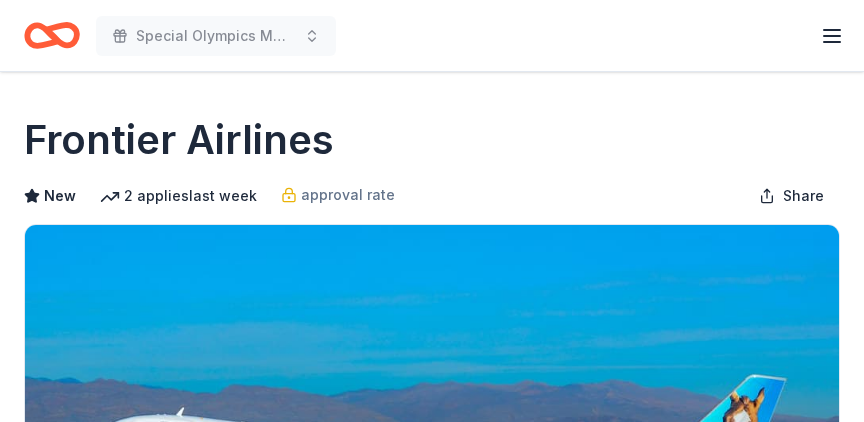 scroll, scrollTop: 0, scrollLeft: 0, axis: both 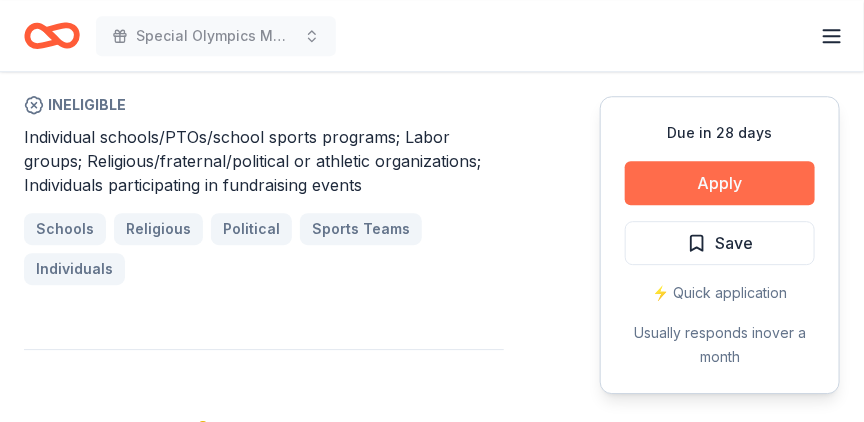 click on "Apply" at bounding box center (720, 183) 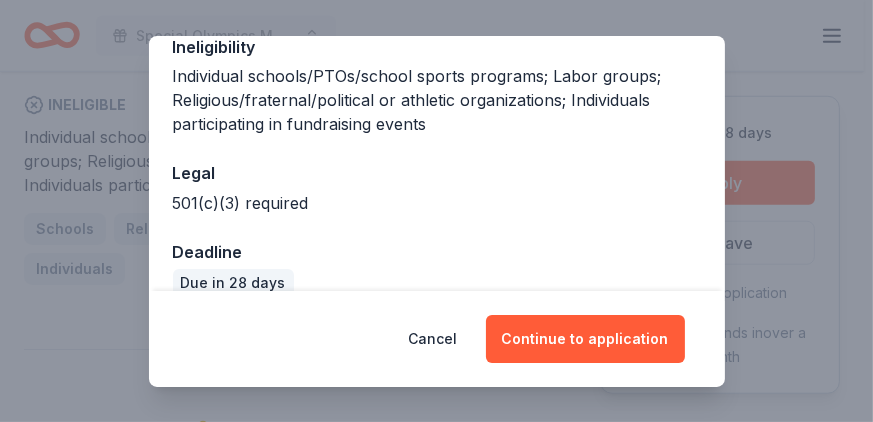 scroll, scrollTop: 351, scrollLeft: 0, axis: vertical 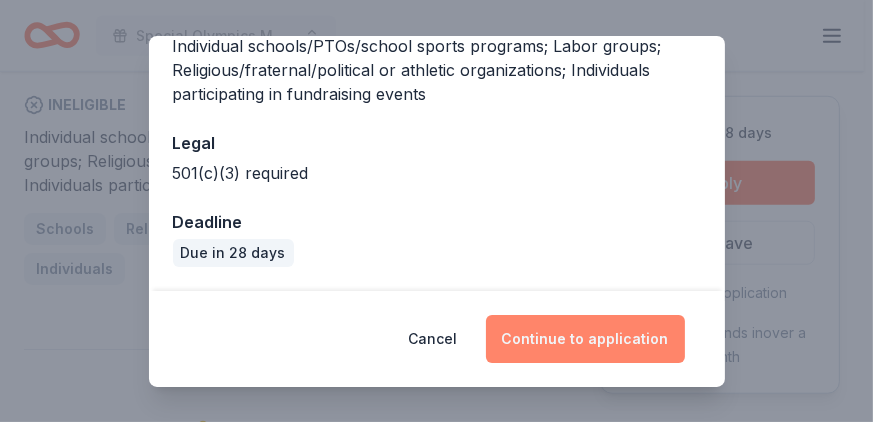 drag, startPoint x: 550, startPoint y: 334, endPoint x: 536, endPoint y: 346, distance: 18.439089 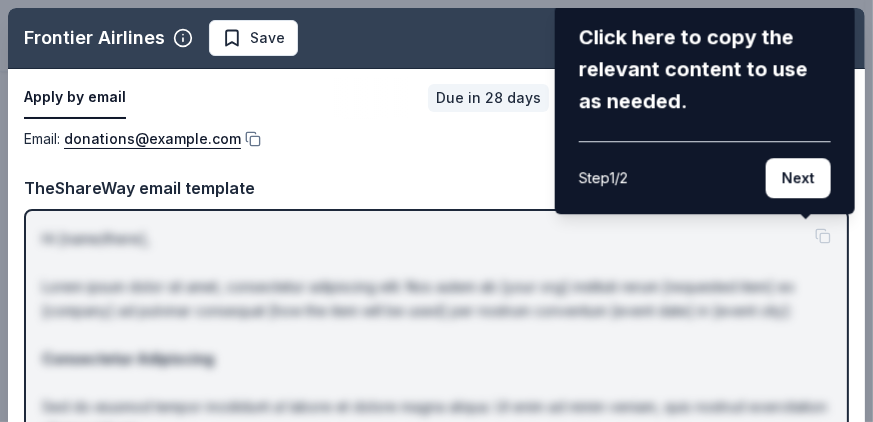 click on "Frontier Airlines Save Apply by email Due in 28 days 2   applies  last week Requirements Email : donations@flyfrontier.com Email : donations@flyfrontier.com TheShareWay email template Click here to copy the relevant content to use as needed. Step  1 / 2 Next Hi [name/there],
Lorem ipsum dolor sit amet, consectetur adipiscing elit. Nos autem ab [your org] instituti rerum [requested item] ex [company] ad pulvinar consequat [how the item will be used] per nostrum conventum [event date] in [event city]:
Consectetur Adipiscing
Sed do eiusmod tempor incididunt ut labore et dolore magna aliqua. Ut enim ad minim veniam, quis nostrud exercitation ullamco laboris.
Tempor Incididunt
Duis aute irure dolor in reprehenderit in voluptate velit esse cillum dolore eu fugiat nulla pariatur. Excepteur sint occaecat cupidatat non proident.
Magna Aliqua
Ut enim ad minima veniam, quis nostrum exercitationem ullam corporis suscipit laboriosam, nisi ut aliquid ex ea commodi consequatur.
Best,
[your name]" at bounding box center [436, 250] 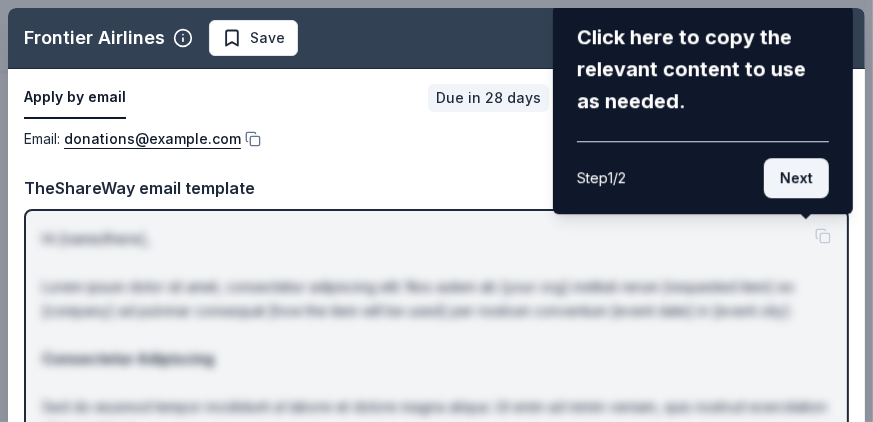 click on "Next" at bounding box center [796, 178] 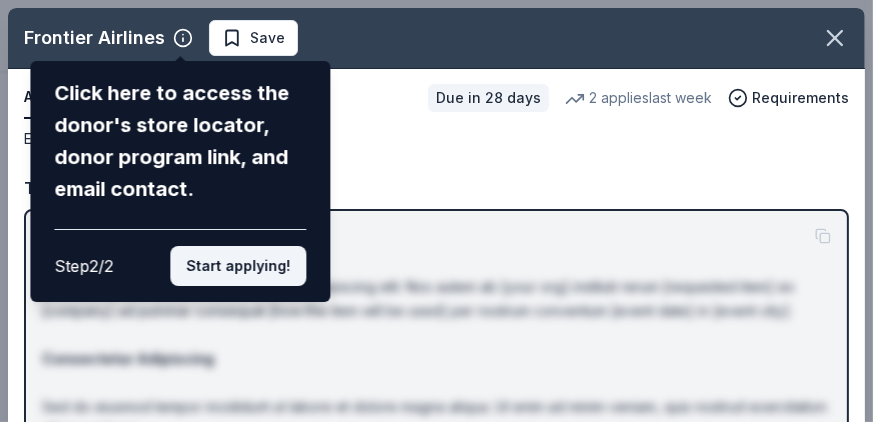 click on "Start applying!" at bounding box center [238, 266] 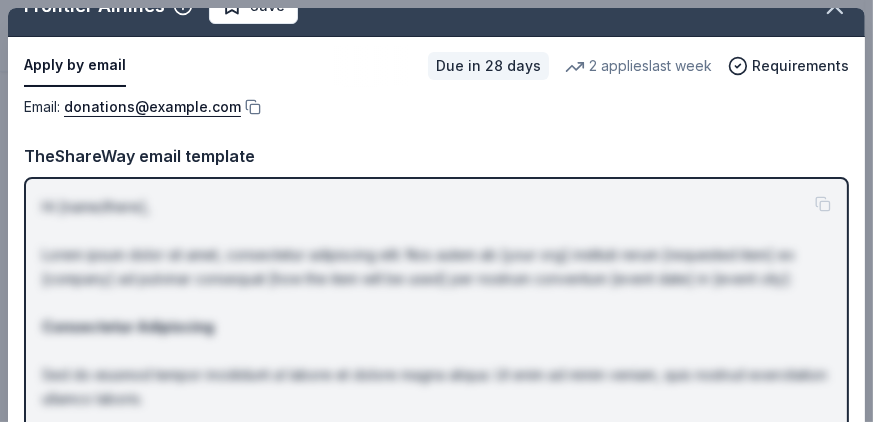 scroll, scrollTop: 30, scrollLeft: 0, axis: vertical 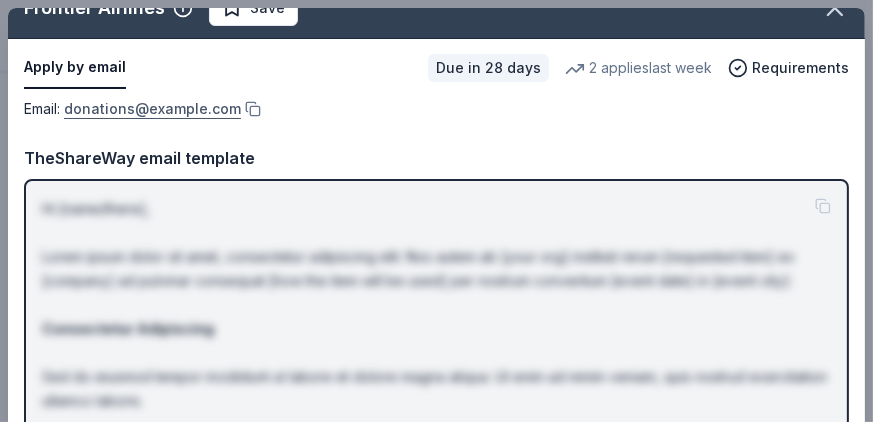 click on "donations@flyfrontier.com" at bounding box center (152, 109) 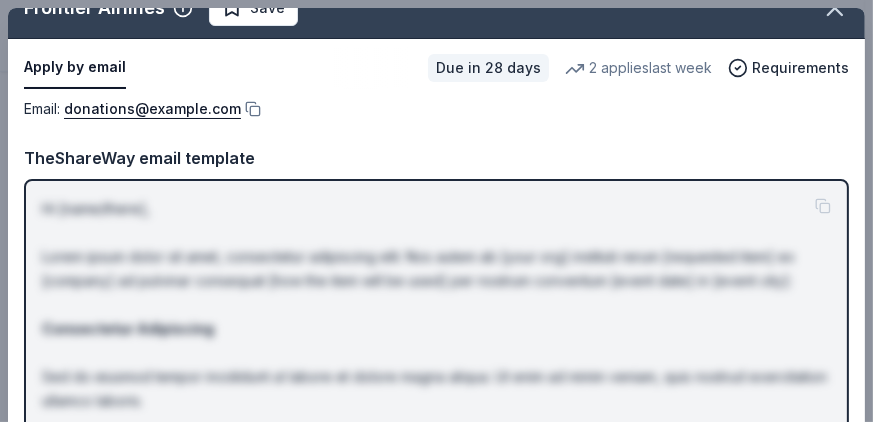 click on "TheShareWay email template" at bounding box center (436, 158) 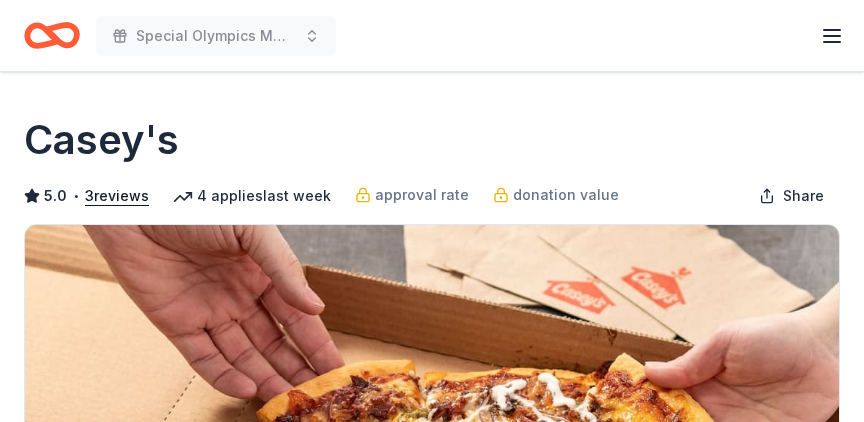 scroll, scrollTop: 0, scrollLeft: 0, axis: both 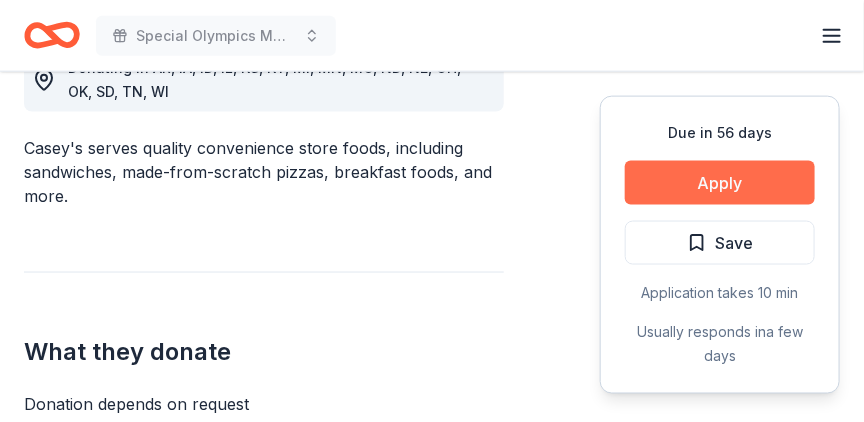 click on "Apply" at bounding box center (720, 183) 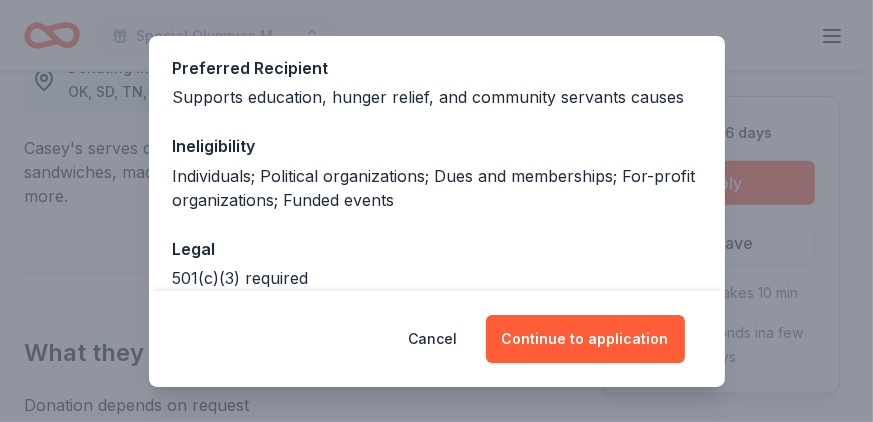 scroll, scrollTop: 327, scrollLeft: 0, axis: vertical 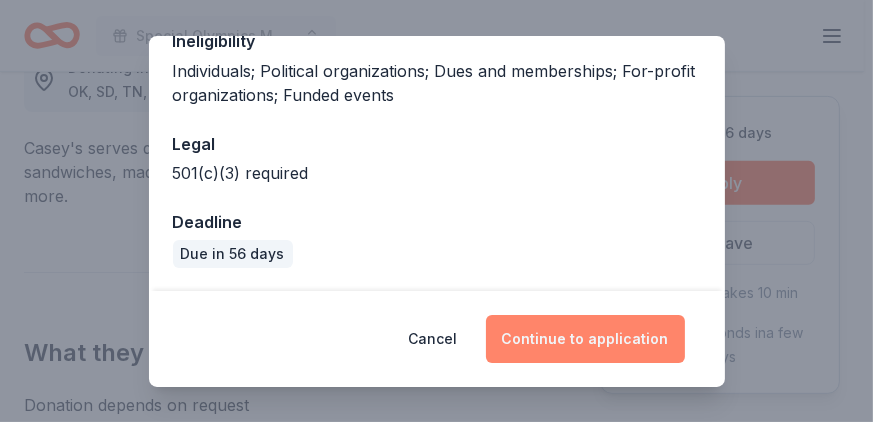 click on "Continue to application" at bounding box center (585, 339) 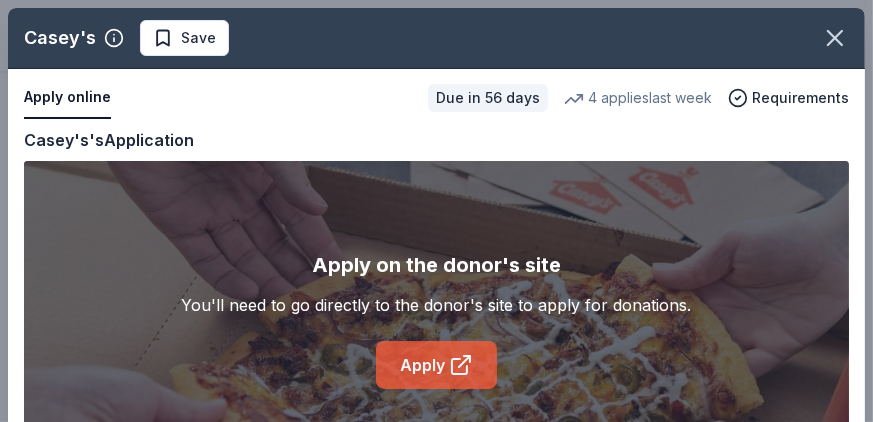 click on "Apply" at bounding box center (436, 365) 